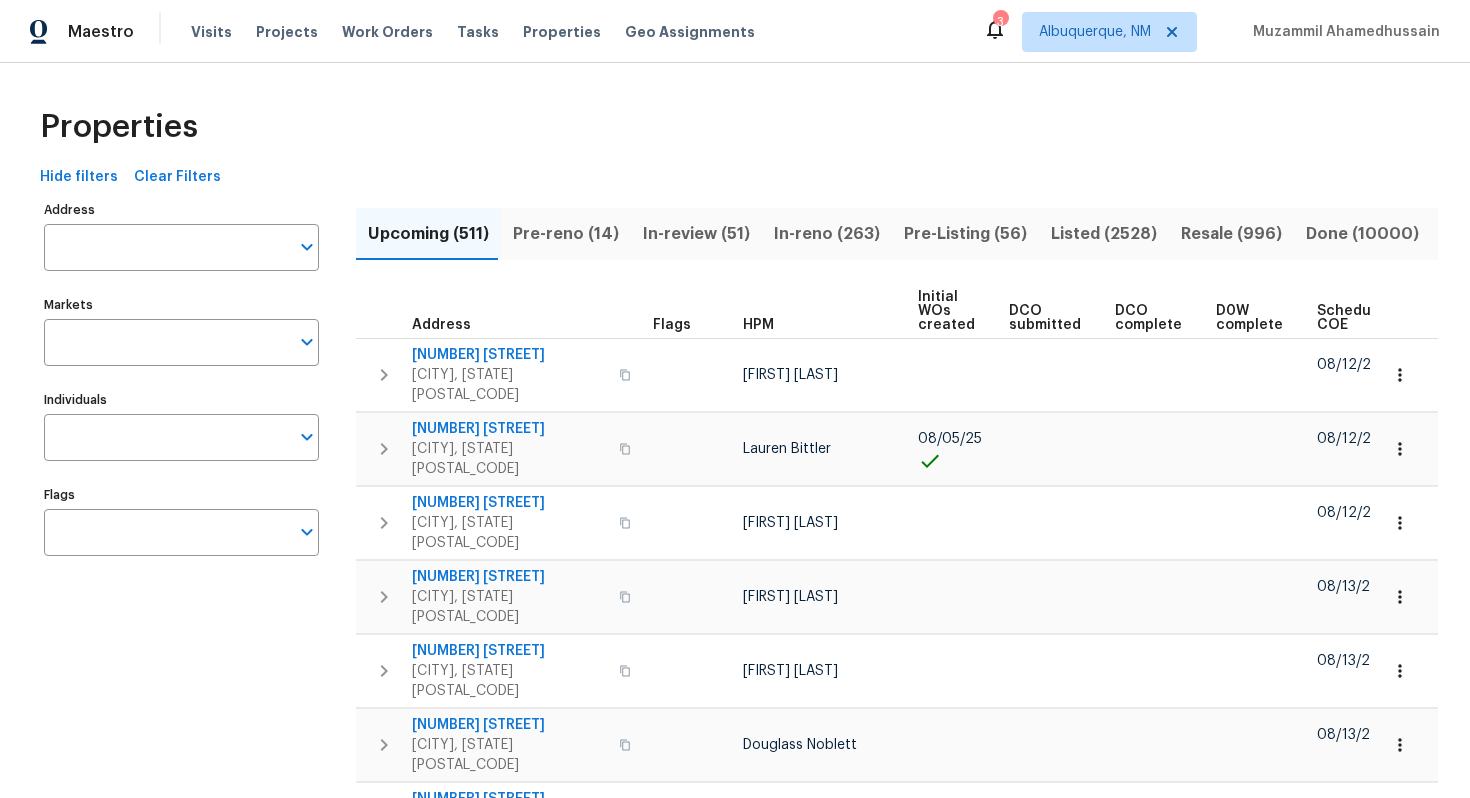 scroll, scrollTop: 0, scrollLeft: 0, axis: both 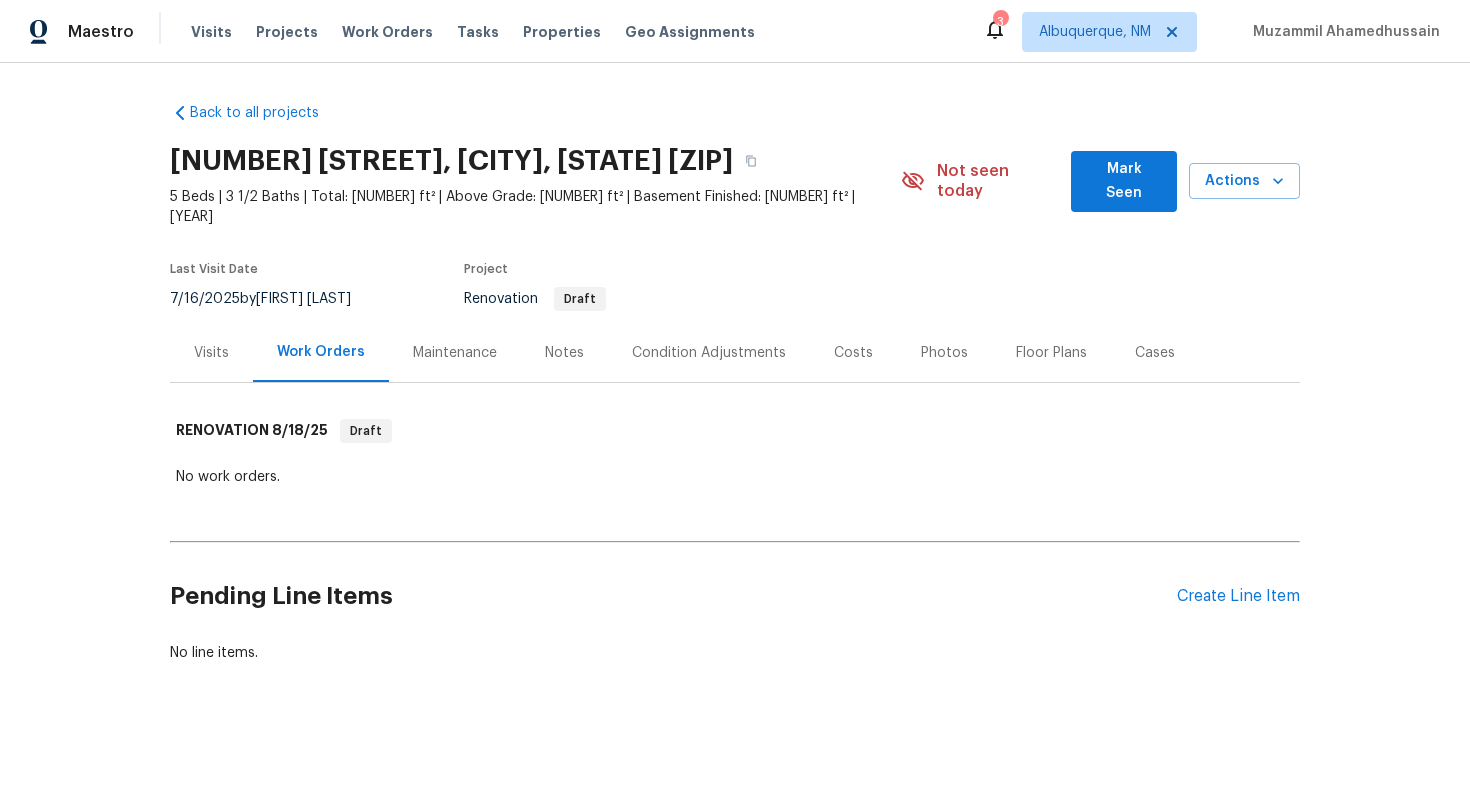 click on "Pending Line Items Create Line Item" at bounding box center (735, 596) 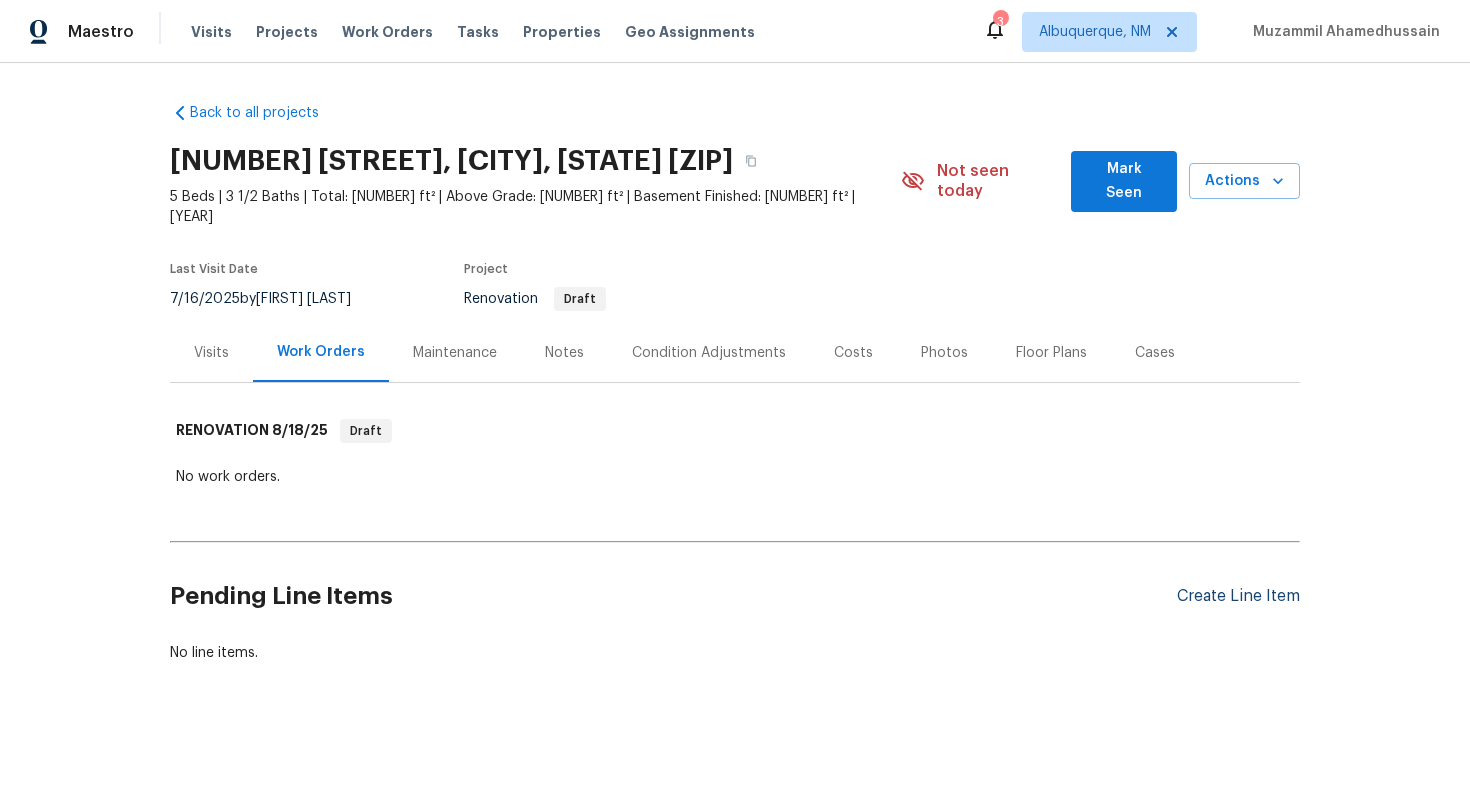 click on "Create Line Item" at bounding box center [1238, 596] 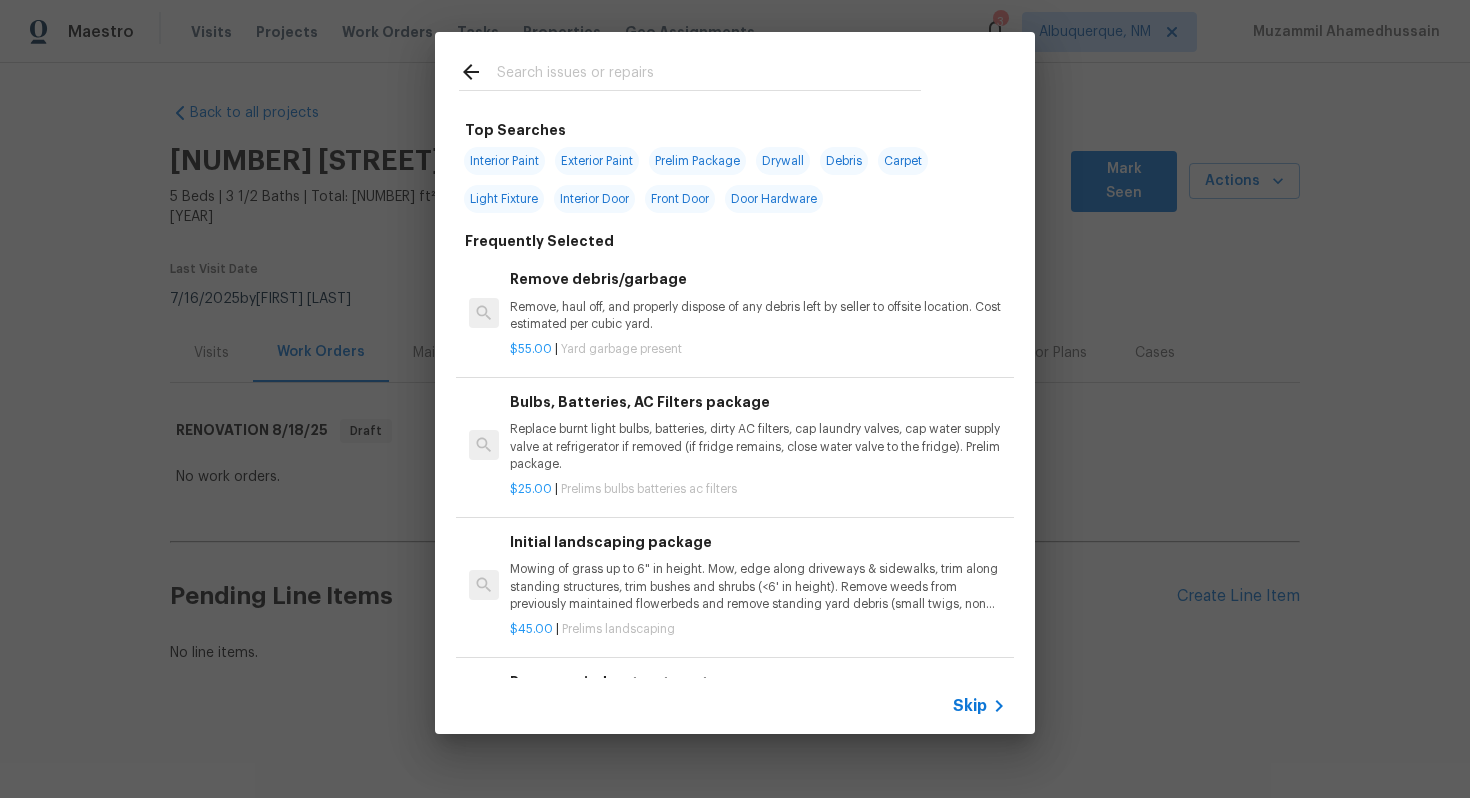 click on "Skip" at bounding box center (970, 706) 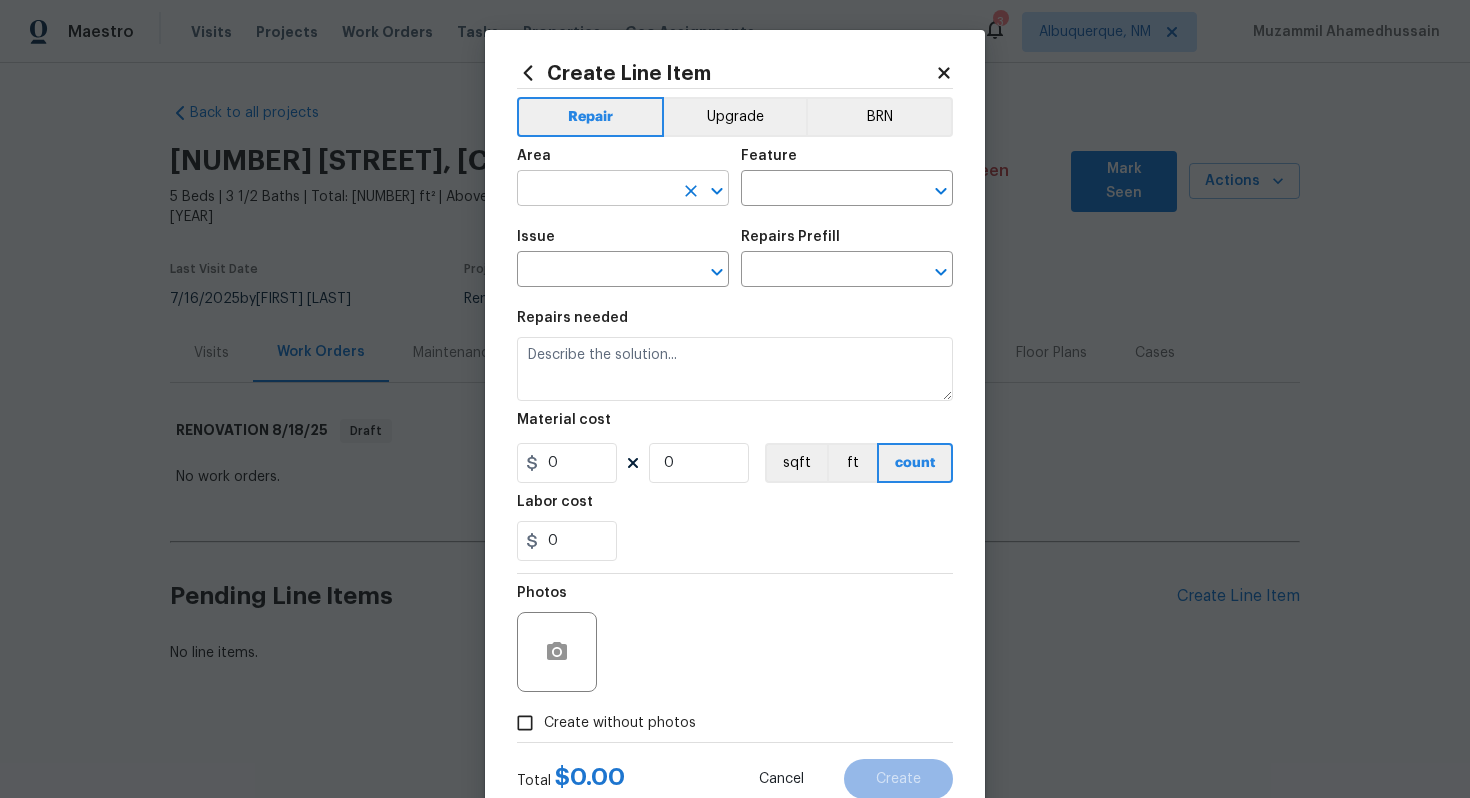 click at bounding box center [595, 190] 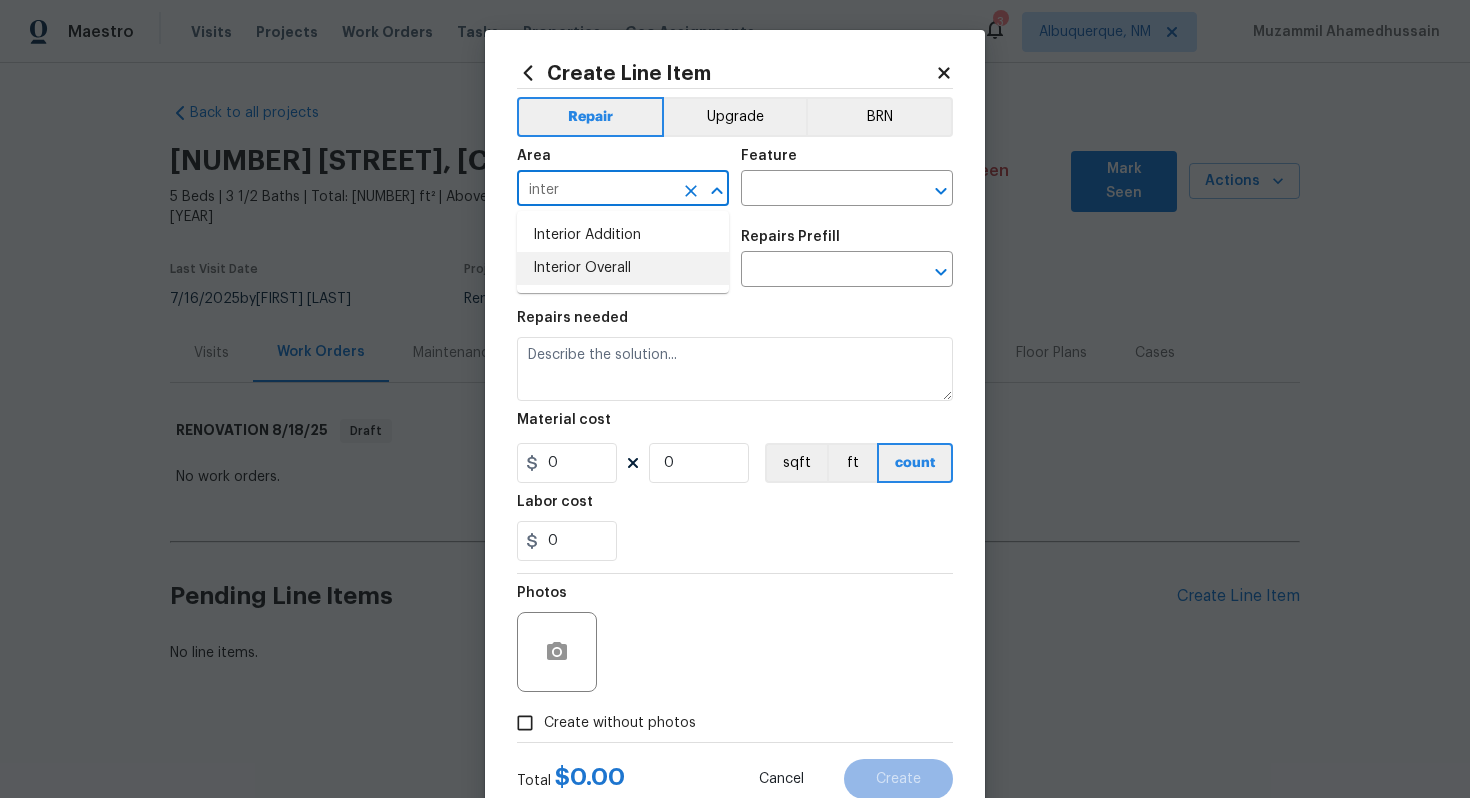 click on "Interior Overall" at bounding box center [623, 268] 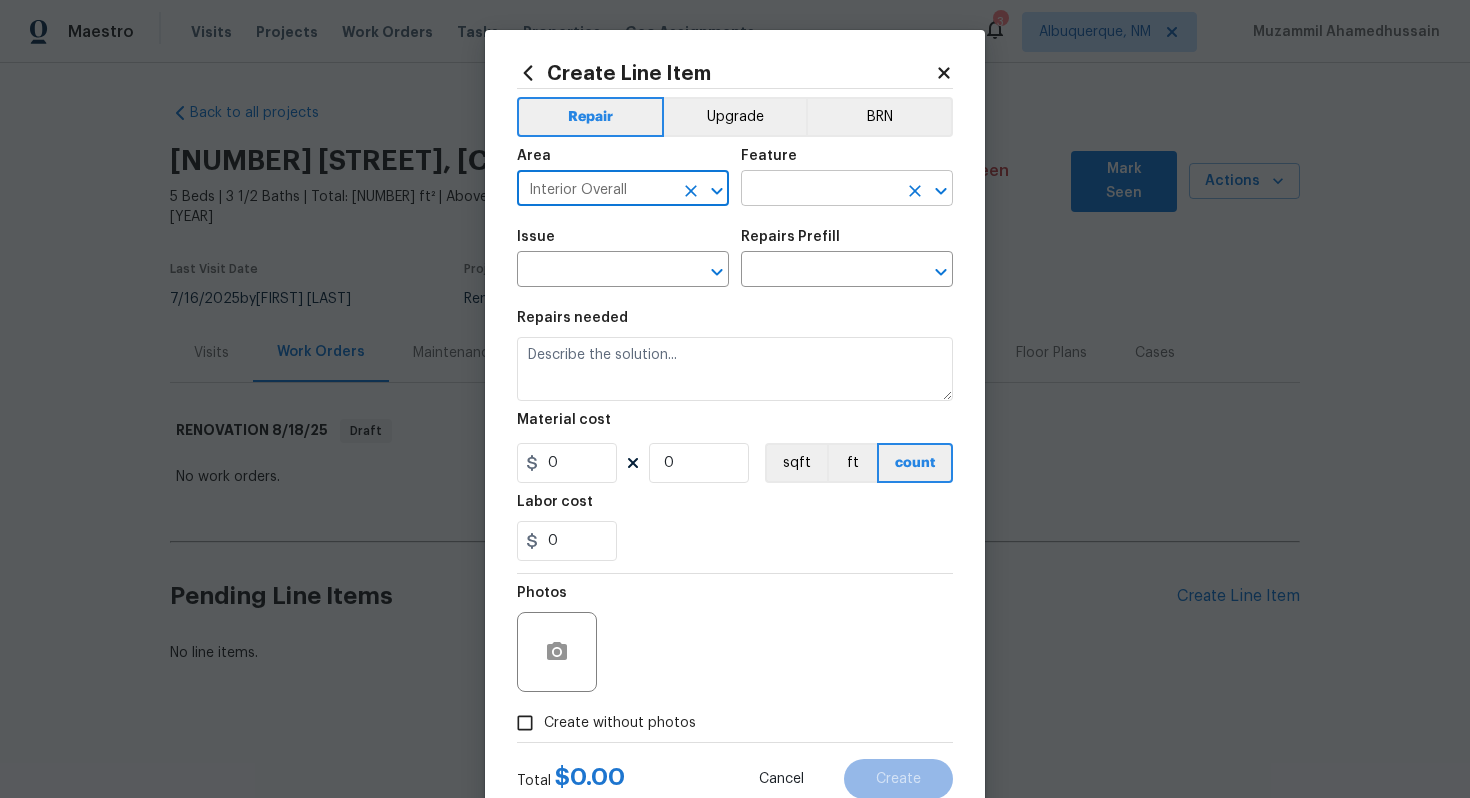 type on "Interior Overall" 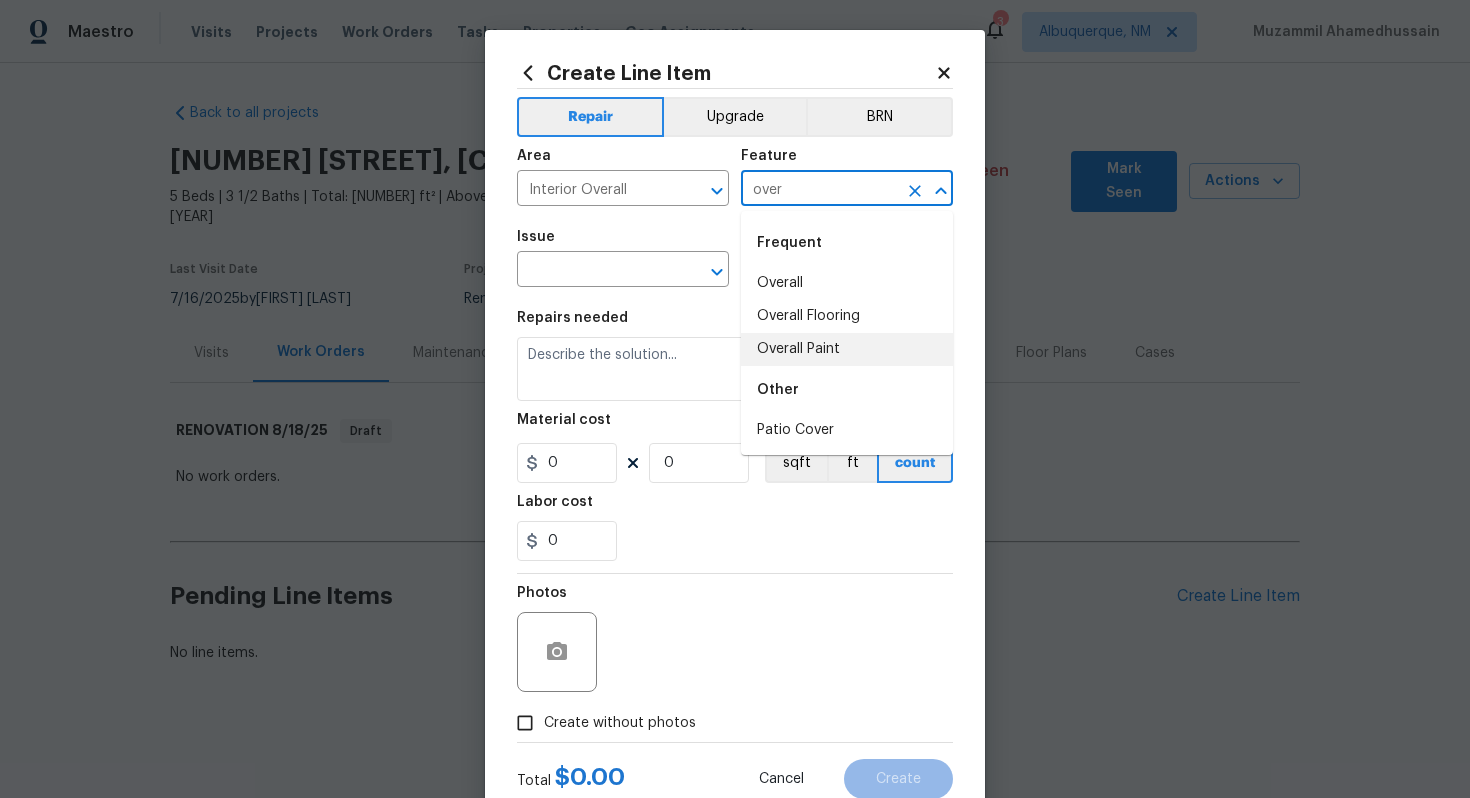 click on "Overall Paint" at bounding box center [847, 349] 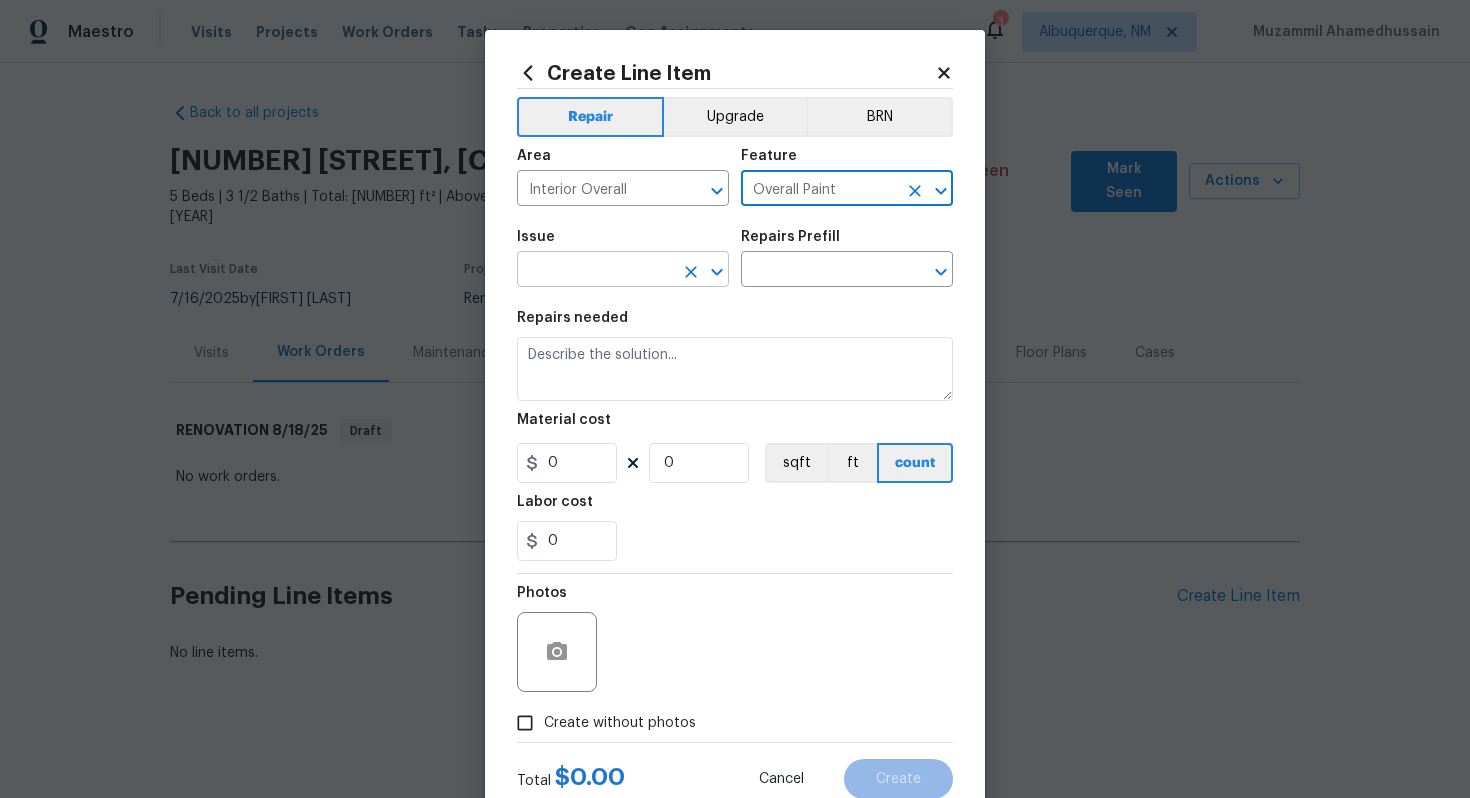 type on "Overall Paint" 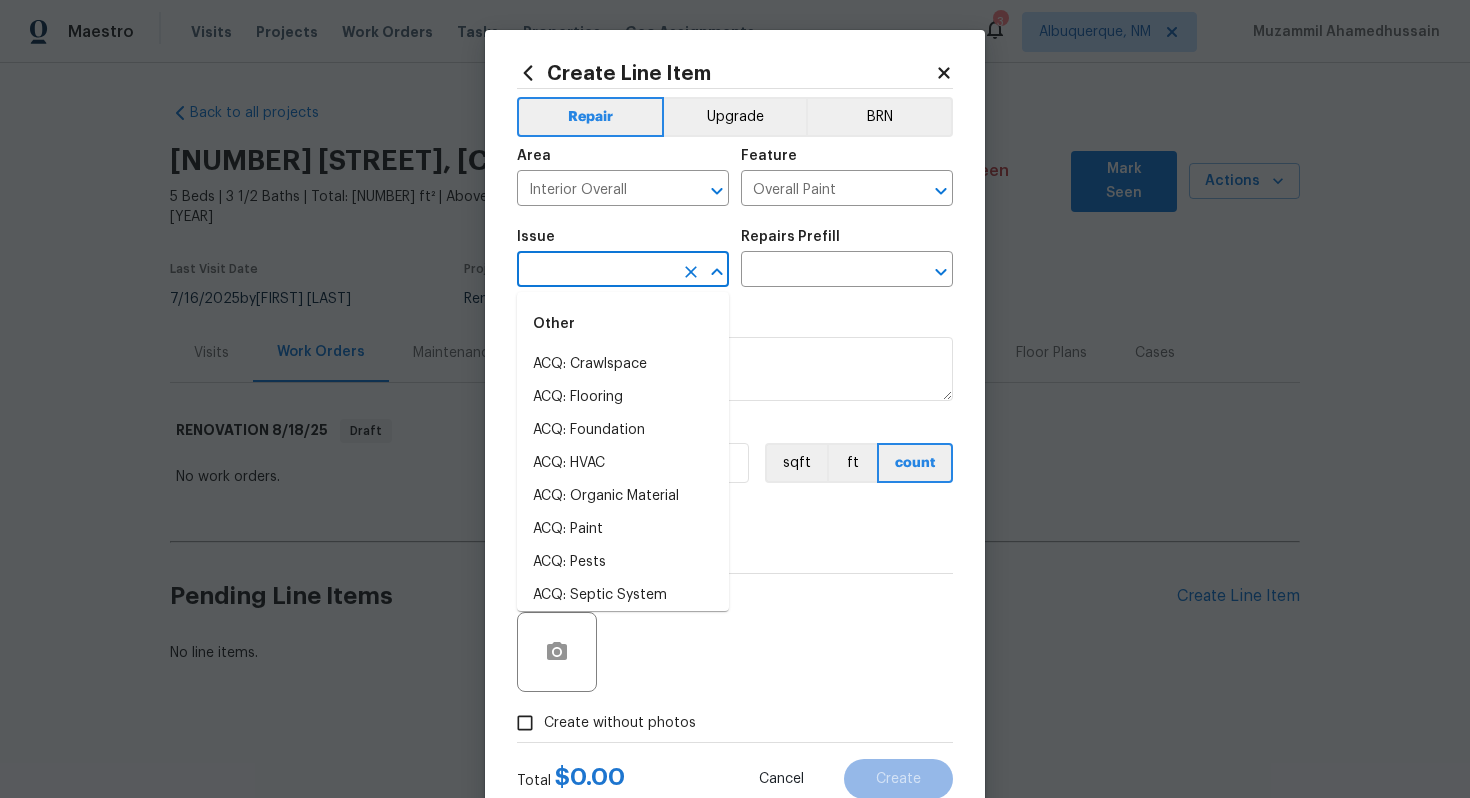 click at bounding box center [595, 271] 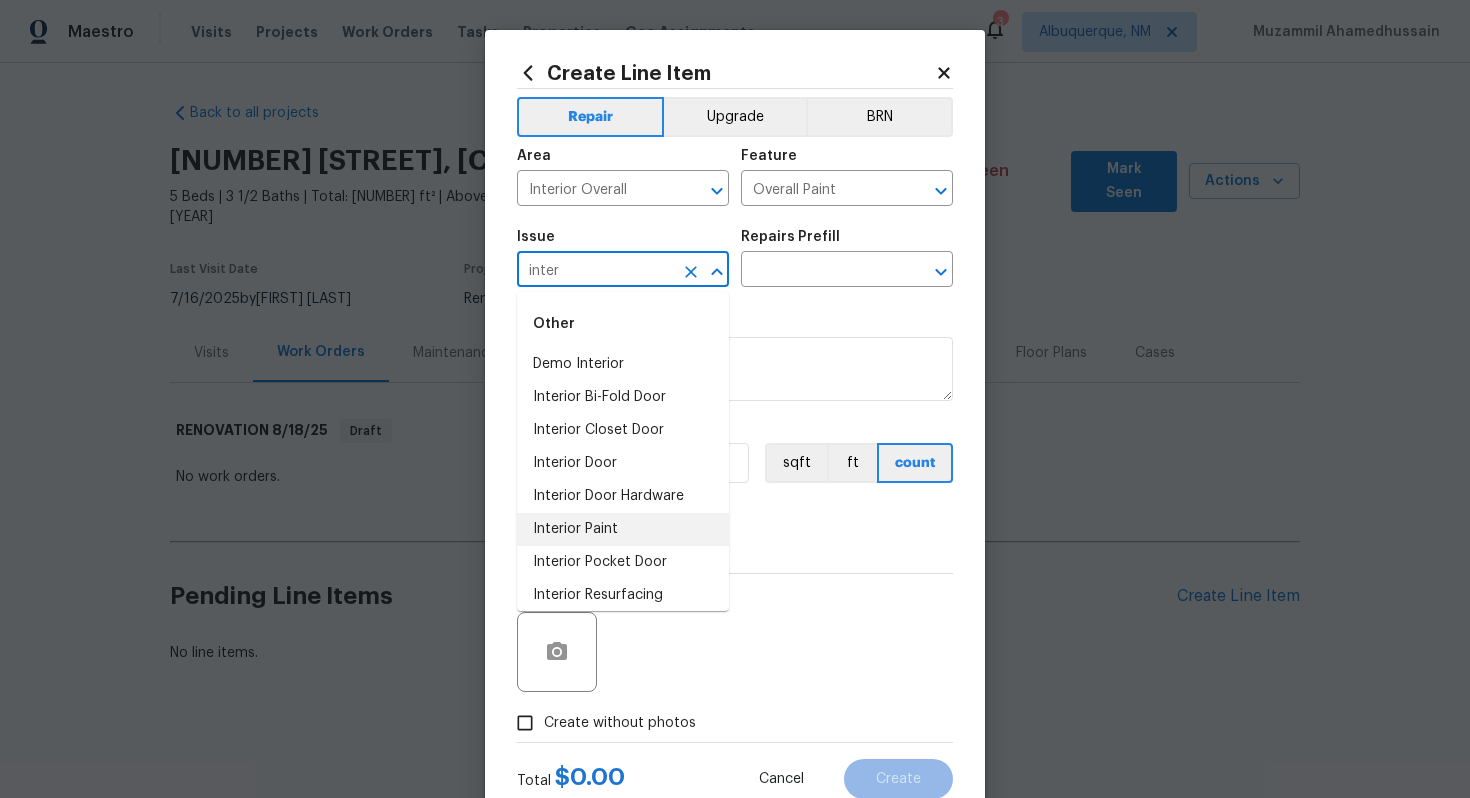 click on "Interior Paint" at bounding box center [623, 529] 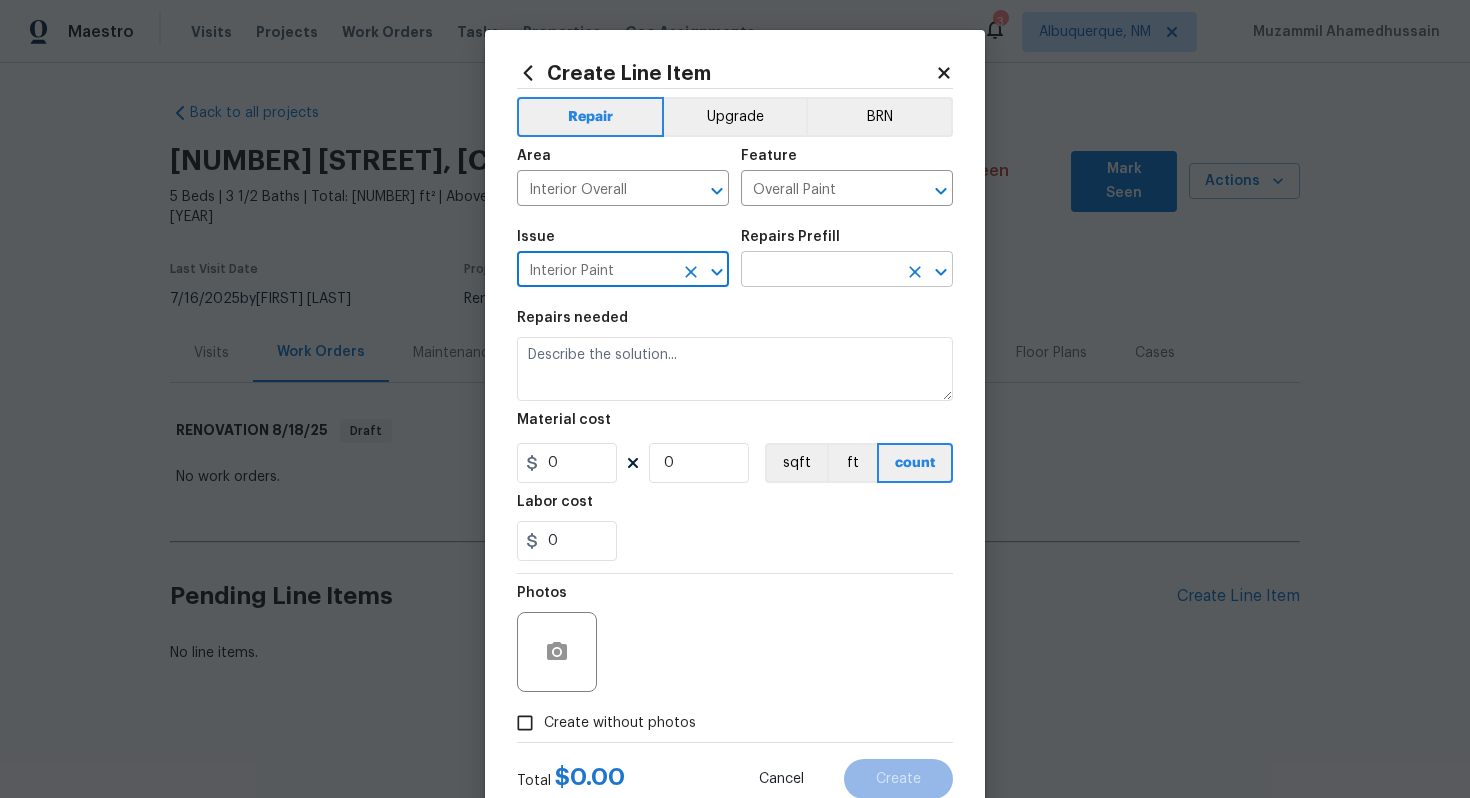 type on "Interior Paint" 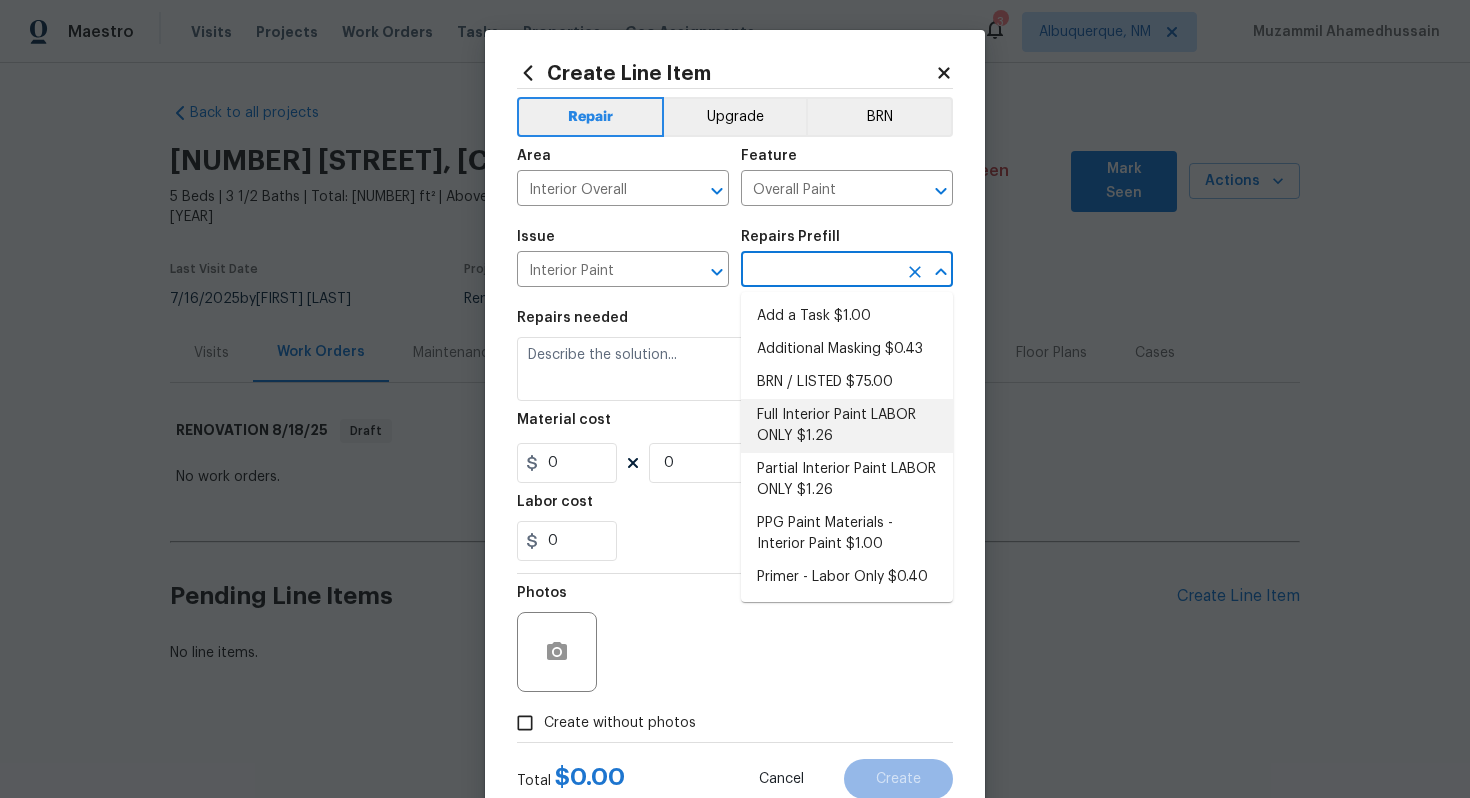 click on "Full Interior Paint LABOR ONLY $1.26" at bounding box center (847, 426) 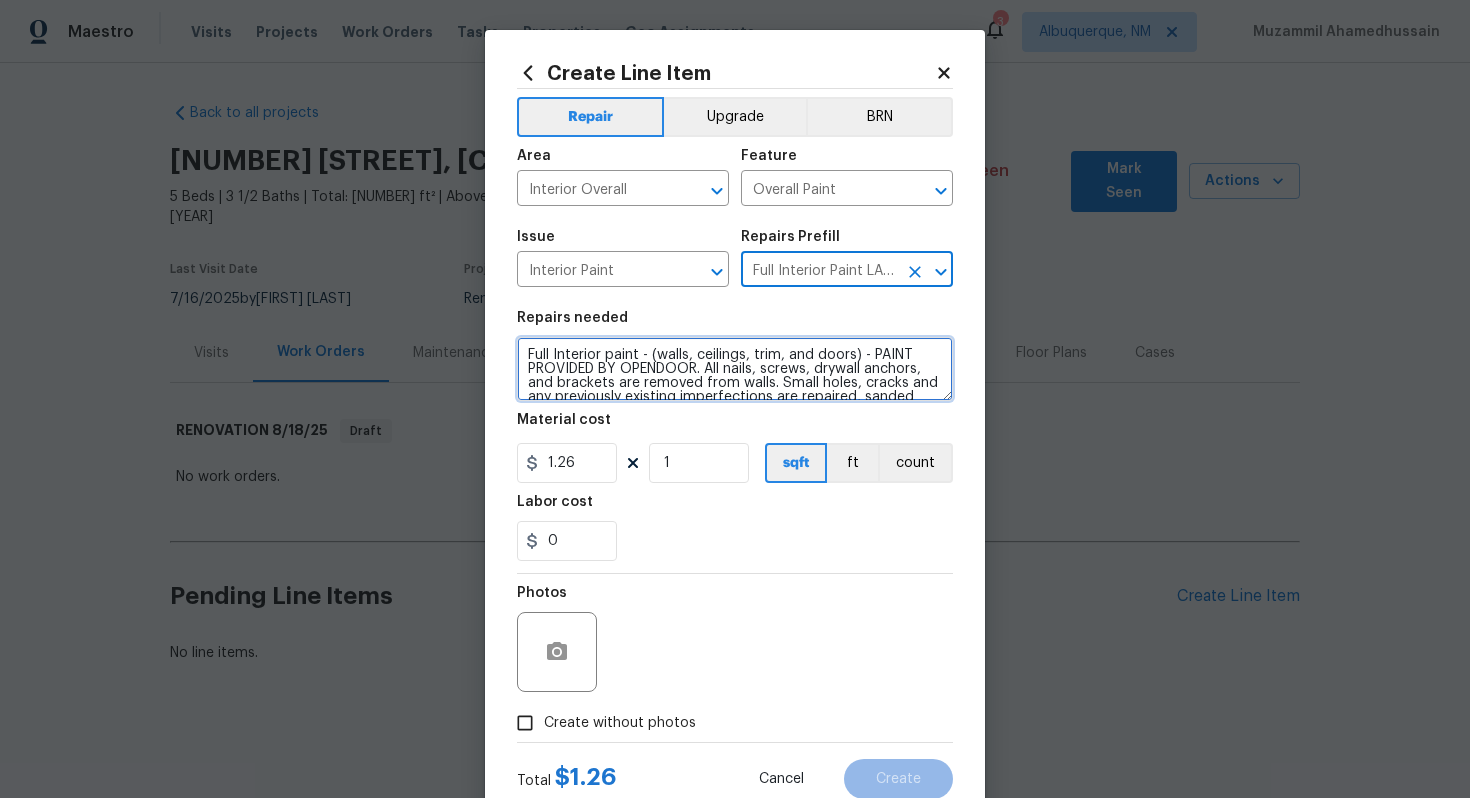 click on "Full Interior paint - (walls, ceilings, trim, and doors) - PAINT PROVIDED BY OPENDOOR. All nails, screws, drywall anchors, and brackets are removed from walls. Small holes, cracks and any previously existing imperfections are repaired, sanded and textured to match surrounding texture prior to painting. Caulk all edges/corners, windows, doors, counters, tubs/showers and baseboards; To include painting of all register vents (after proper preparation), all sides of doors, protection of floors, cabinets, hardware and hinges, windows with drop cloths, plastic sheeting and masking. Clean up and removal of prep debris and any paint overspray." at bounding box center [735, 369] 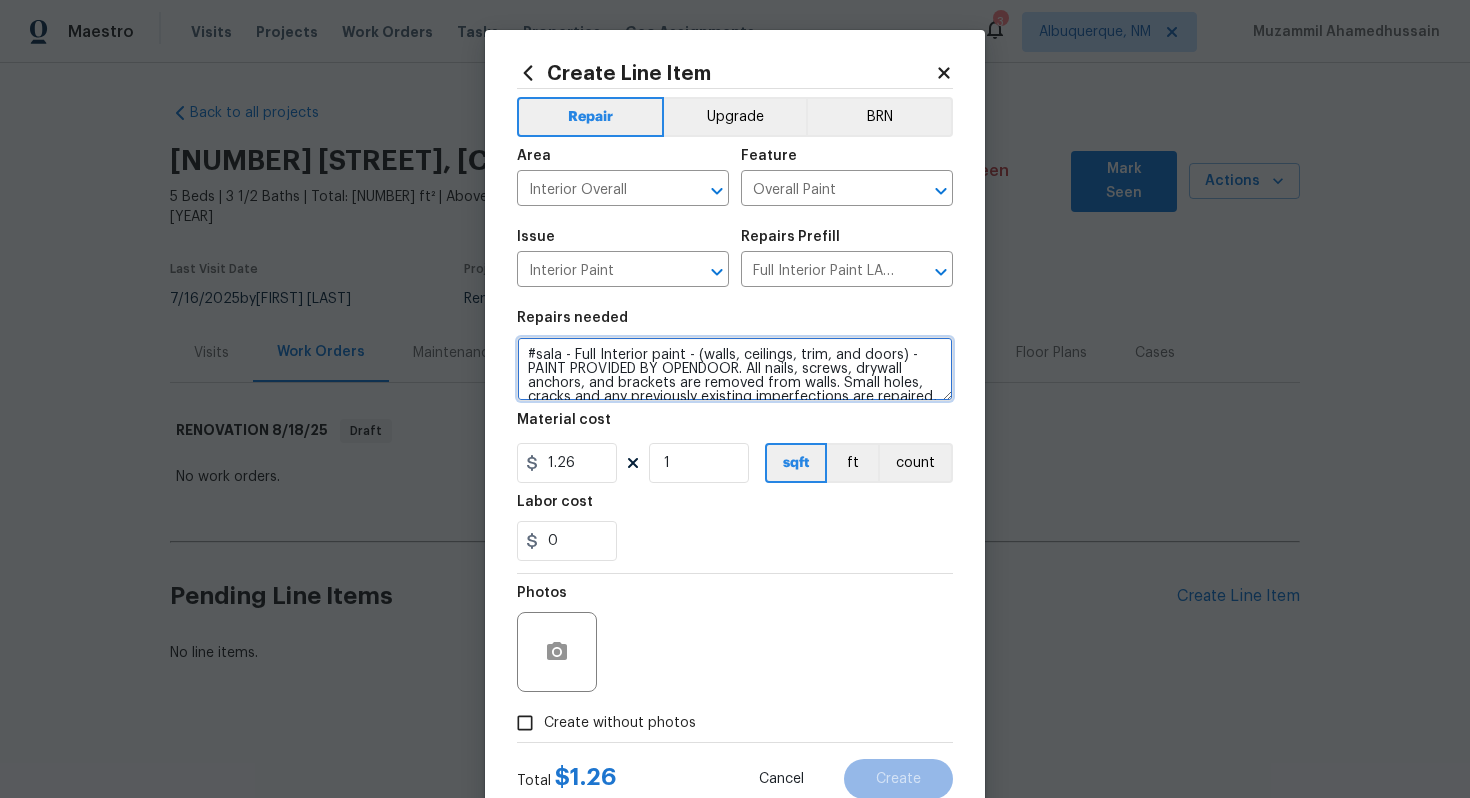 type on "#sala - Full Interior paint - (walls, ceilings, trim, and doors) - PAINT PROVIDED BY OPENDOOR. All nails, screws, drywall anchors, and brackets are removed from walls. Small holes, cracks and any previously existing imperfections are repaired, sanded and textured to match surrounding texture prior to painting. Caulk all edges/corners, windows, doors, counters, tubs/showers and baseboards; To include painting of all register vents (after proper preparation), all sides of doors, protection of floors, cabinets, hardware and hinges, windows with drop cloths, plastic sheeting and masking. Clean up and removal of prep debris and any paint overspray." 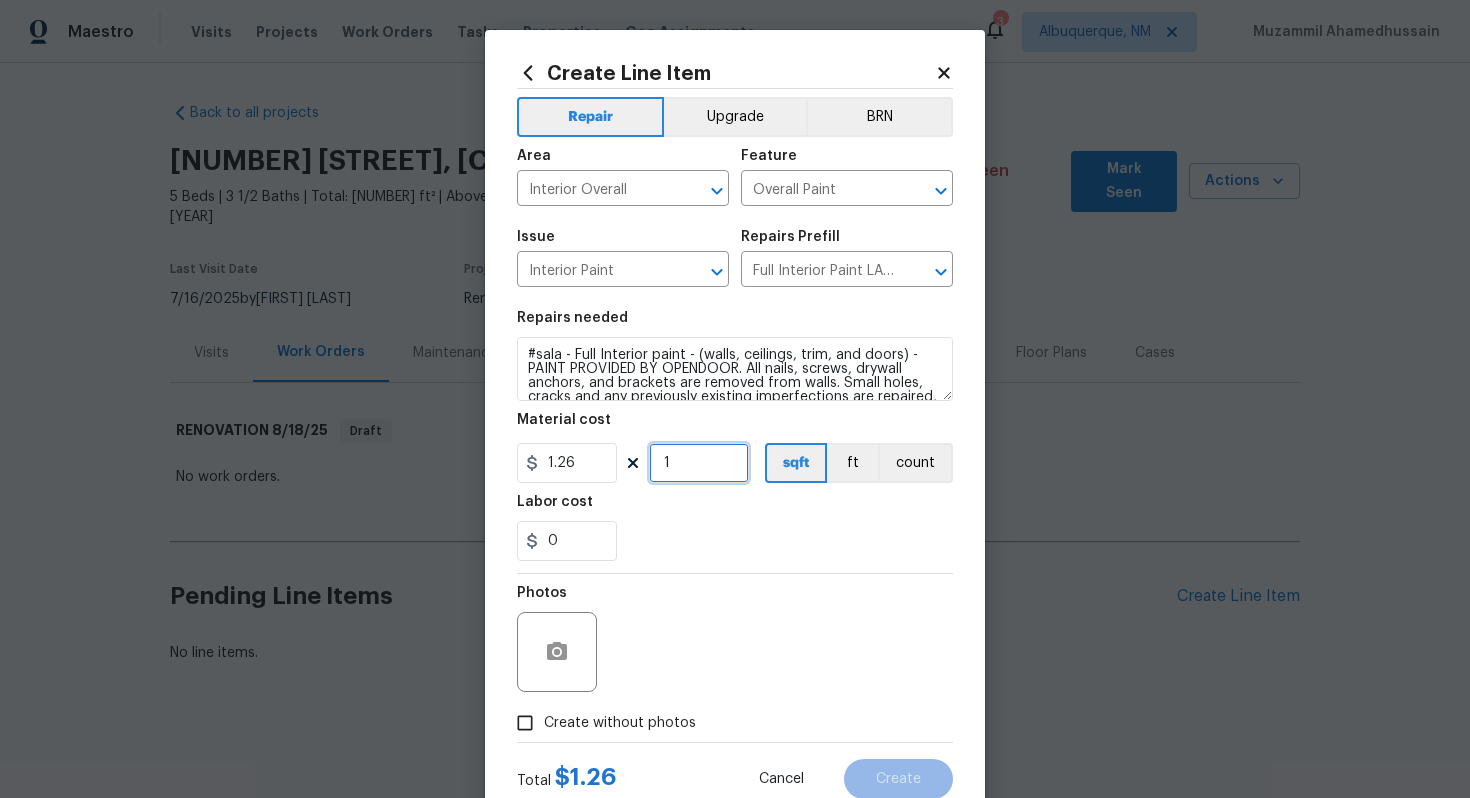 click on "1" at bounding box center [699, 463] 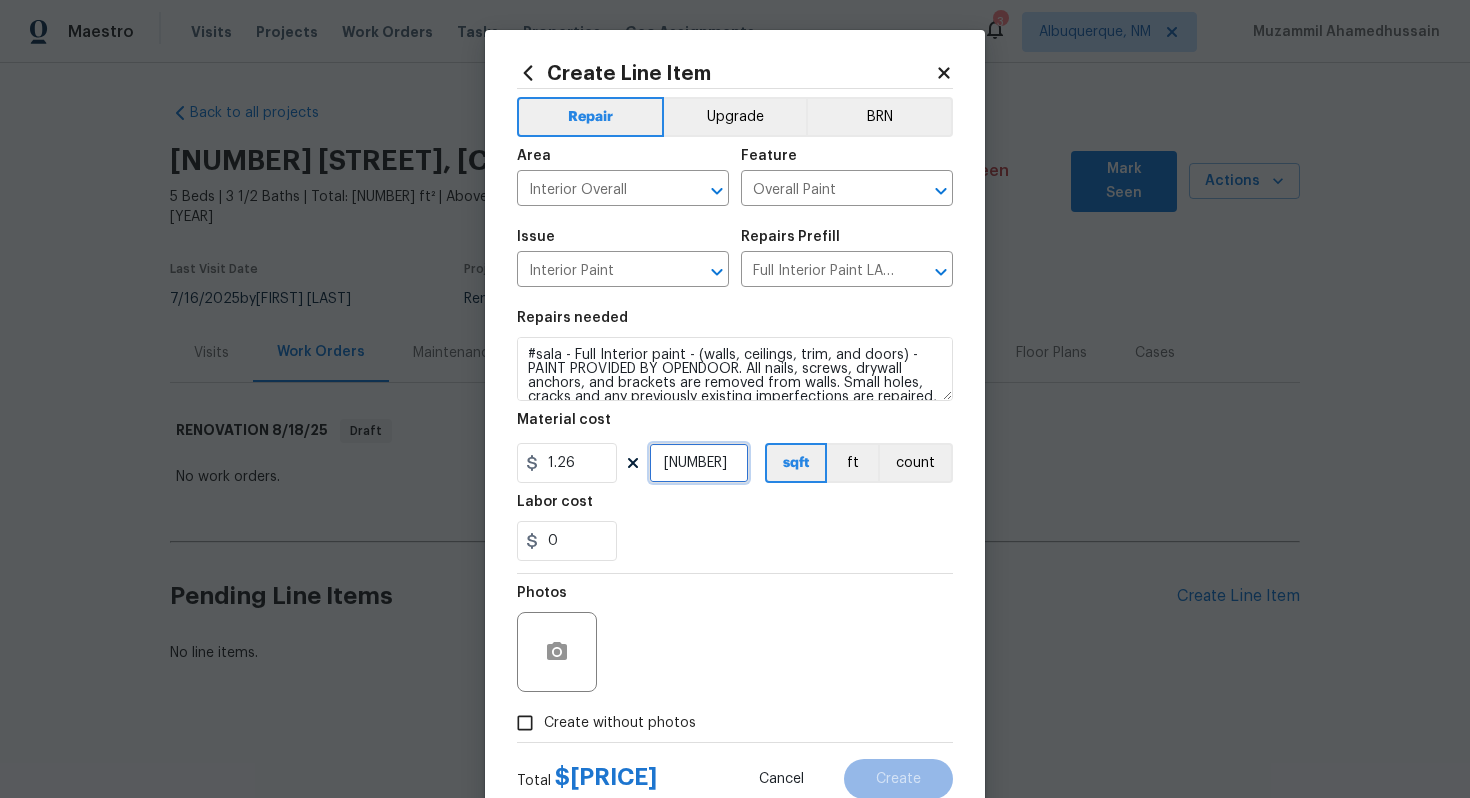 type on "[NUMBER]" 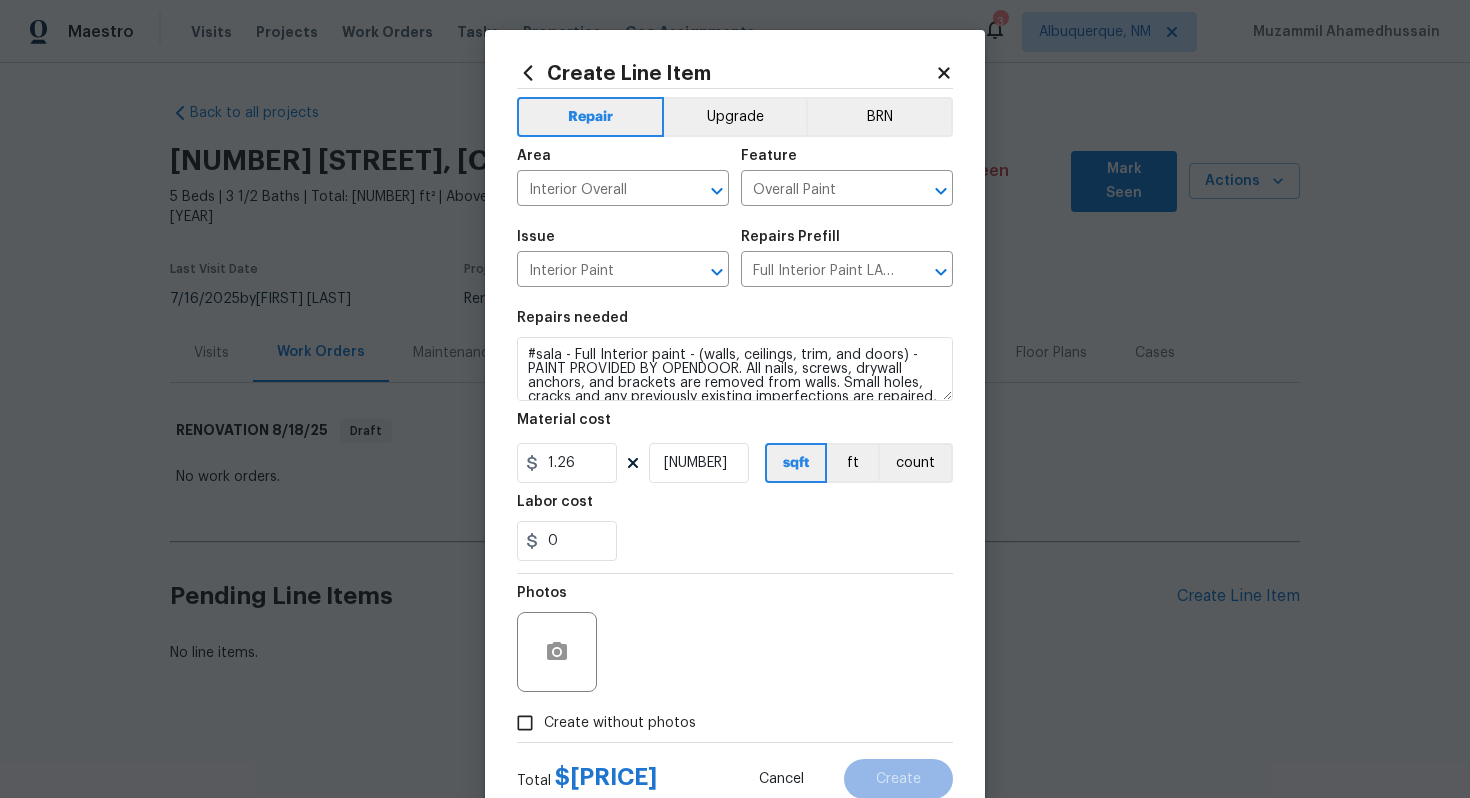 click on "Create without photos" at bounding box center [620, 723] 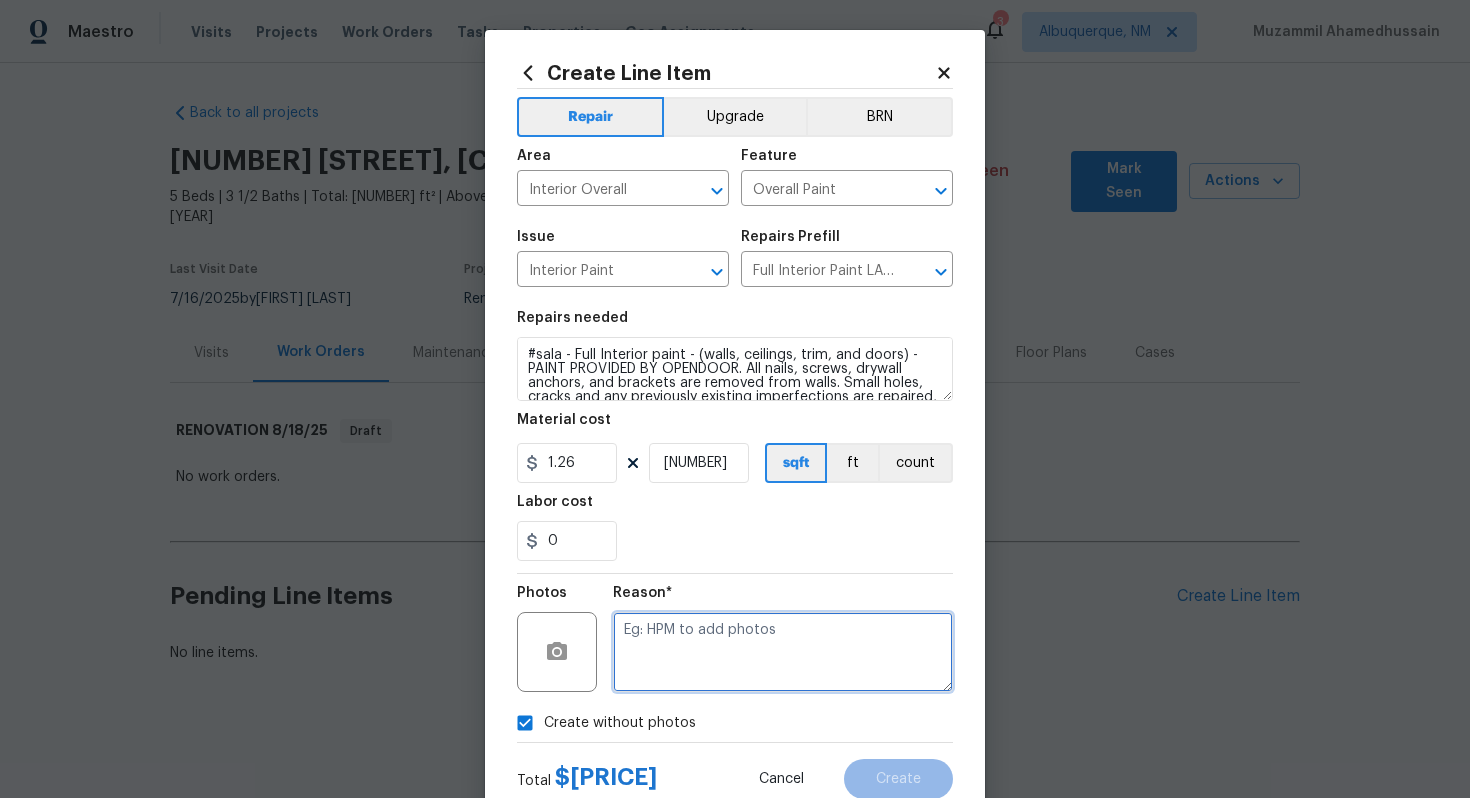 click at bounding box center [783, 652] 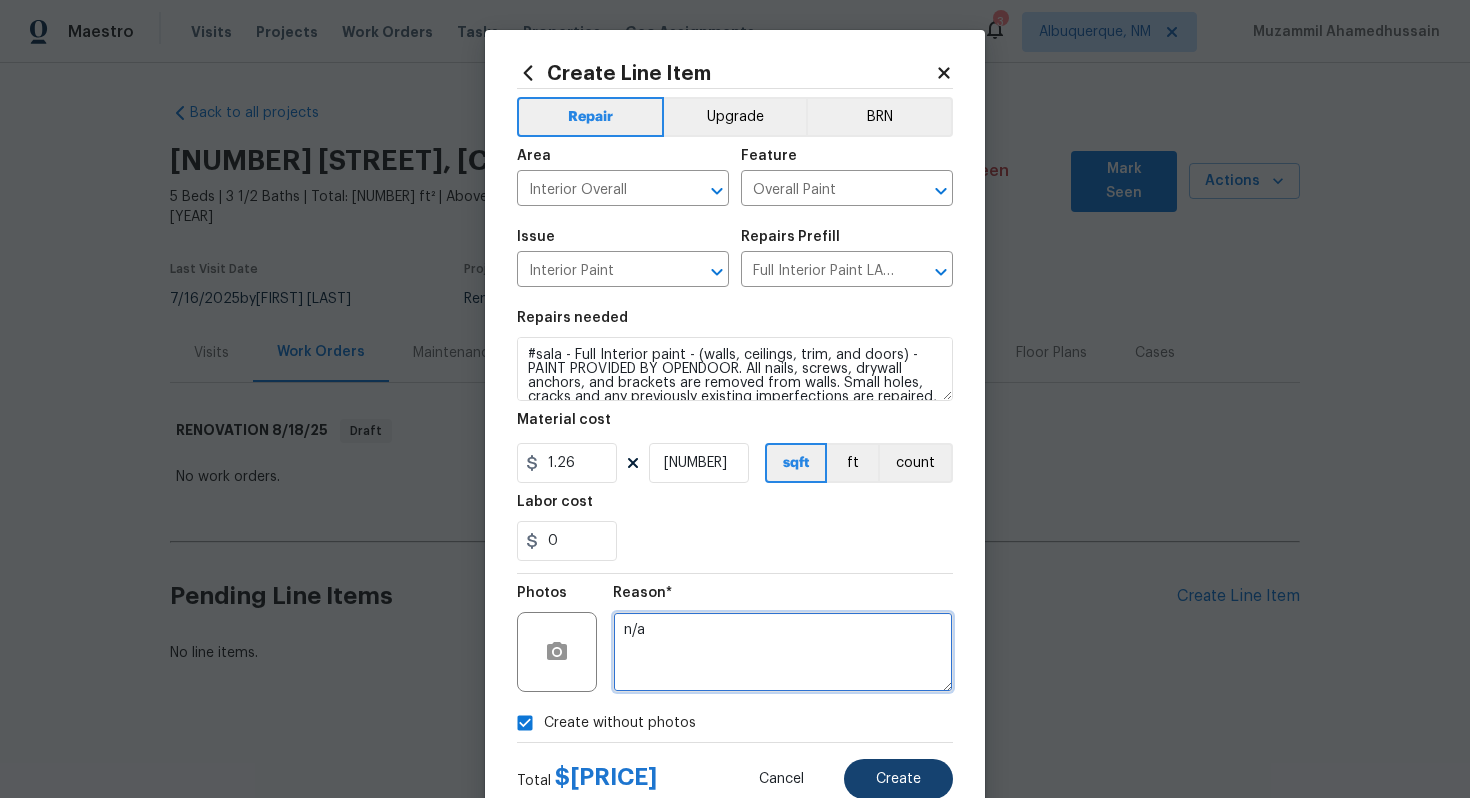 type on "n/a" 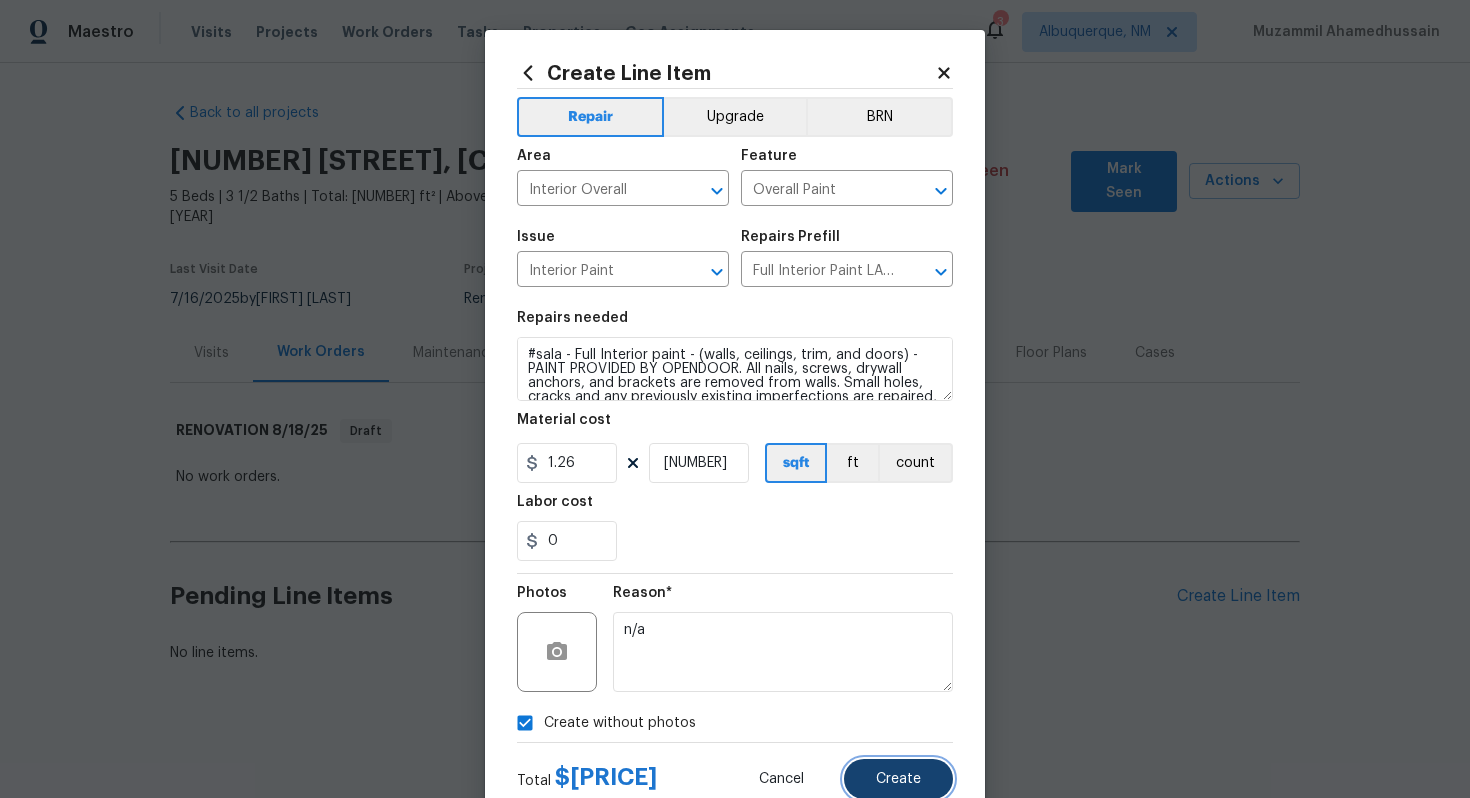 click on "Create" at bounding box center (898, 779) 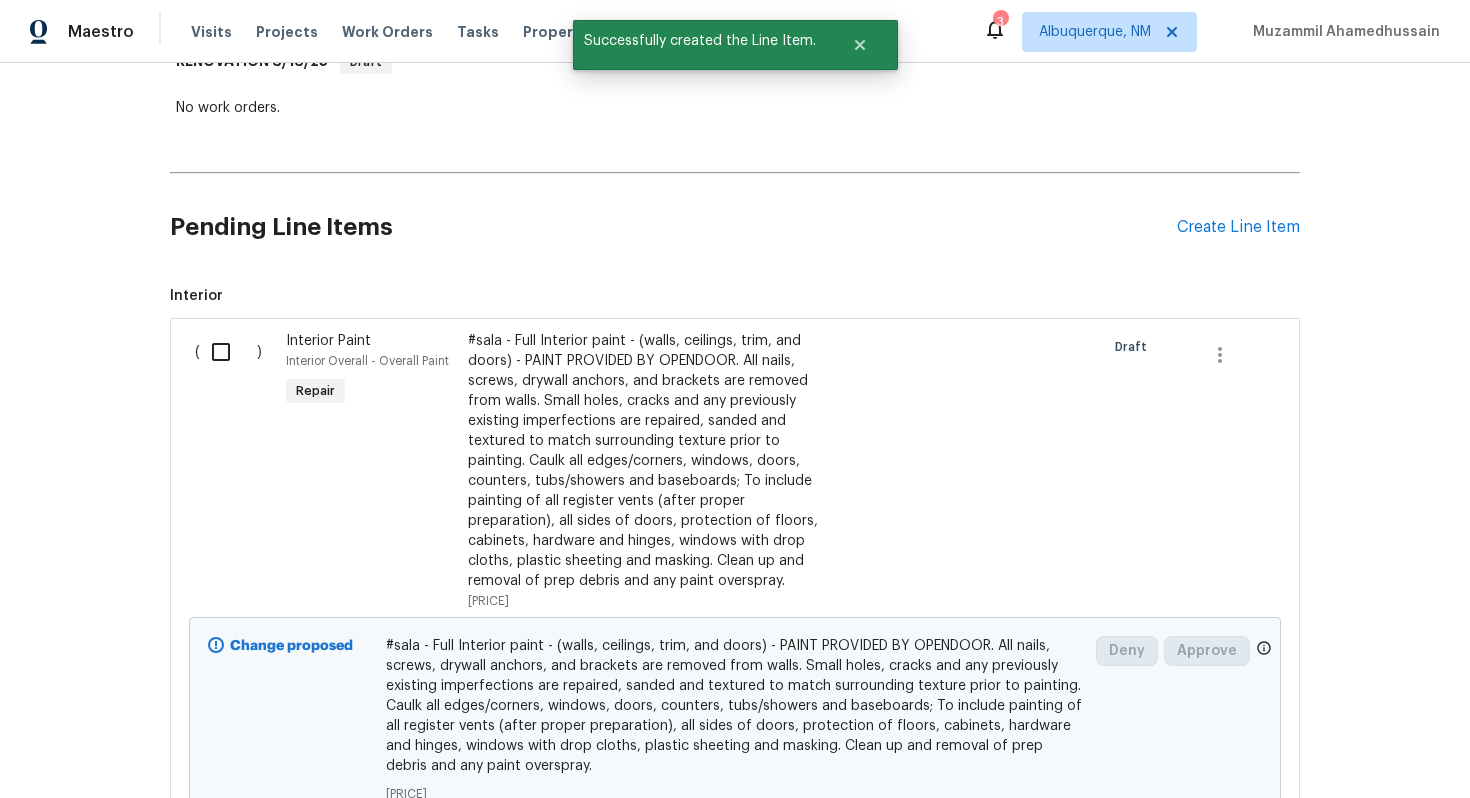 scroll, scrollTop: 465, scrollLeft: 0, axis: vertical 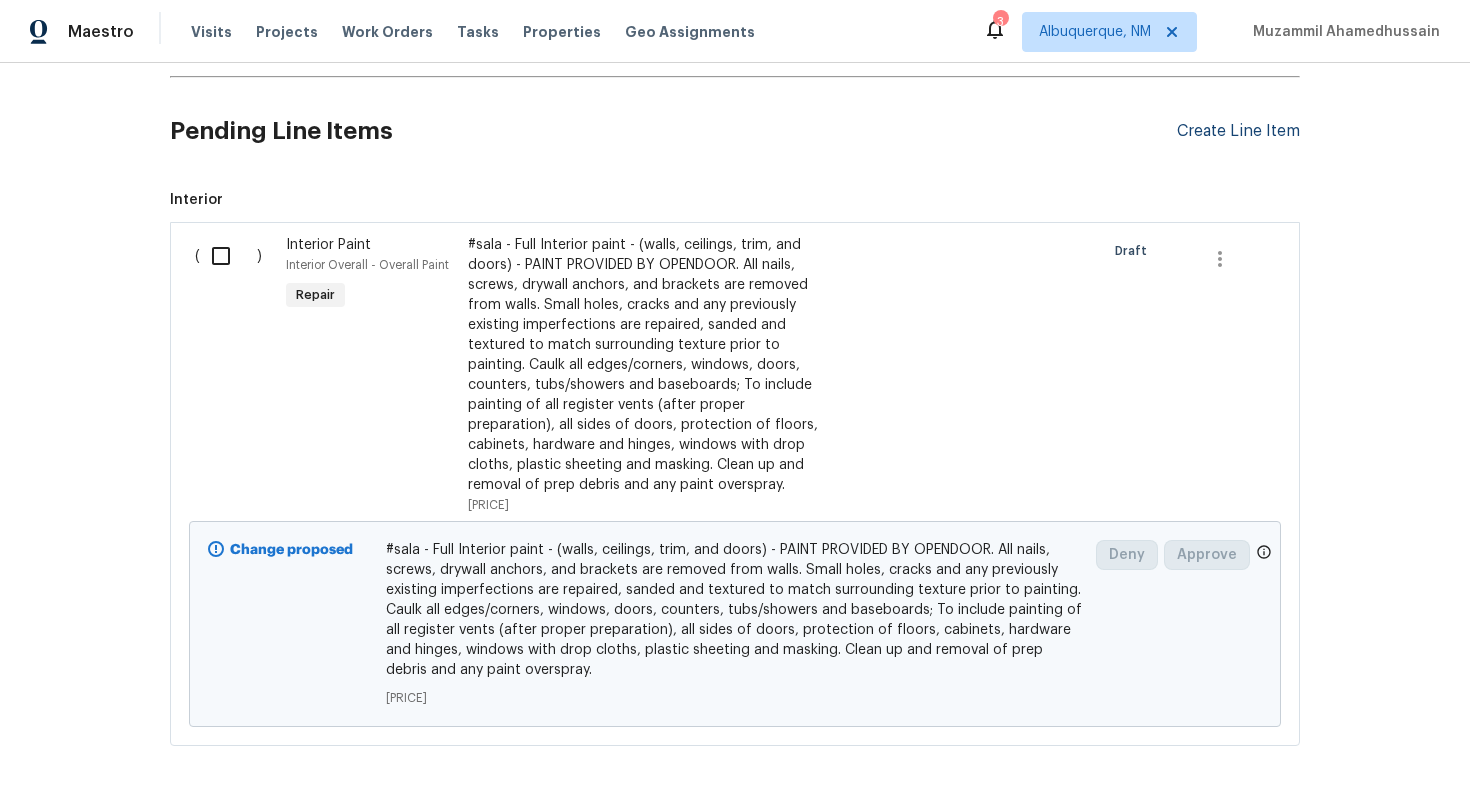 click on "Create Line Item" at bounding box center [1238, 131] 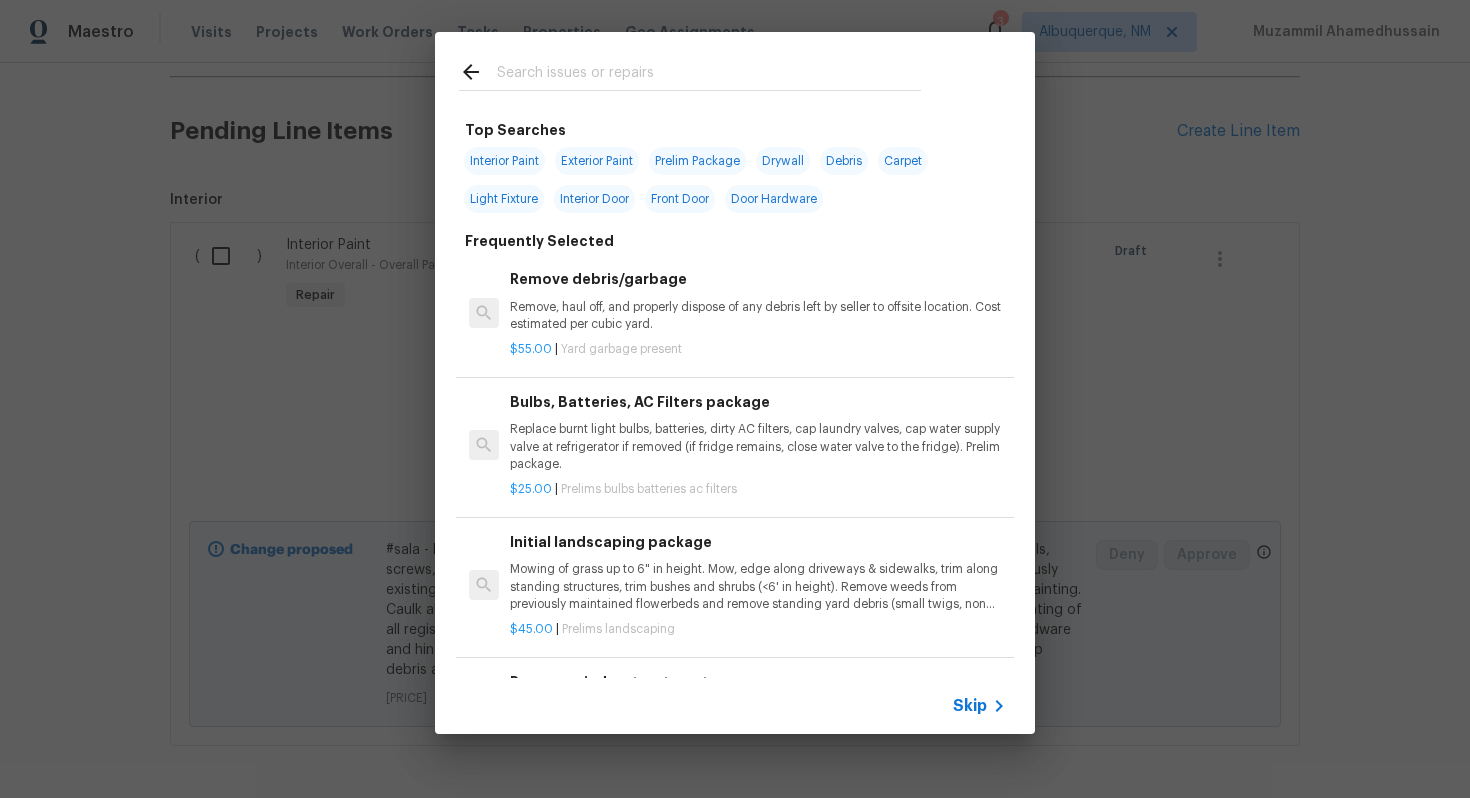 click on "Skip" at bounding box center [970, 706] 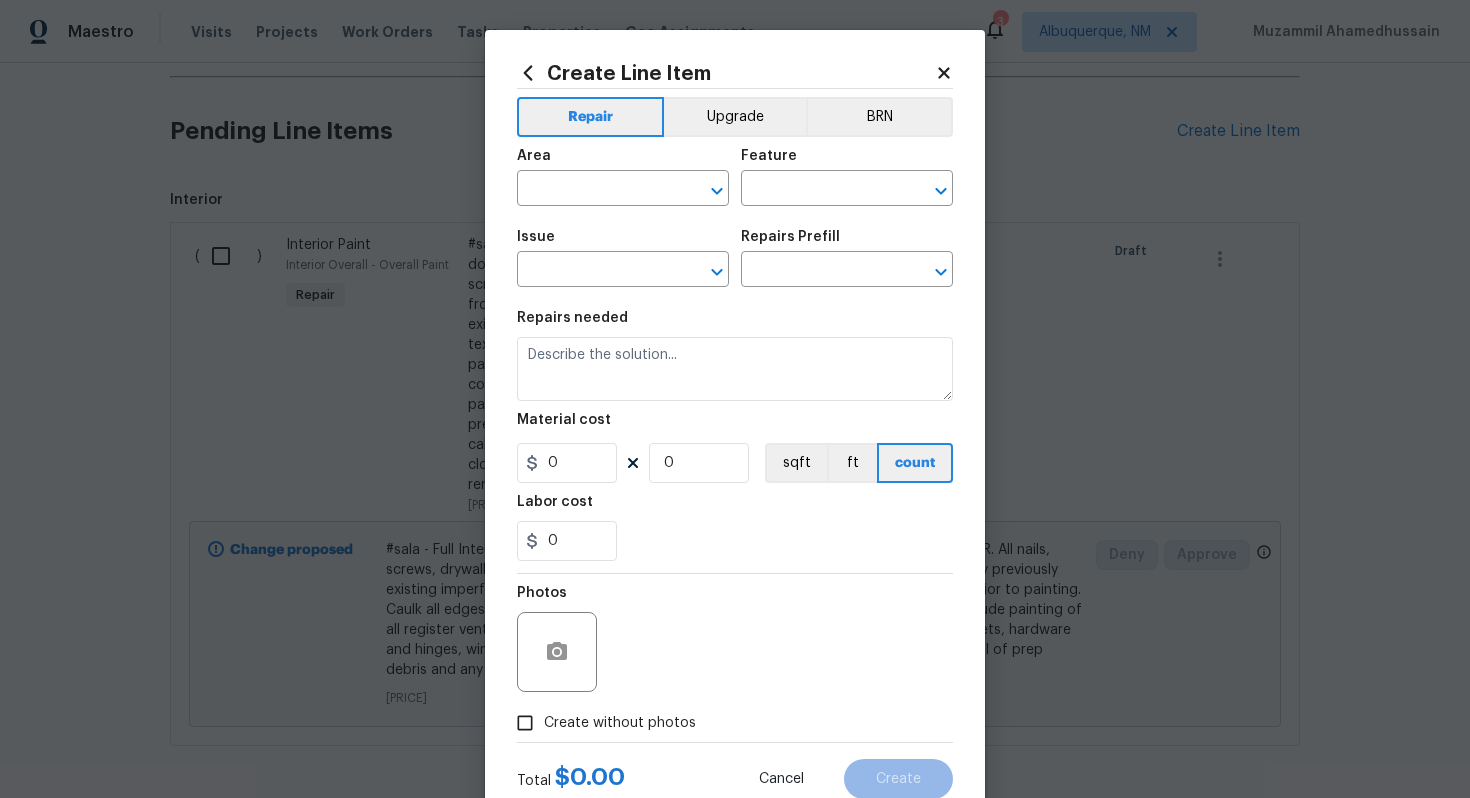 click on "Area ​ Feature ​" at bounding box center (735, 177) 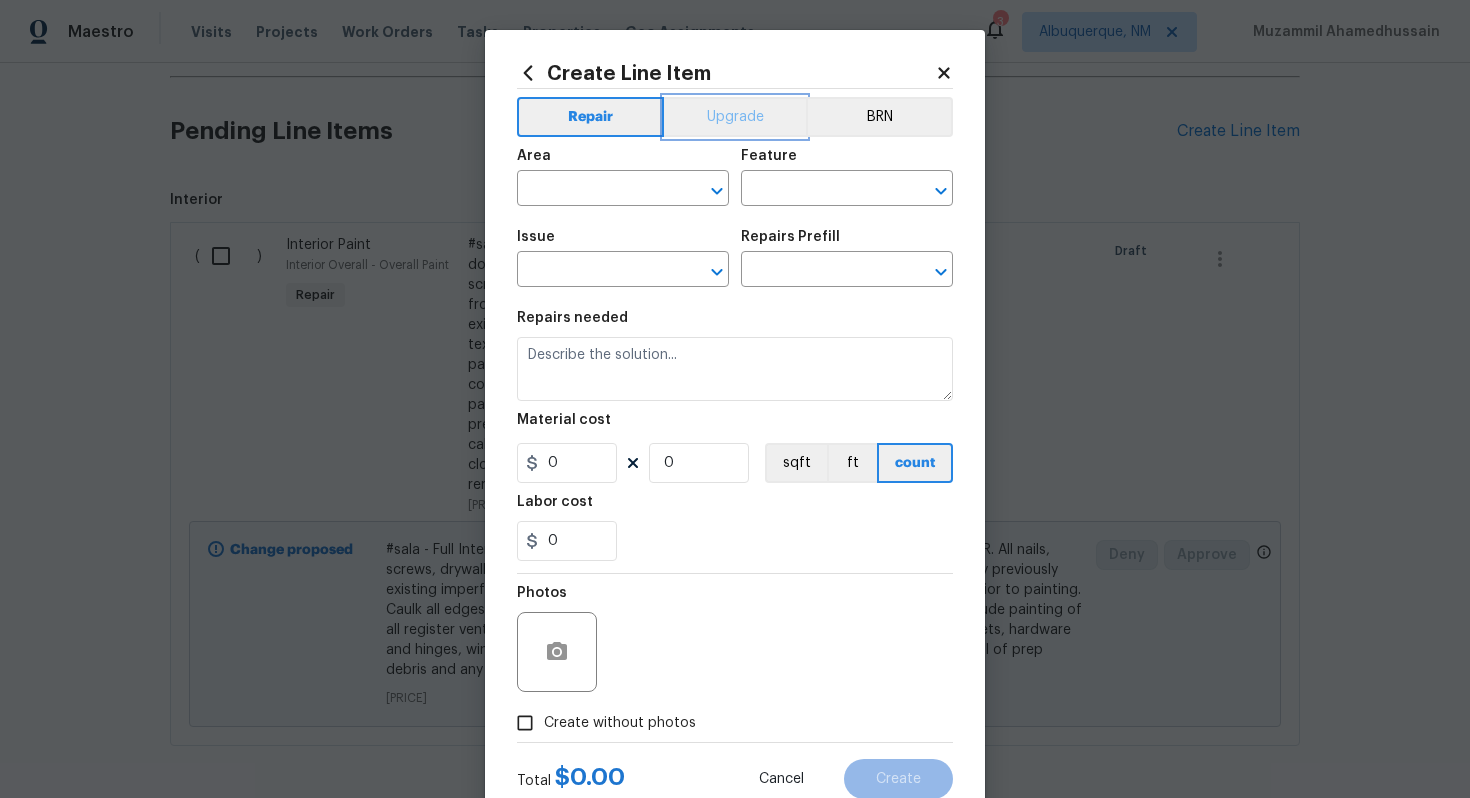 click on "Upgrade" at bounding box center [735, 117] 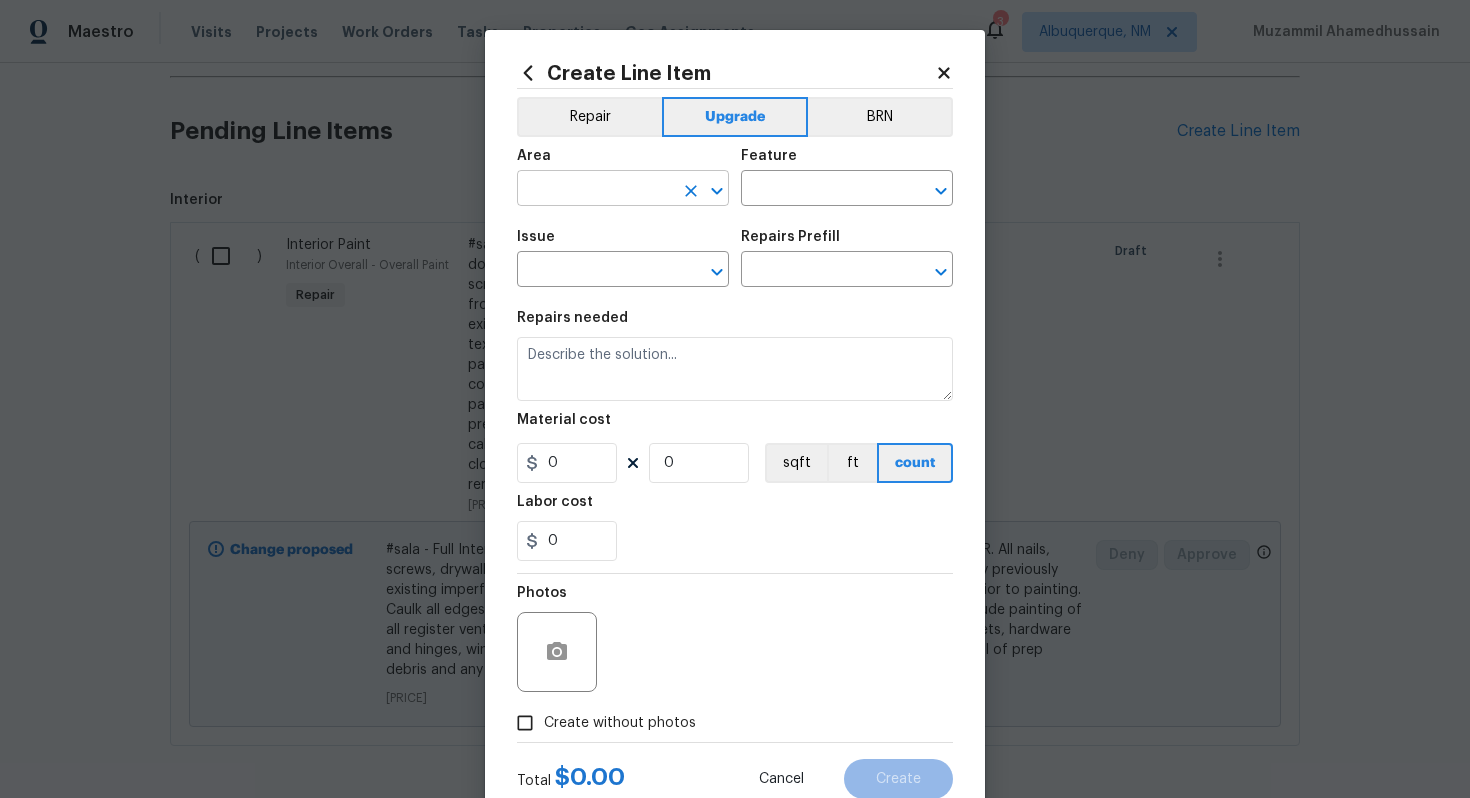 click at bounding box center [595, 190] 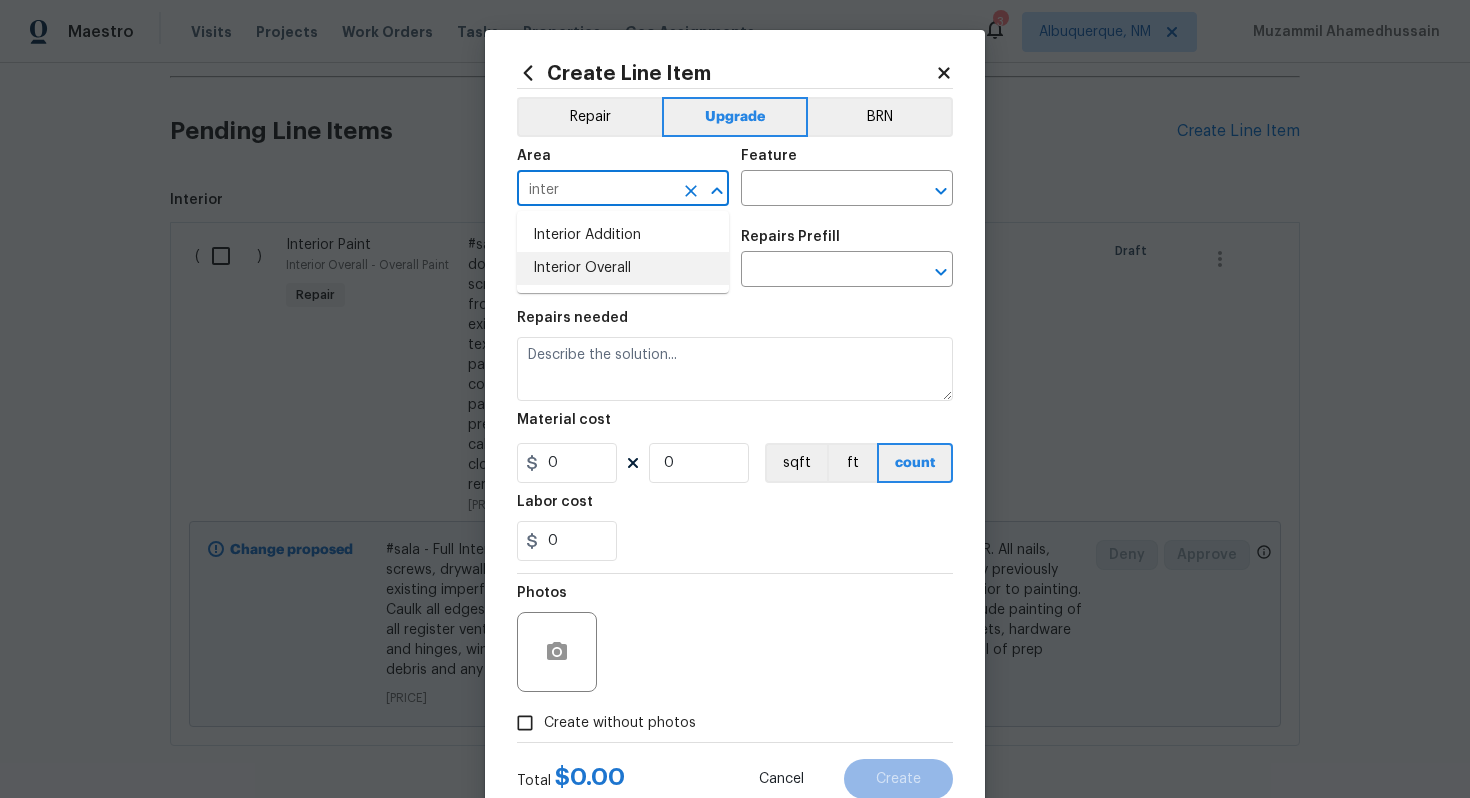 click on "Interior Overall" at bounding box center [623, 268] 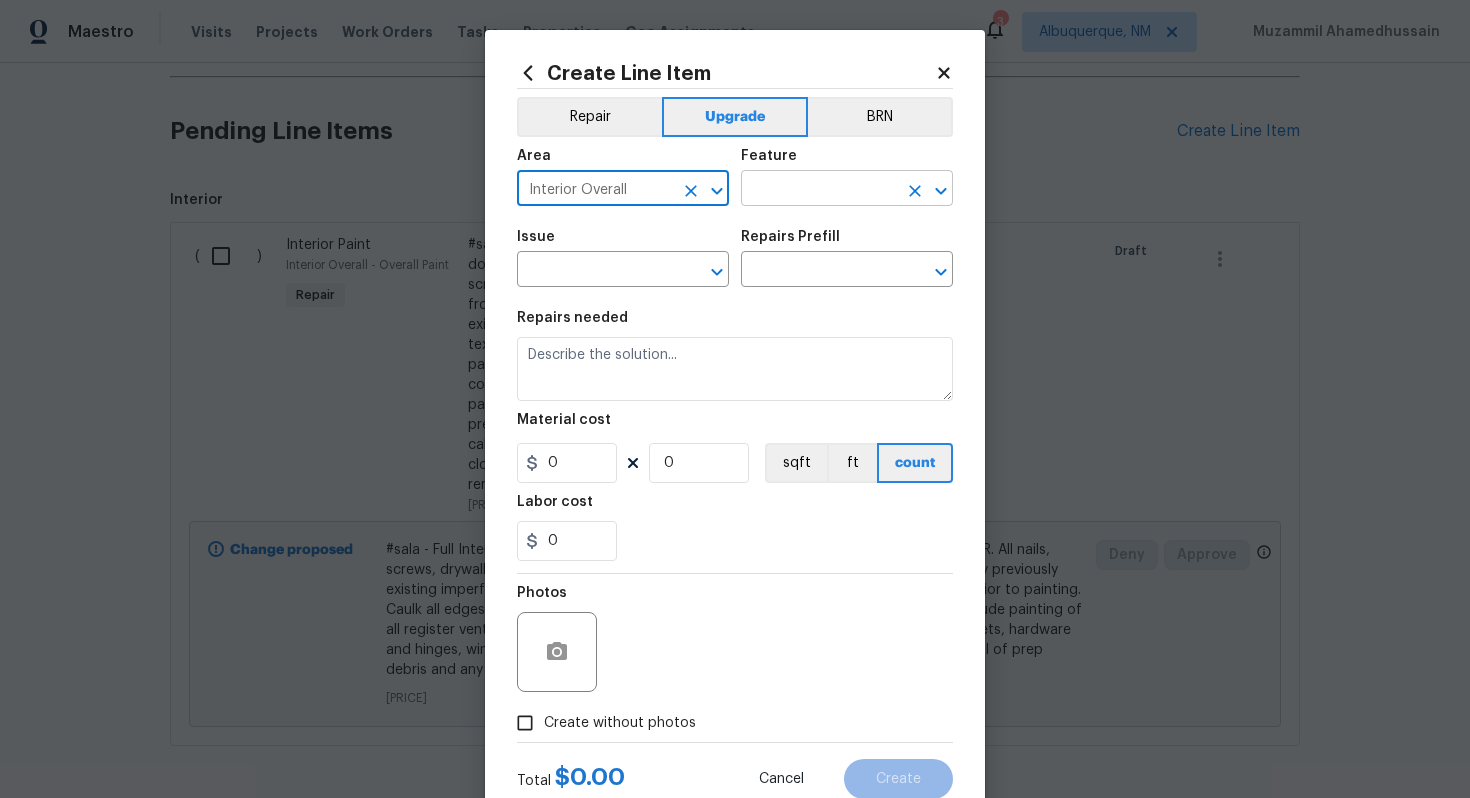 type on "Interior Overall" 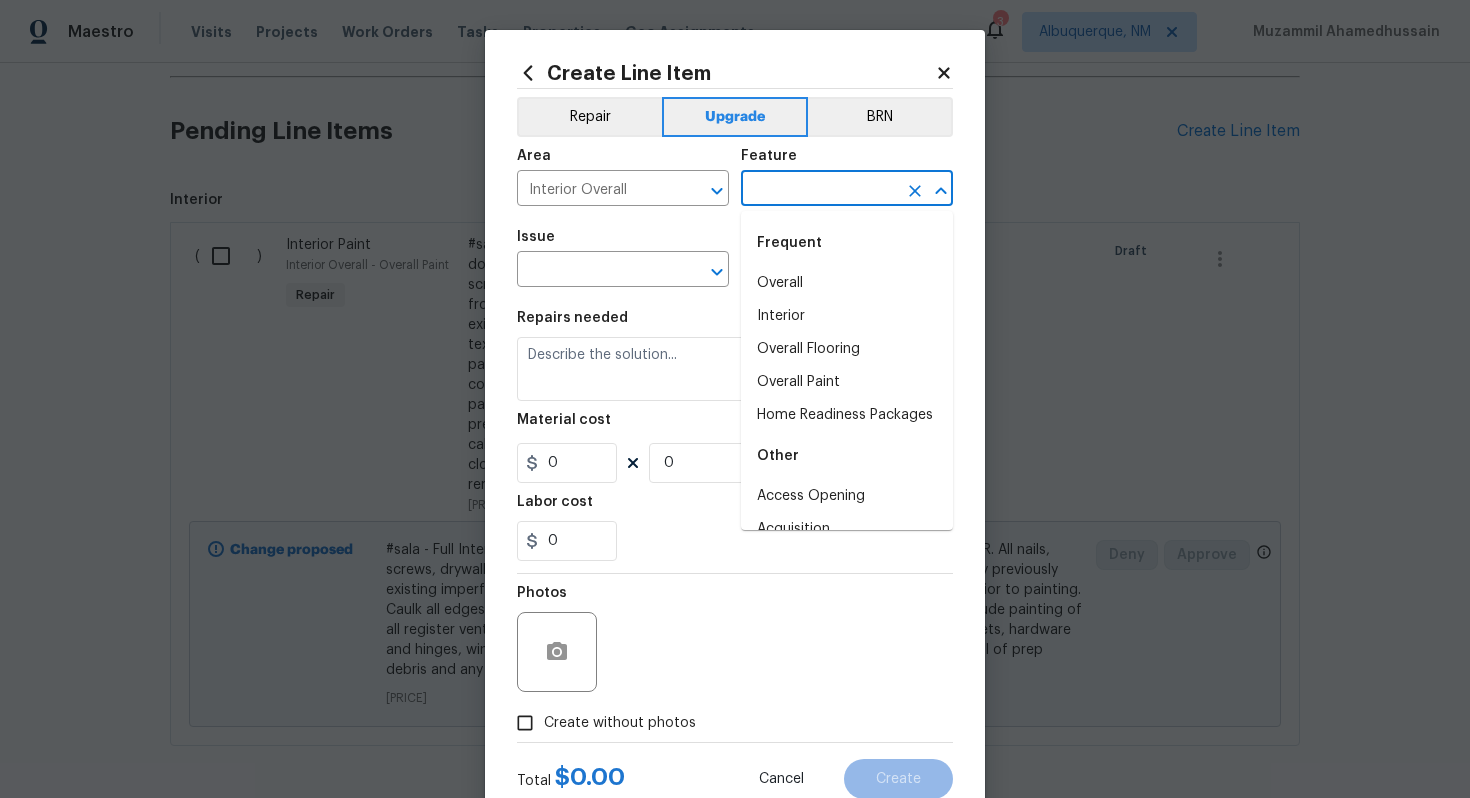click at bounding box center [819, 190] 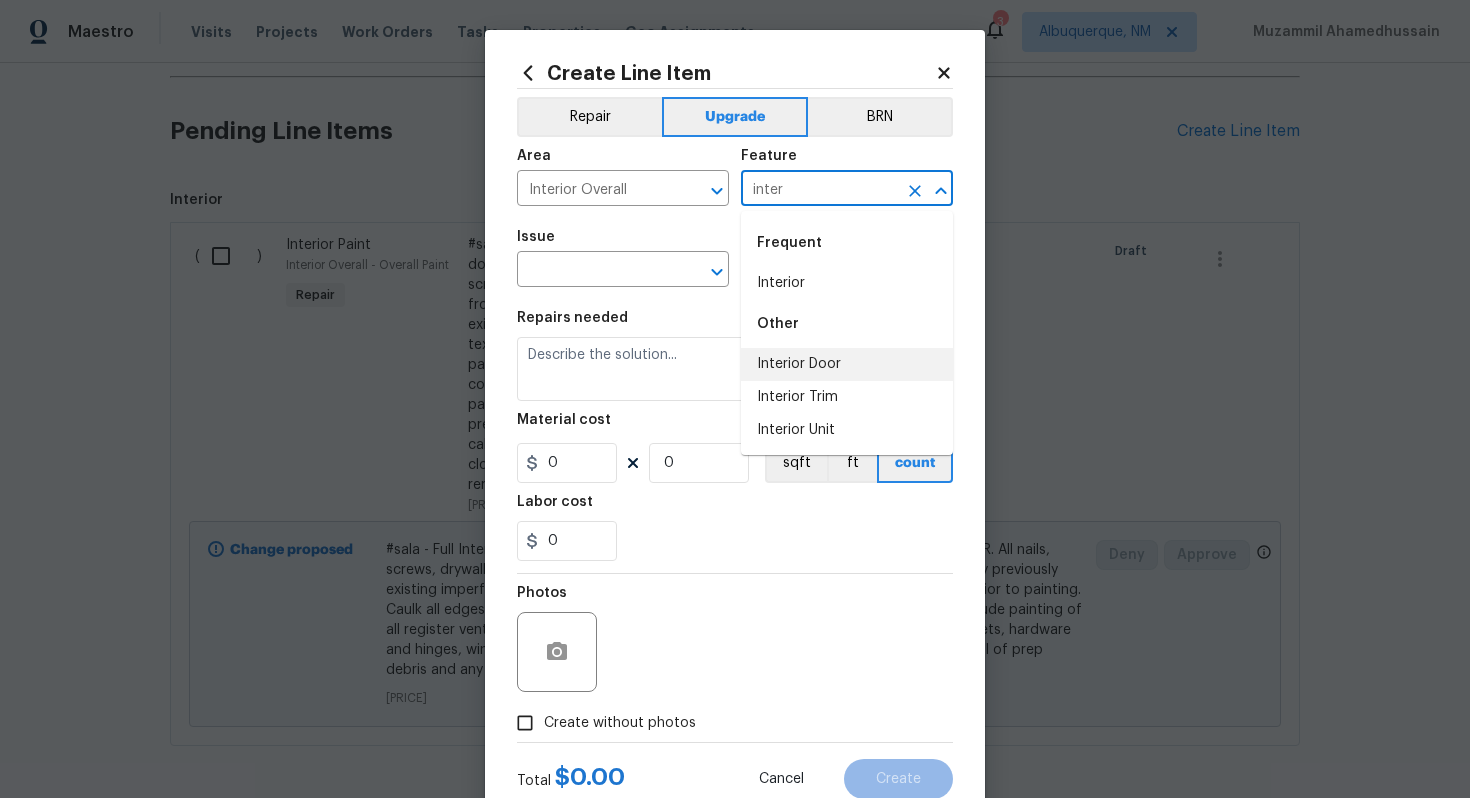 click on "Interior Door" at bounding box center [847, 364] 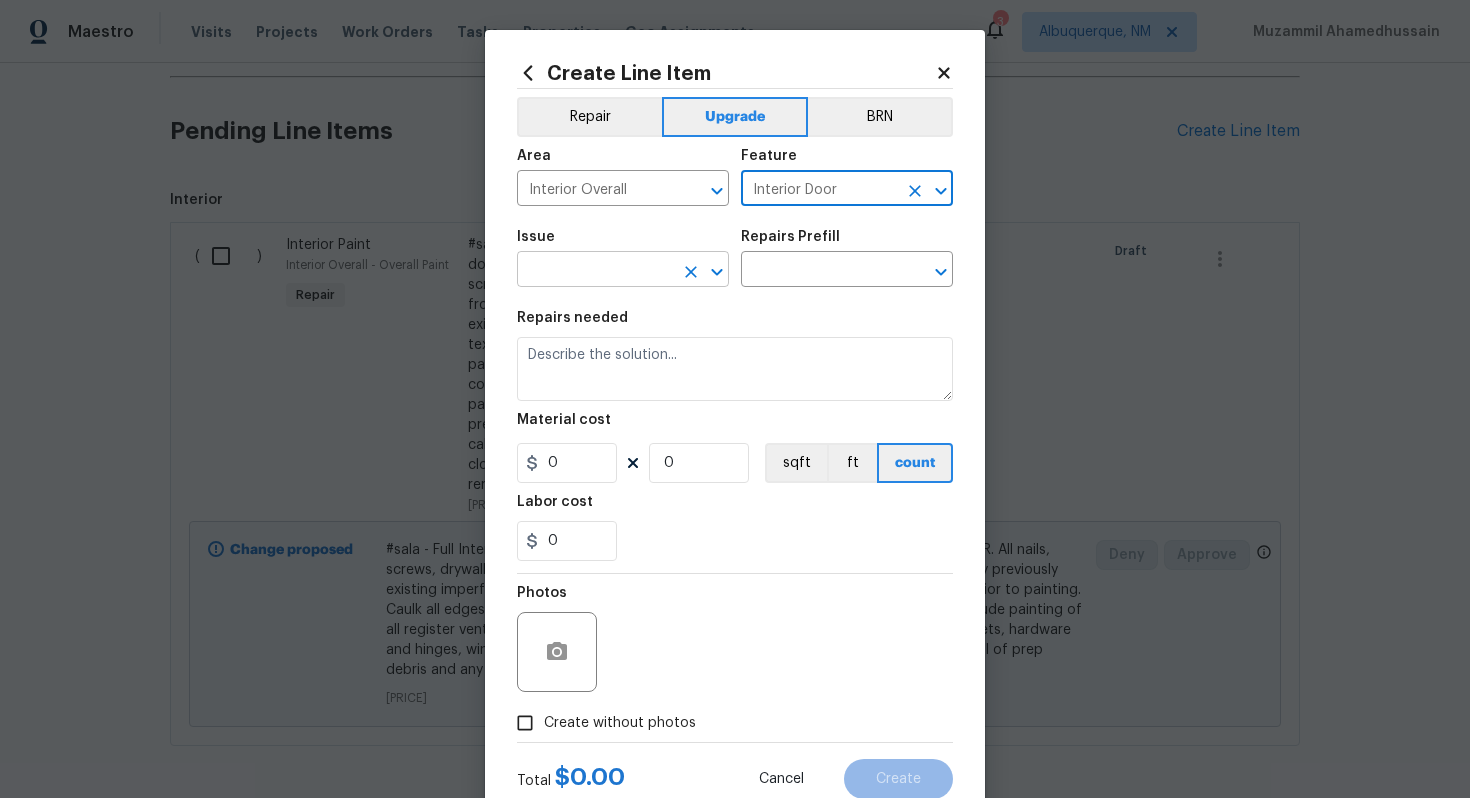type on "Interior Door" 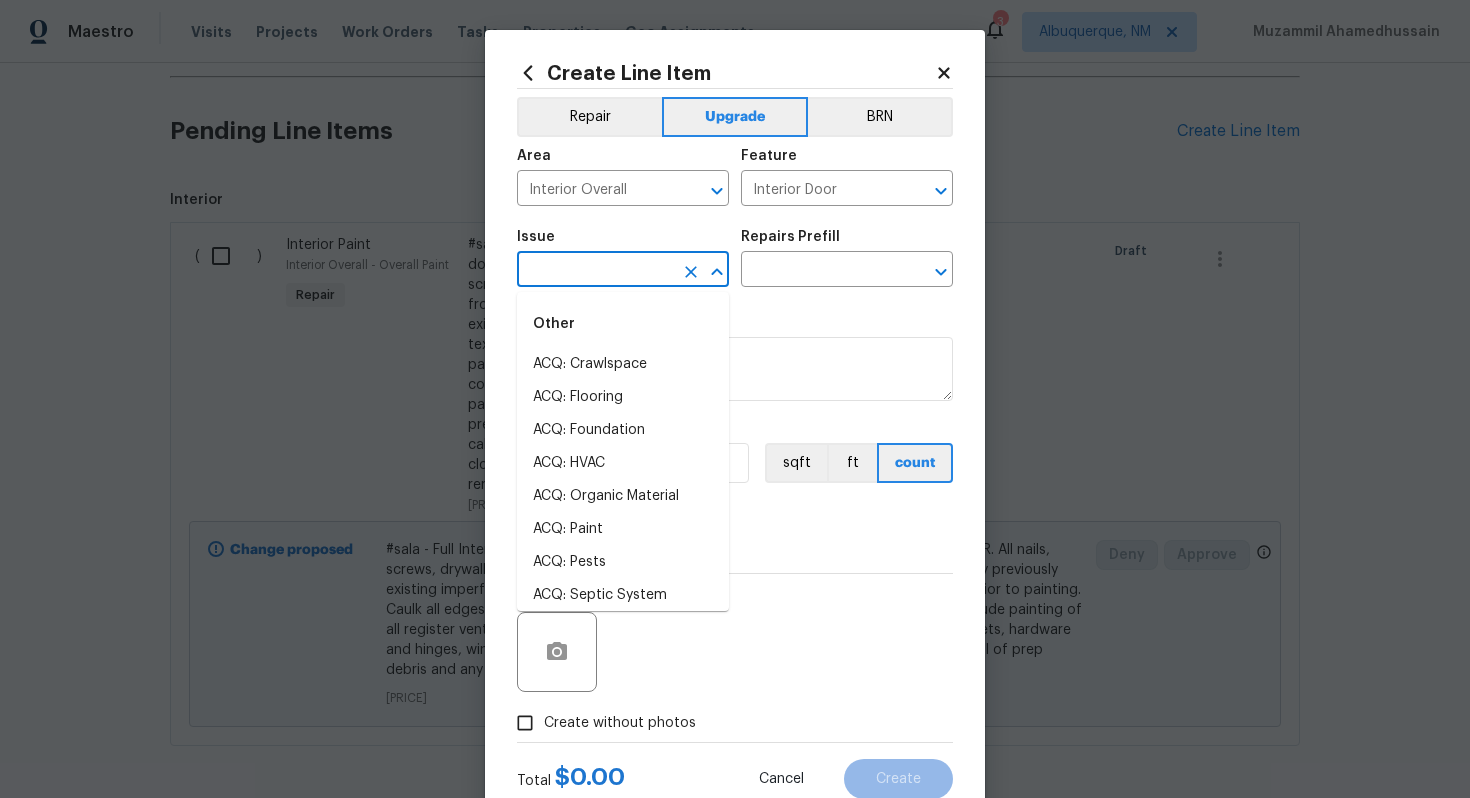 click at bounding box center [595, 271] 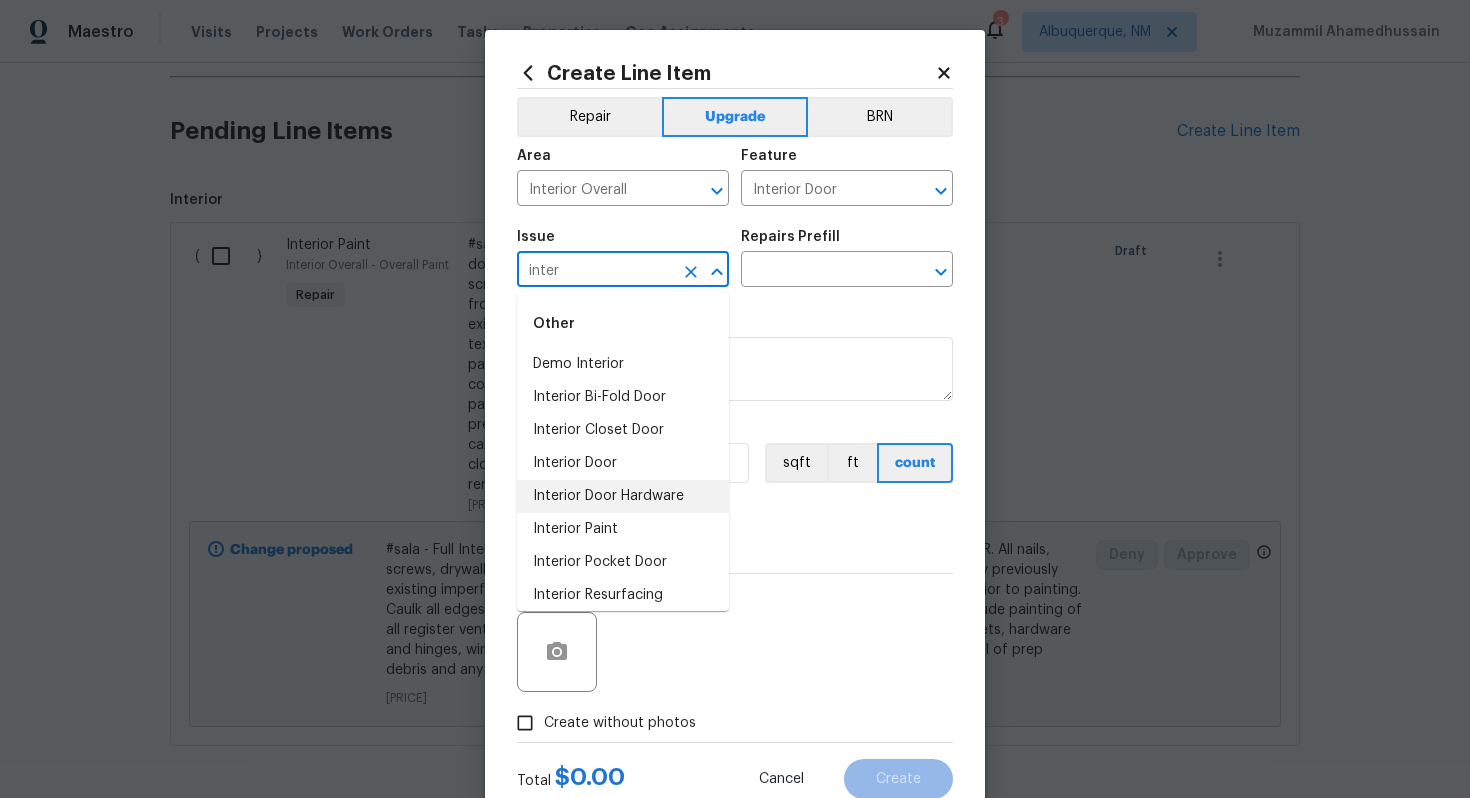 click on "Interior Door Hardware" at bounding box center [623, 496] 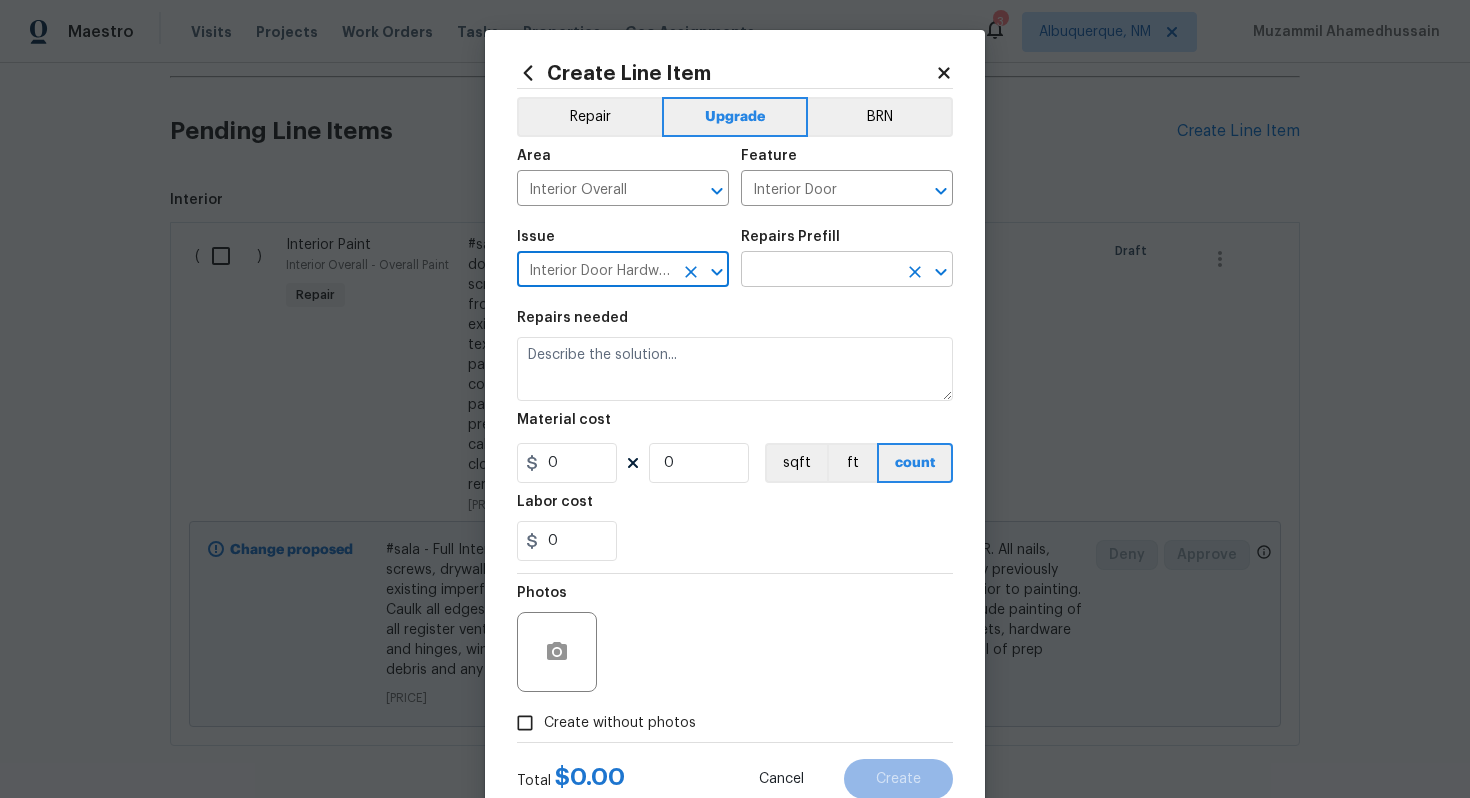type on "Interior Door Hardware" 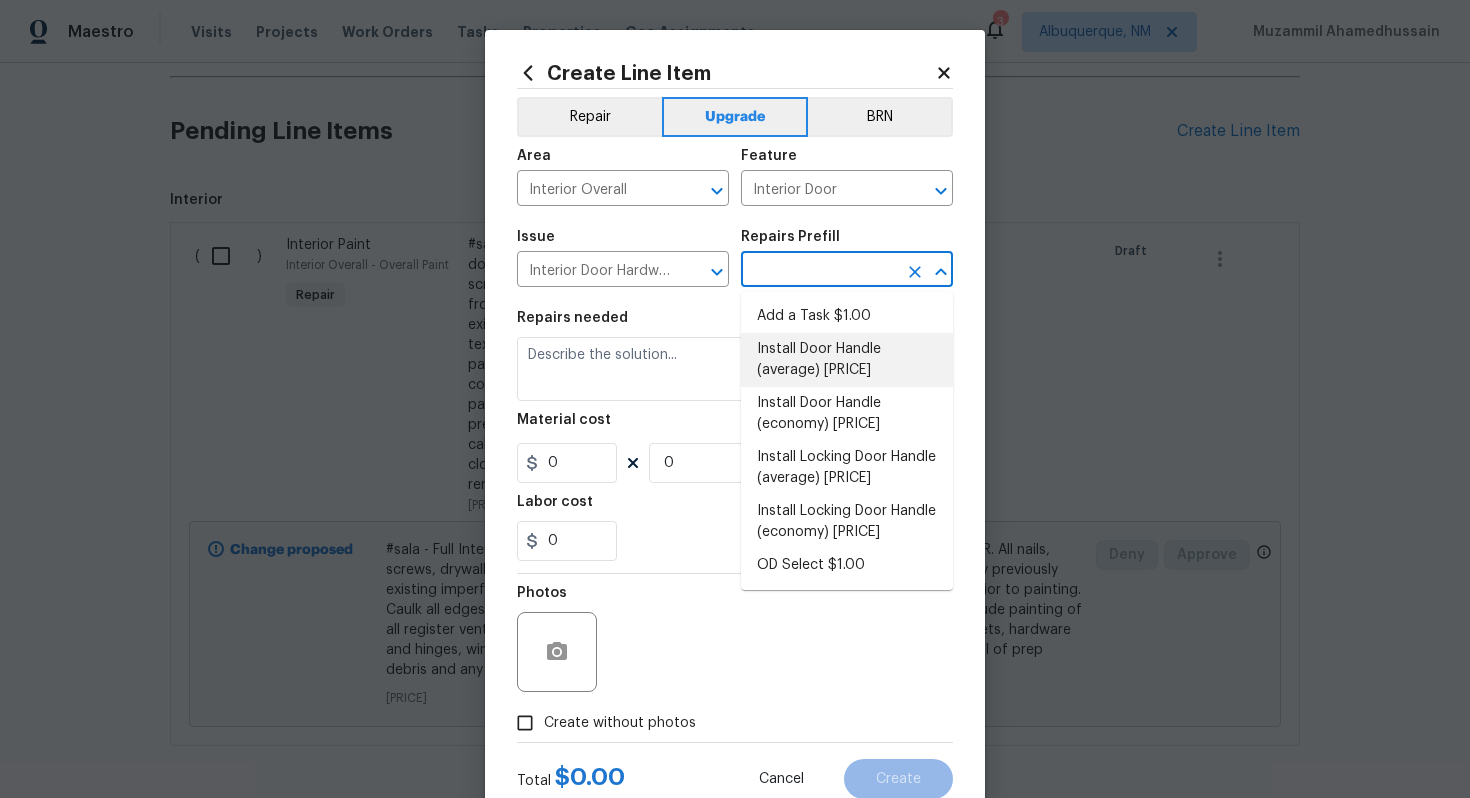 click on "Install Door Handle (average) [PRICE]" at bounding box center [847, 360] 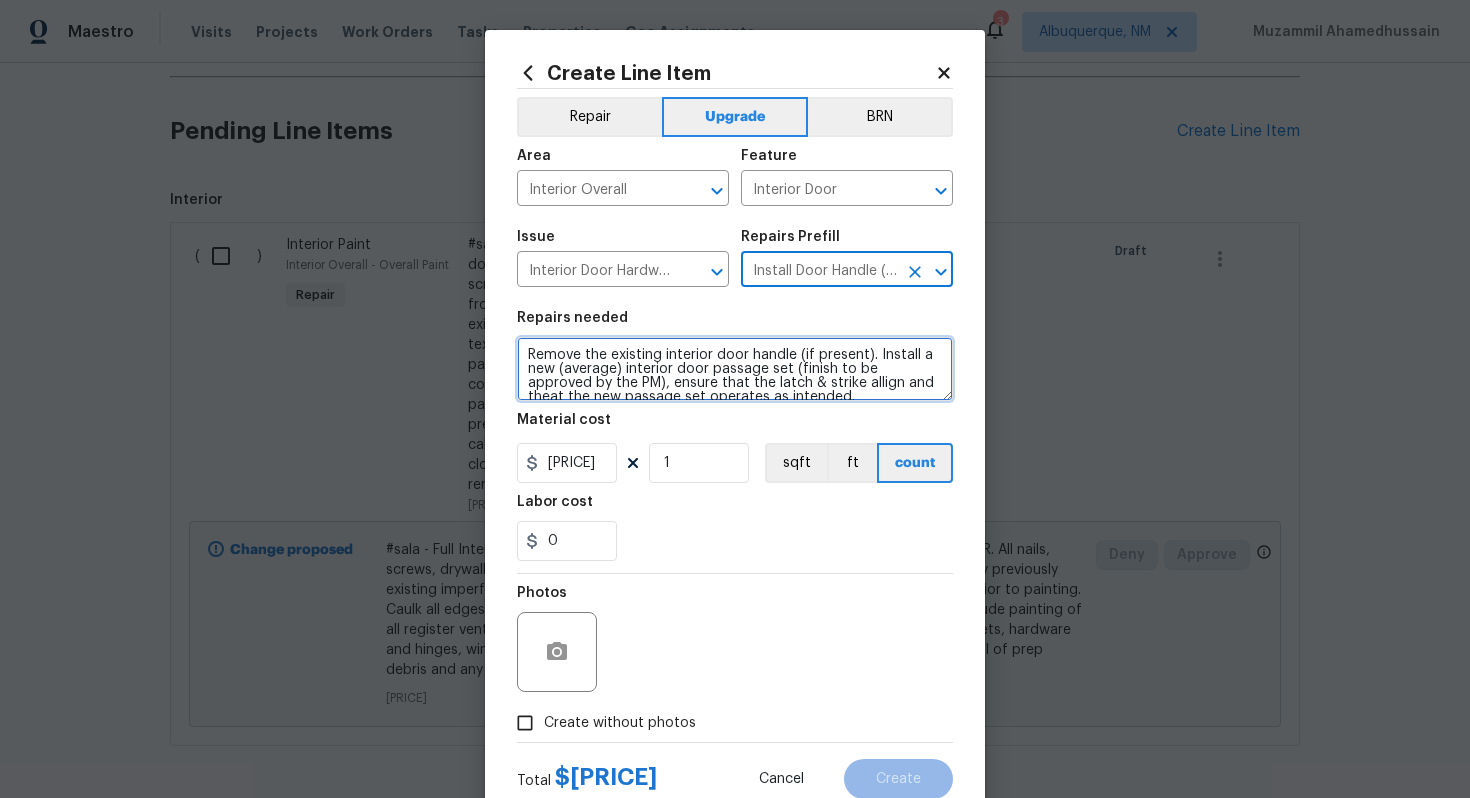 click on "Remove the existing interior door handle (if present). Install a new (average) interior door passage set (finish to be approved by the PM), ensure that the latch & strike allign and theat the new passage set operates as intended." at bounding box center [735, 369] 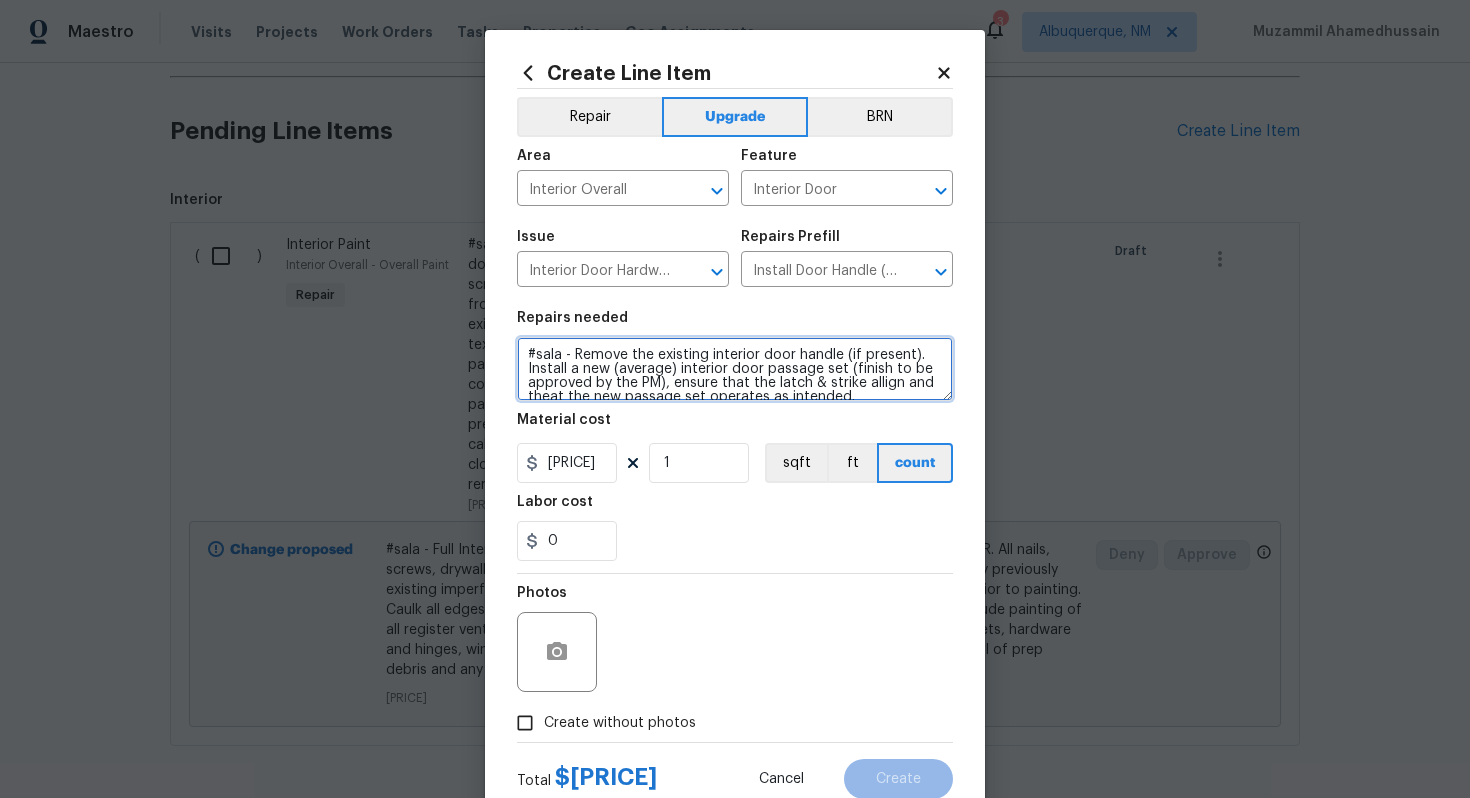 type on "#sala - Remove the existing interior door handle (if present). Install a new (average) interior door passage set (finish to be approved by the PM), ensure that the latch & strike allign and theat the new passage set operates as intended." 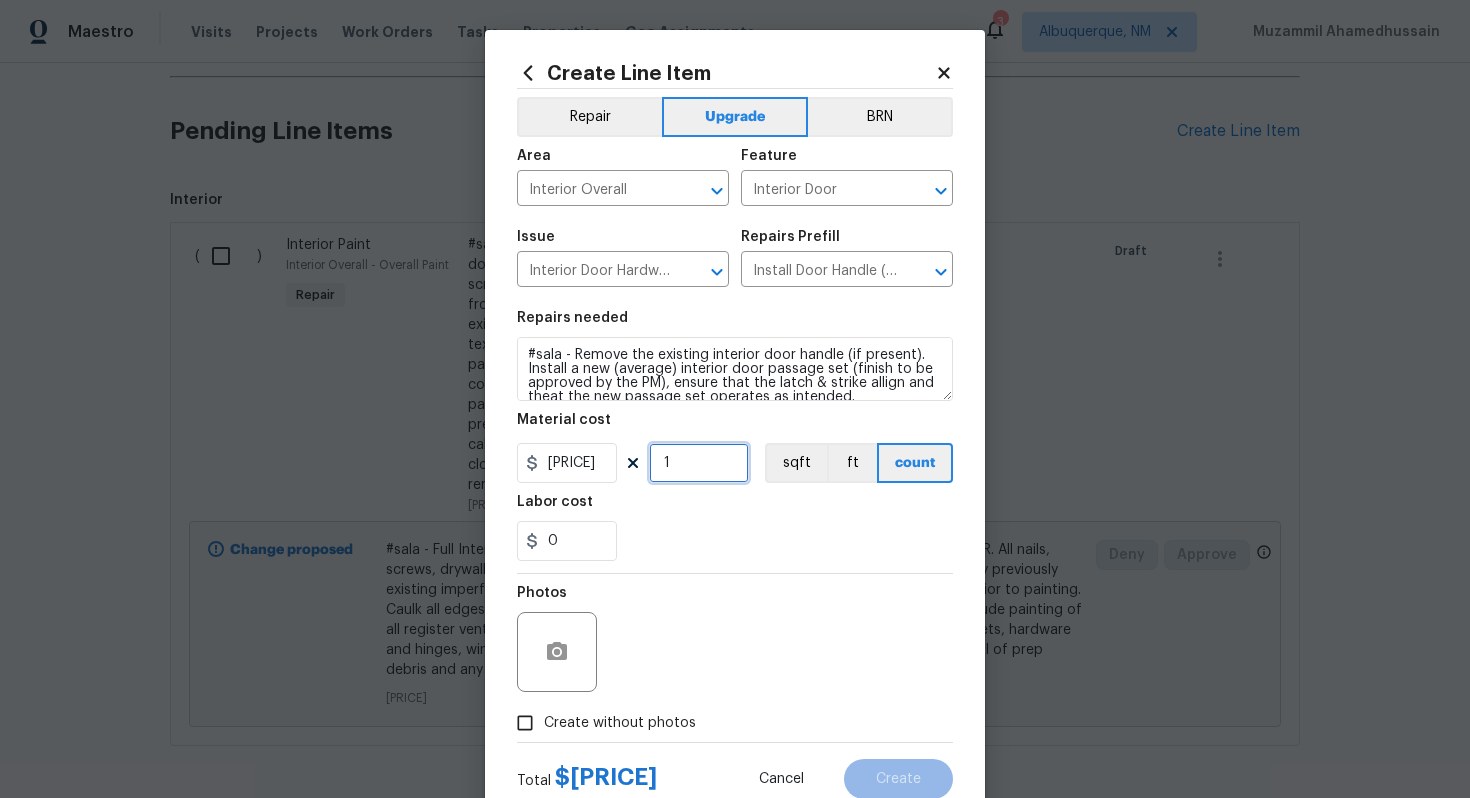 click on "1" at bounding box center (699, 463) 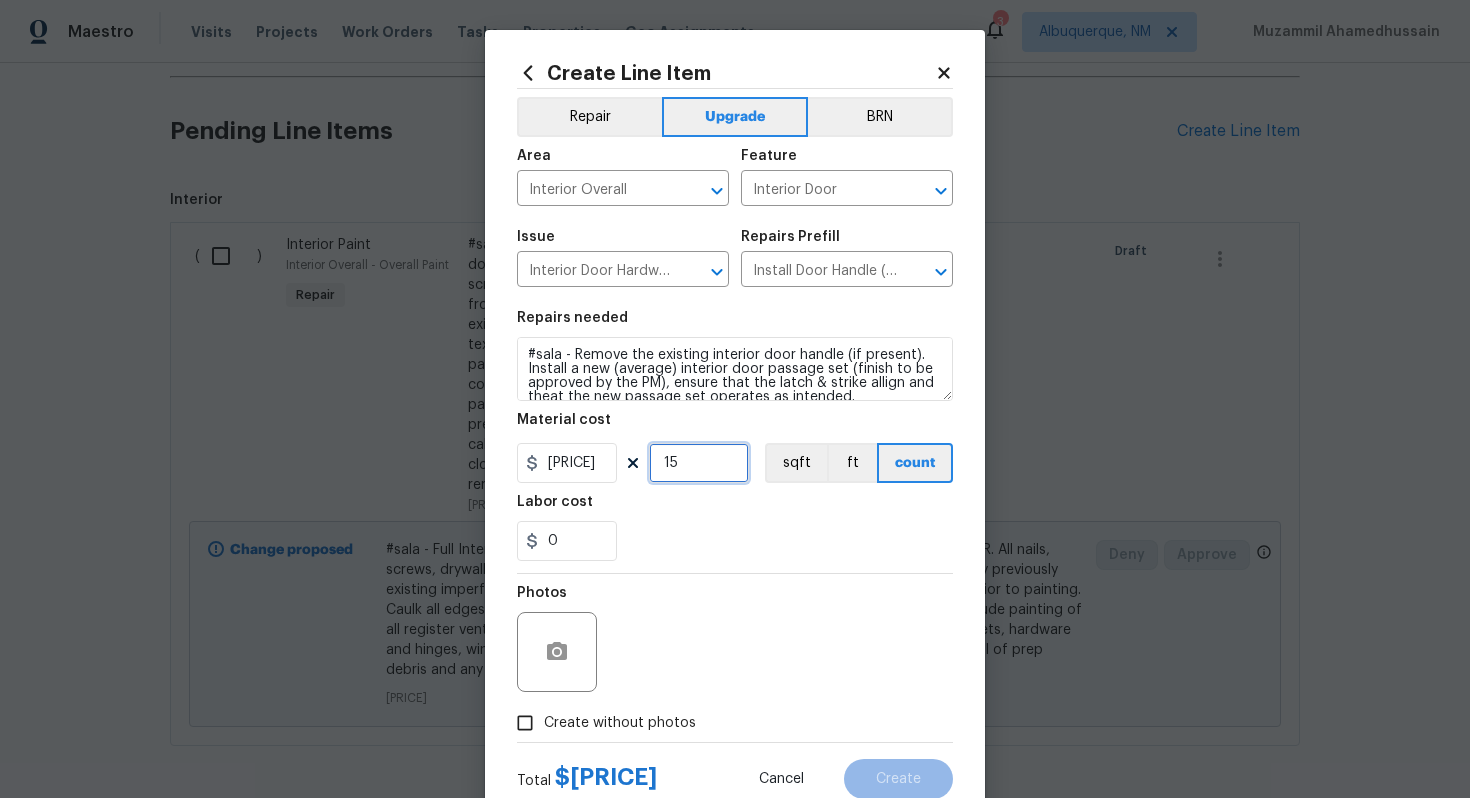 type on "15" 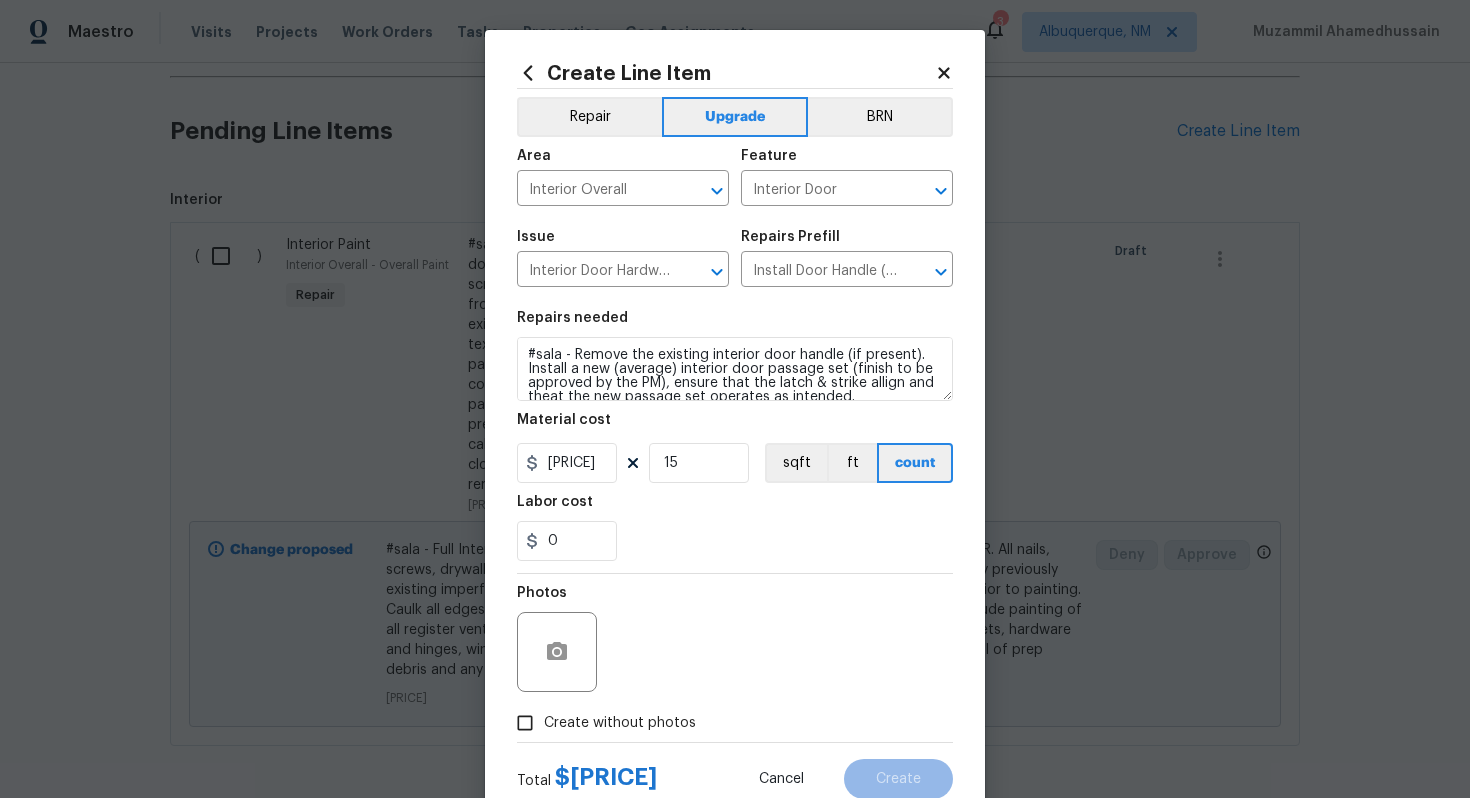 click on "Create without photos" at bounding box center [620, 723] 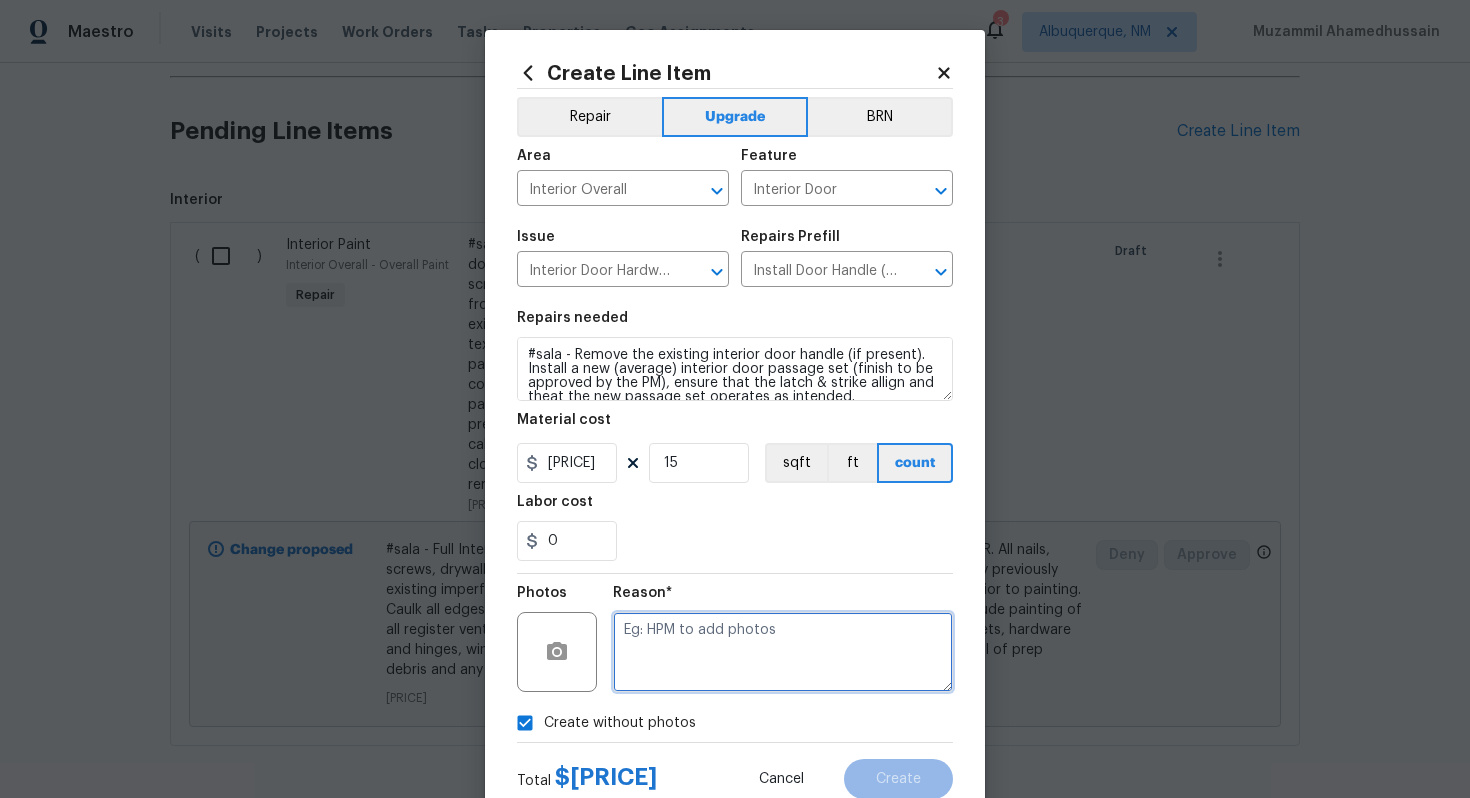 click at bounding box center (783, 652) 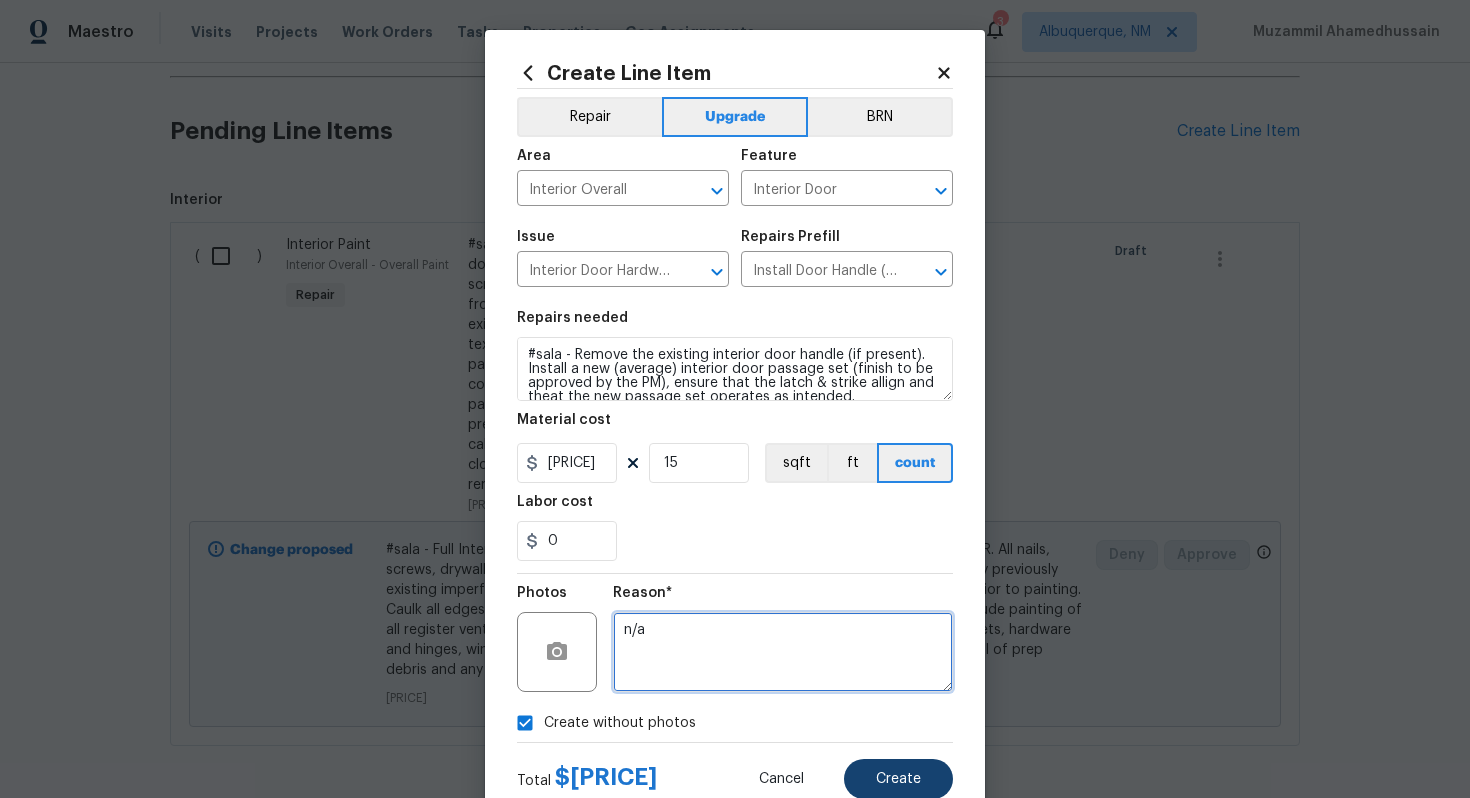 type on "n/a" 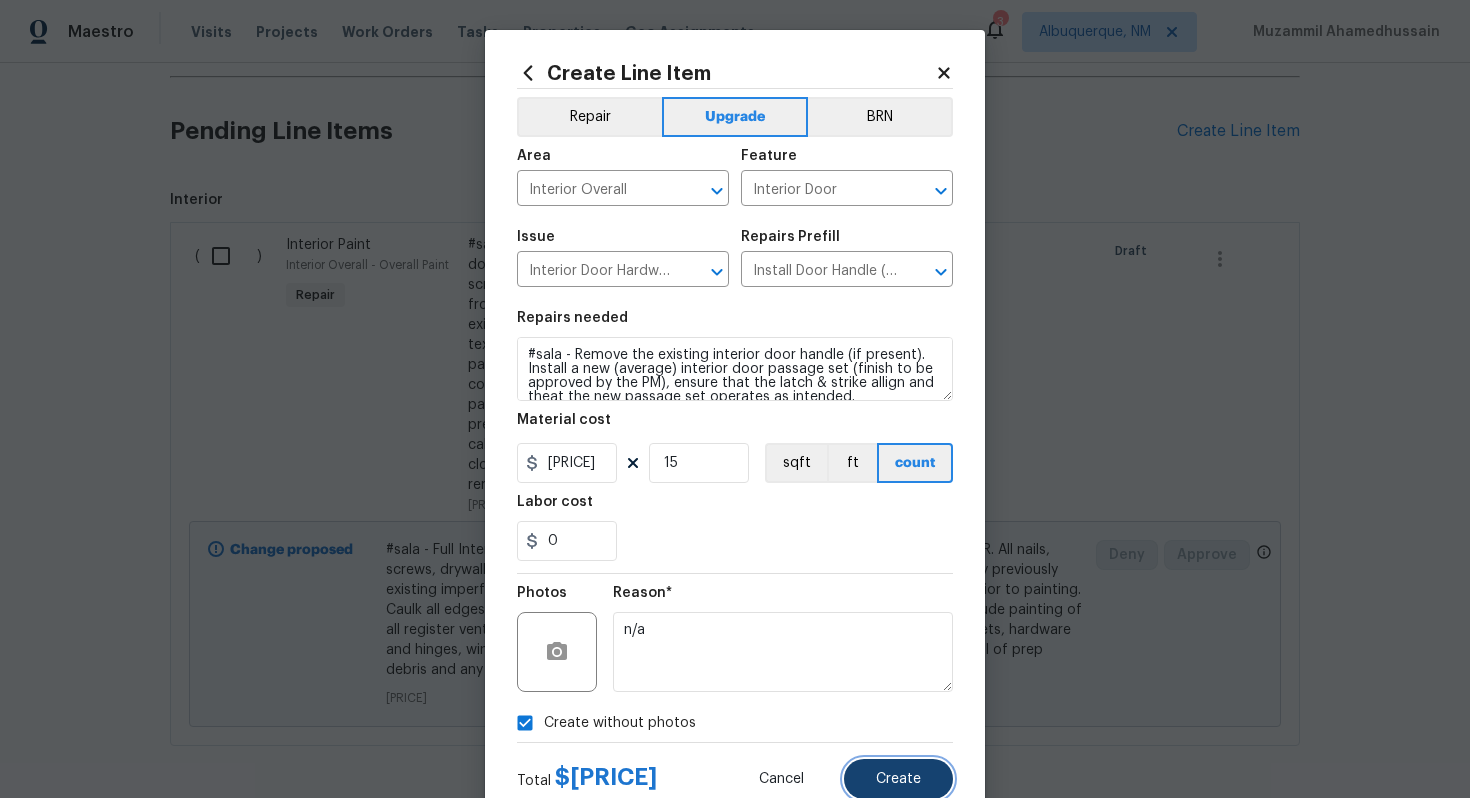 click on "Create" at bounding box center (898, 779) 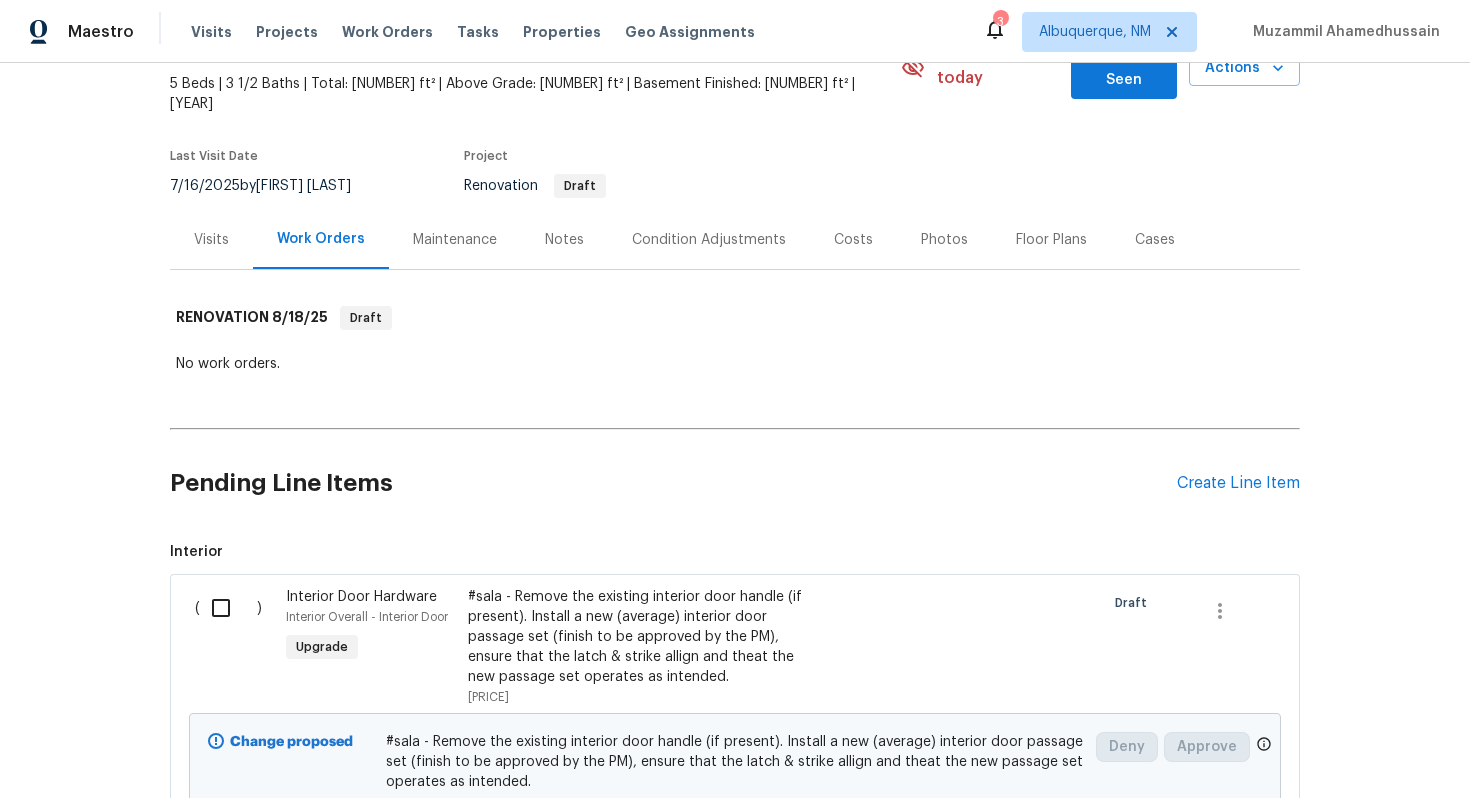 scroll, scrollTop: 0, scrollLeft: 0, axis: both 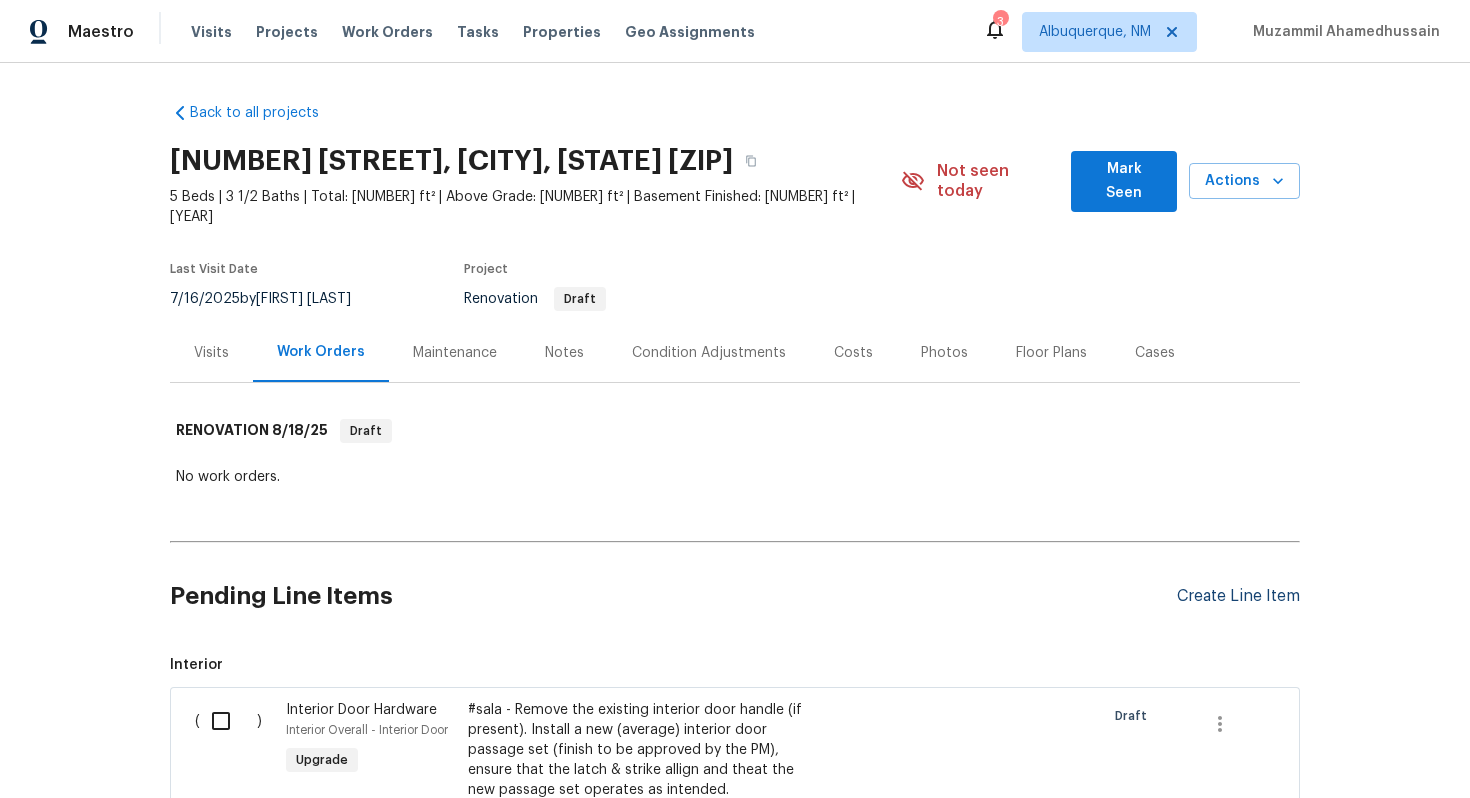 click on "Create Line Item" at bounding box center (1238, 596) 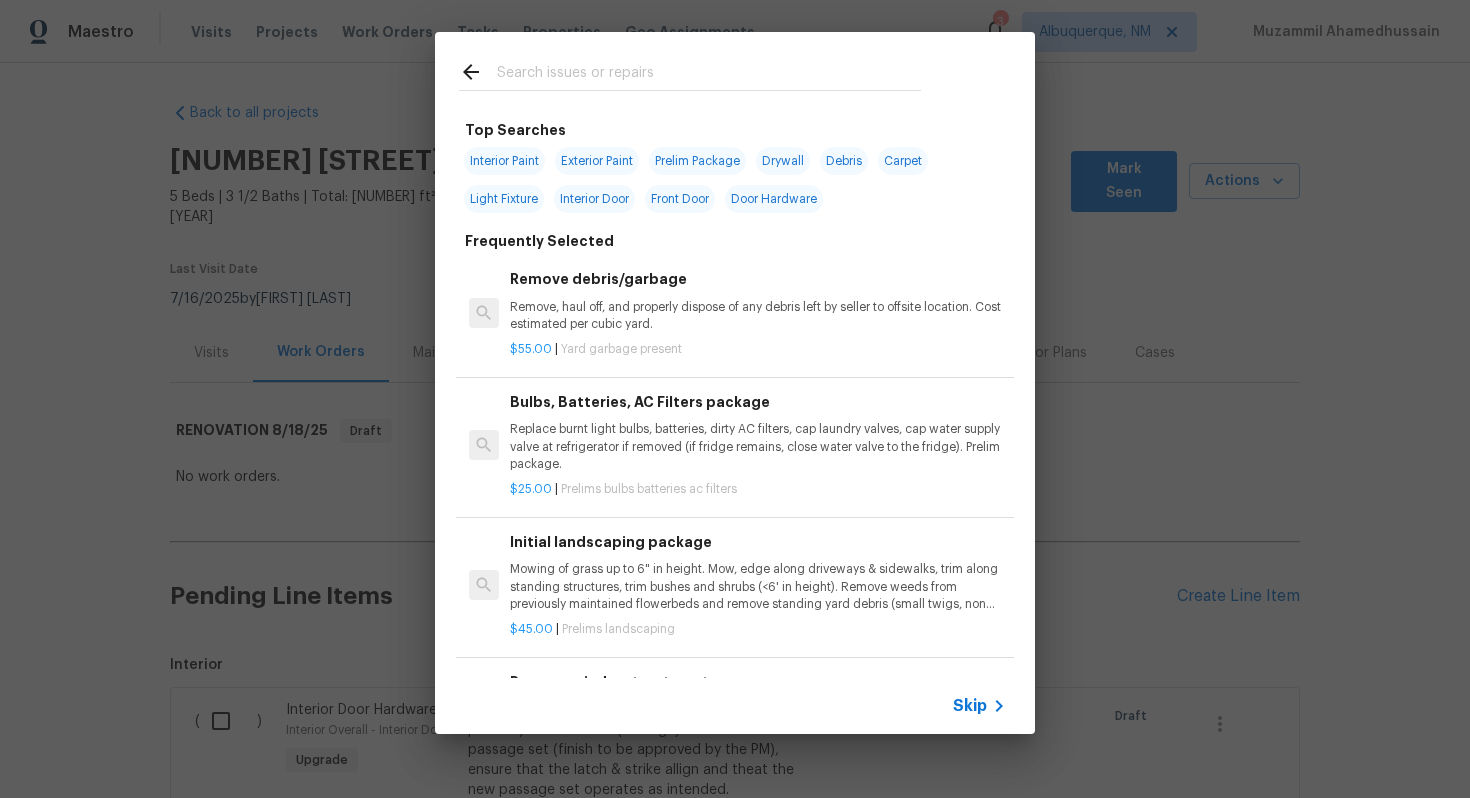 click 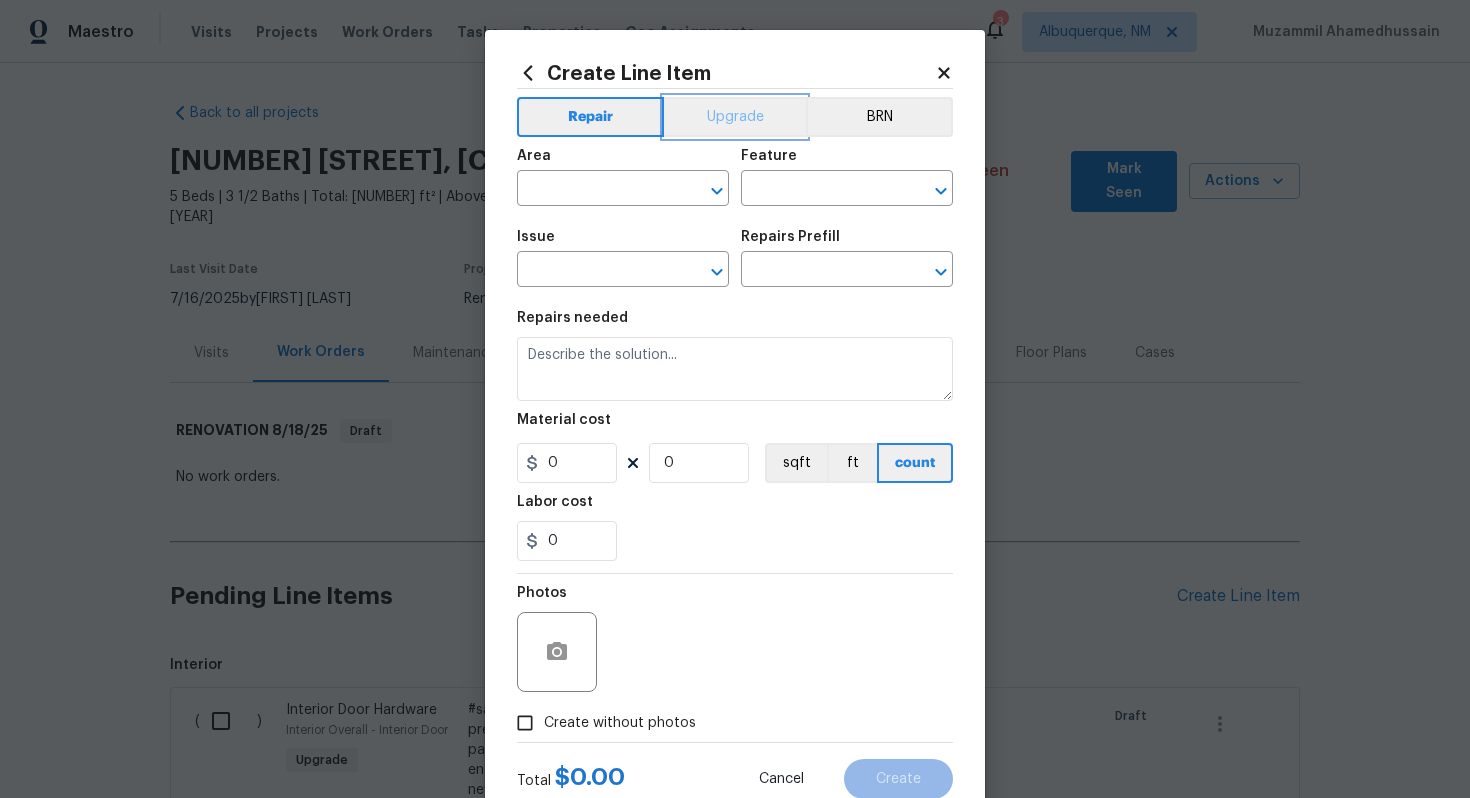 click on "Upgrade" at bounding box center (735, 117) 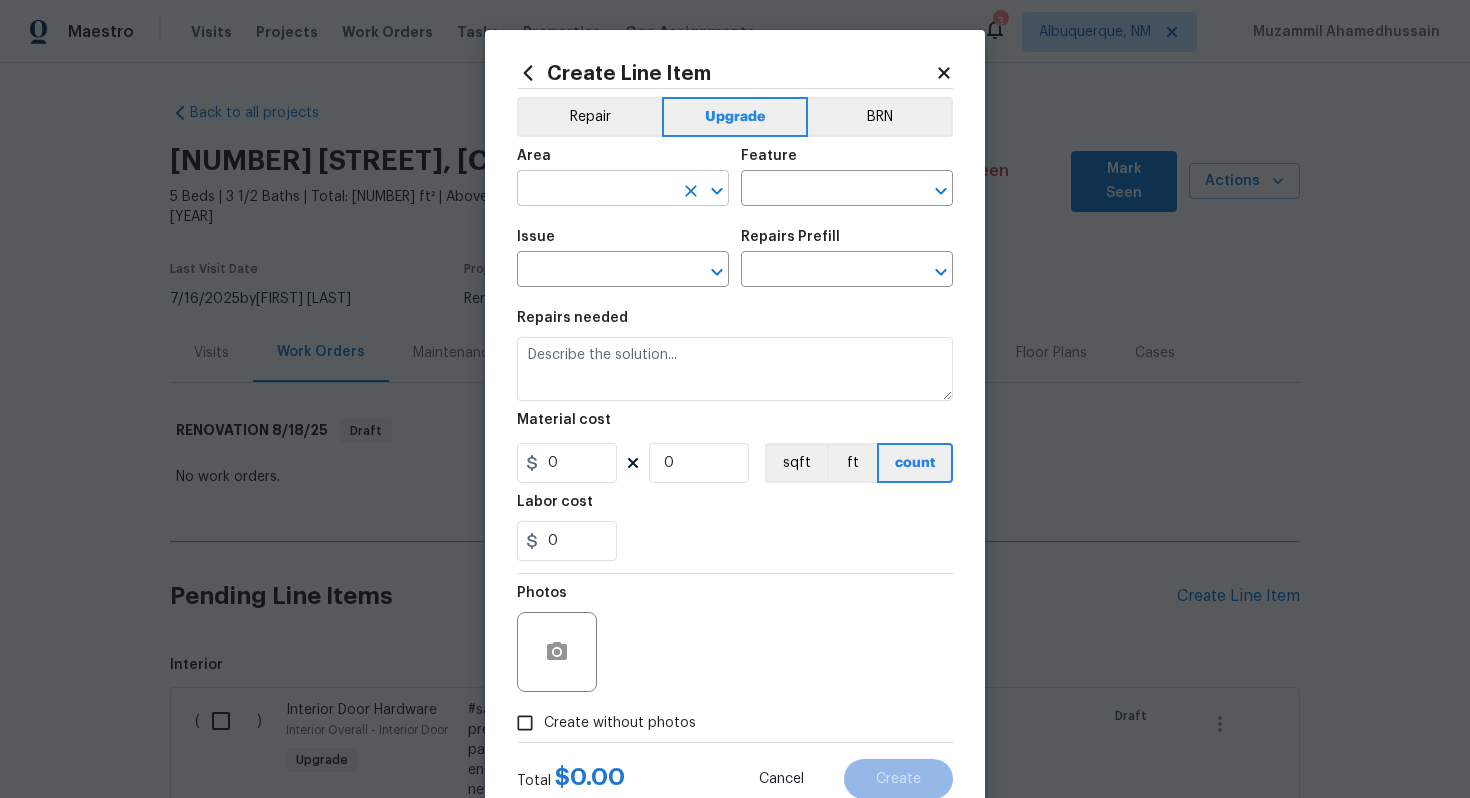click at bounding box center (595, 190) 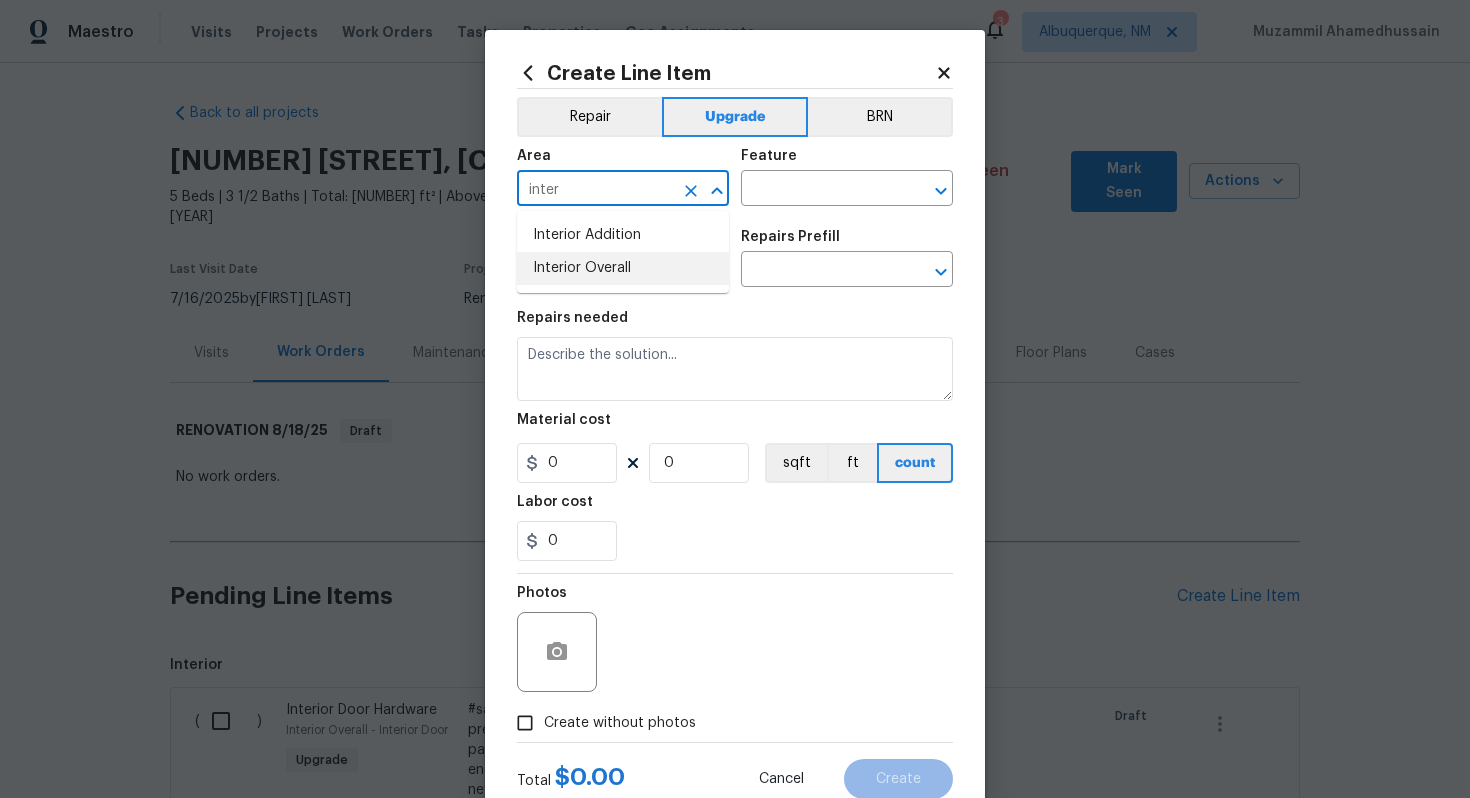click on "Interior Overall" at bounding box center [623, 268] 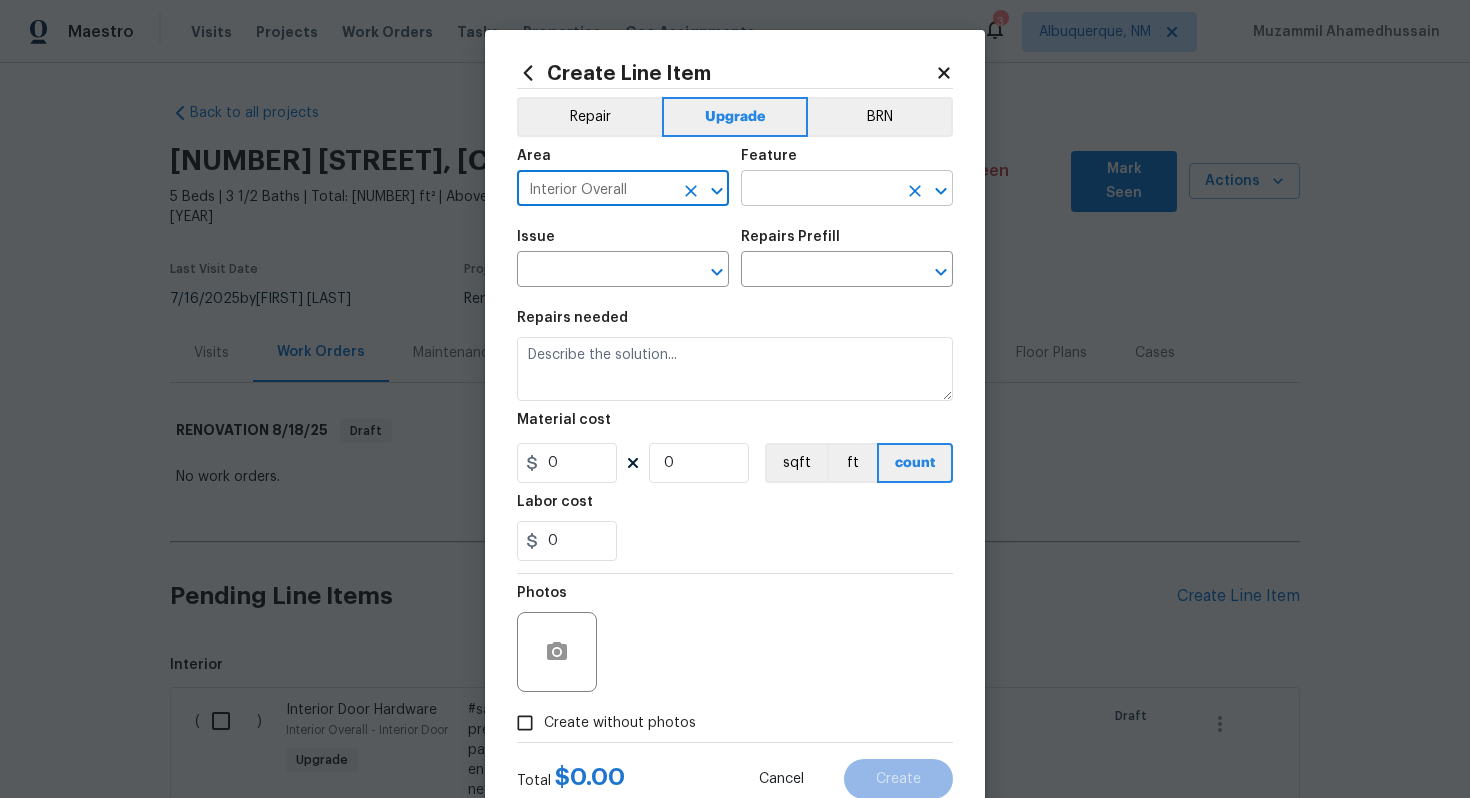 type on "Interior Overall" 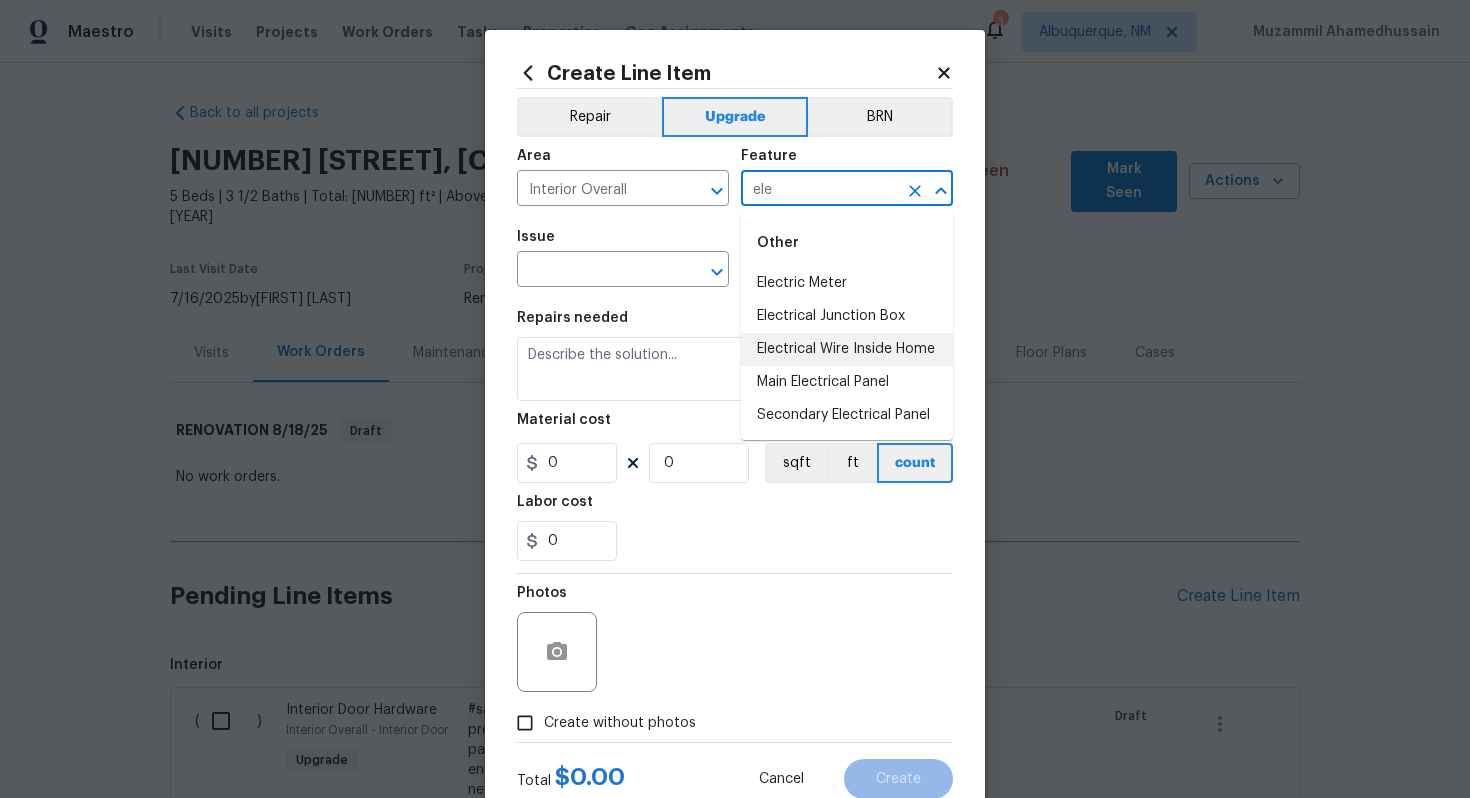click on "Electrical Wire Inside Home" at bounding box center (847, 349) 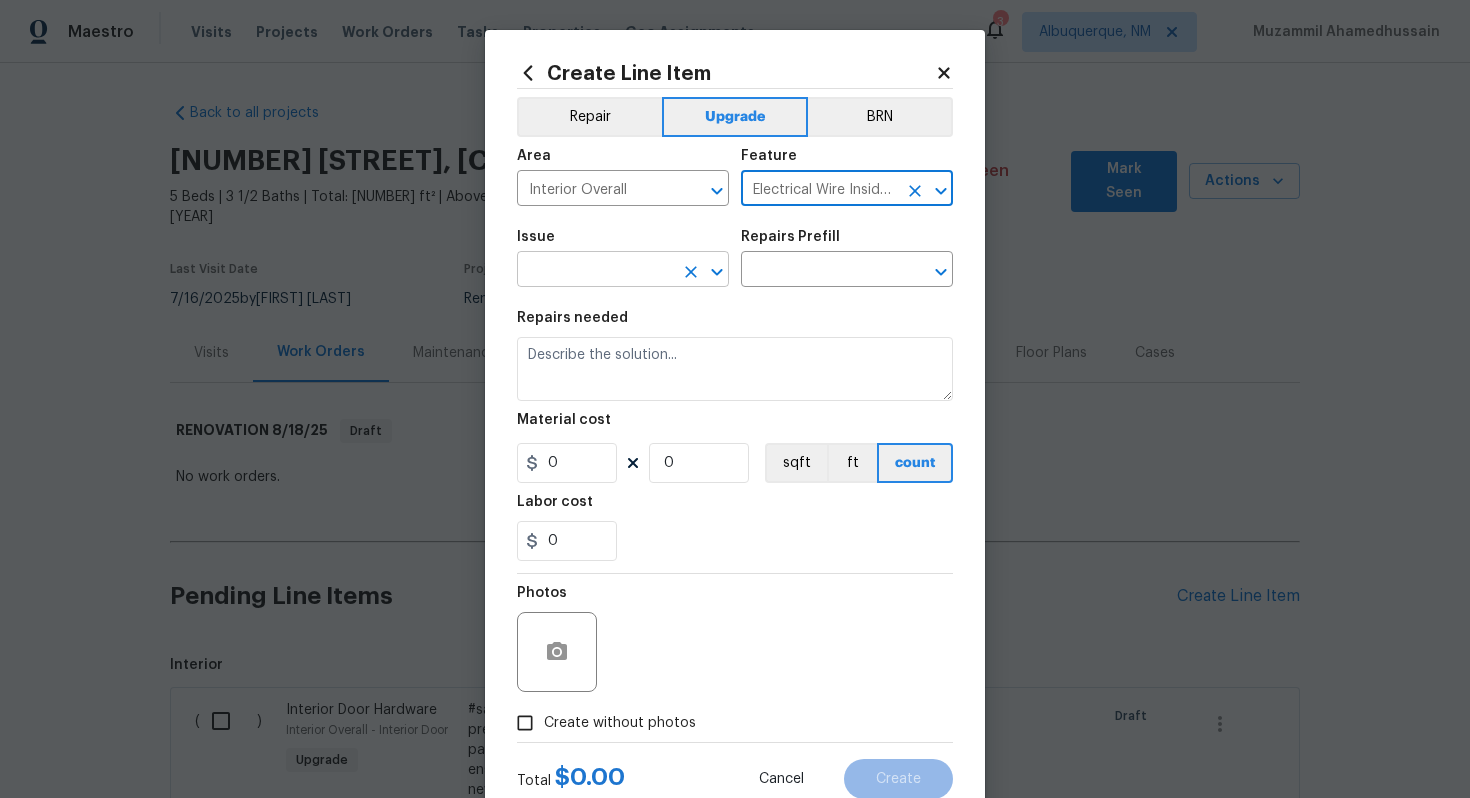 type on "Electrical Wire Inside Home" 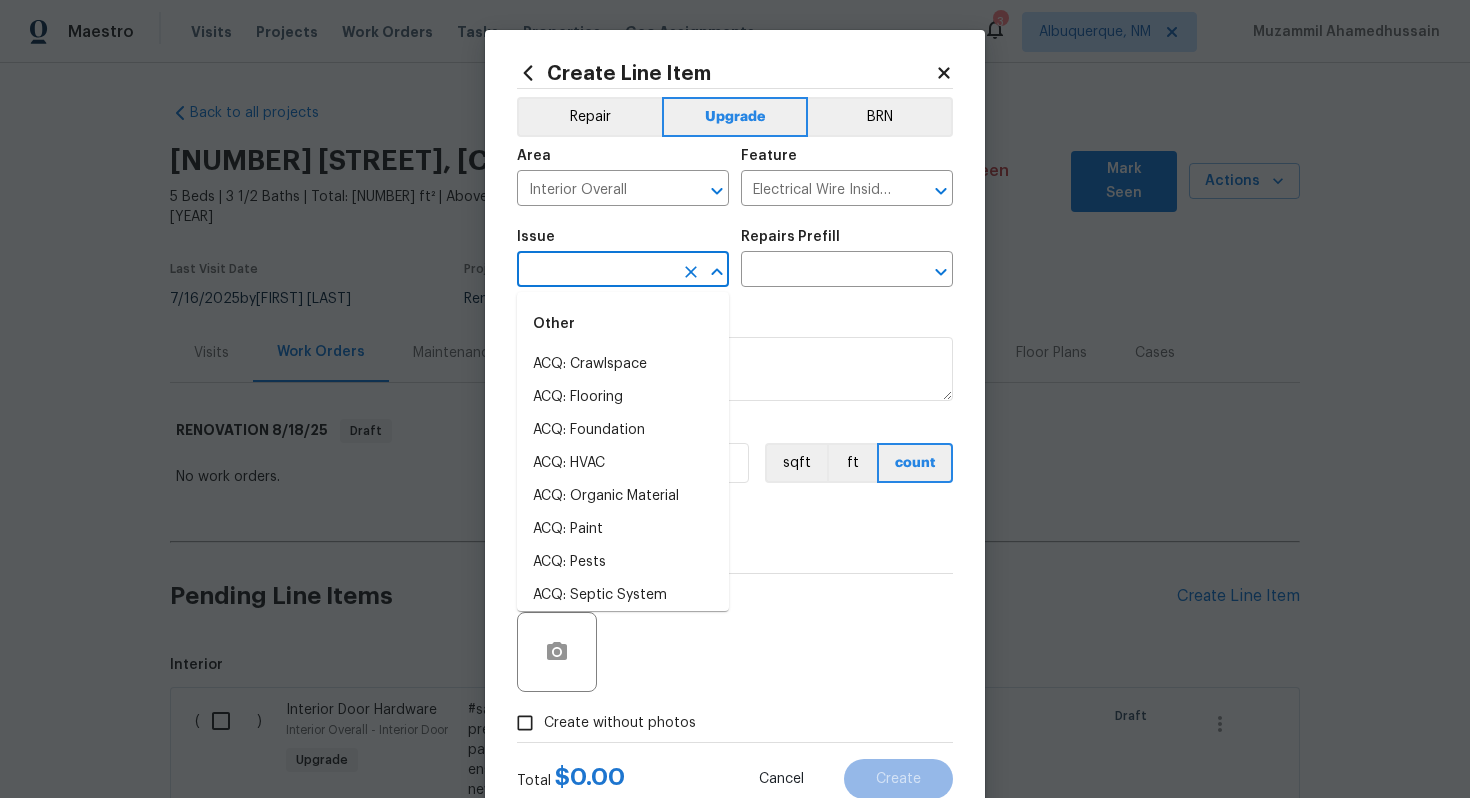 click at bounding box center (595, 271) 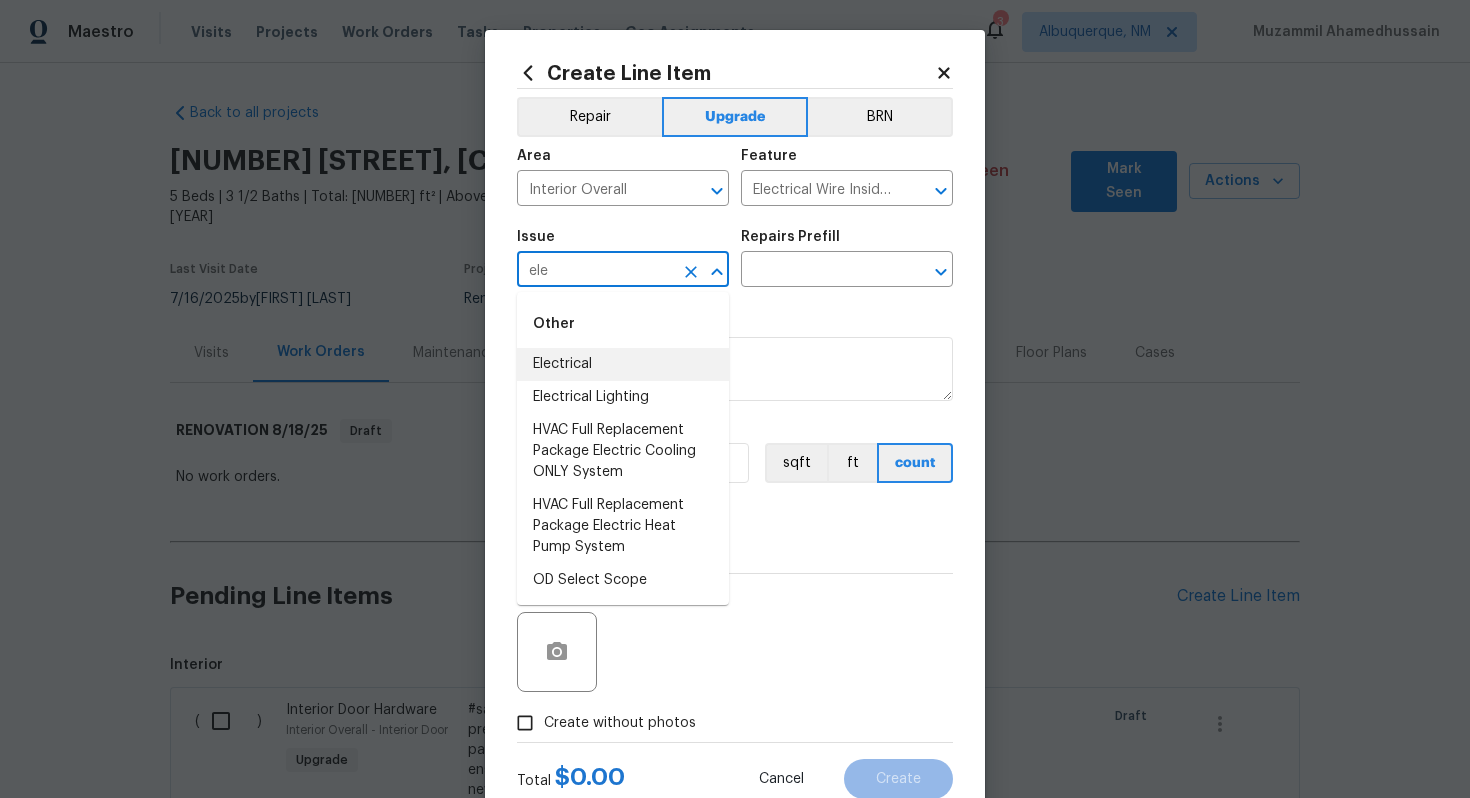 click on "Electrical" at bounding box center (623, 364) 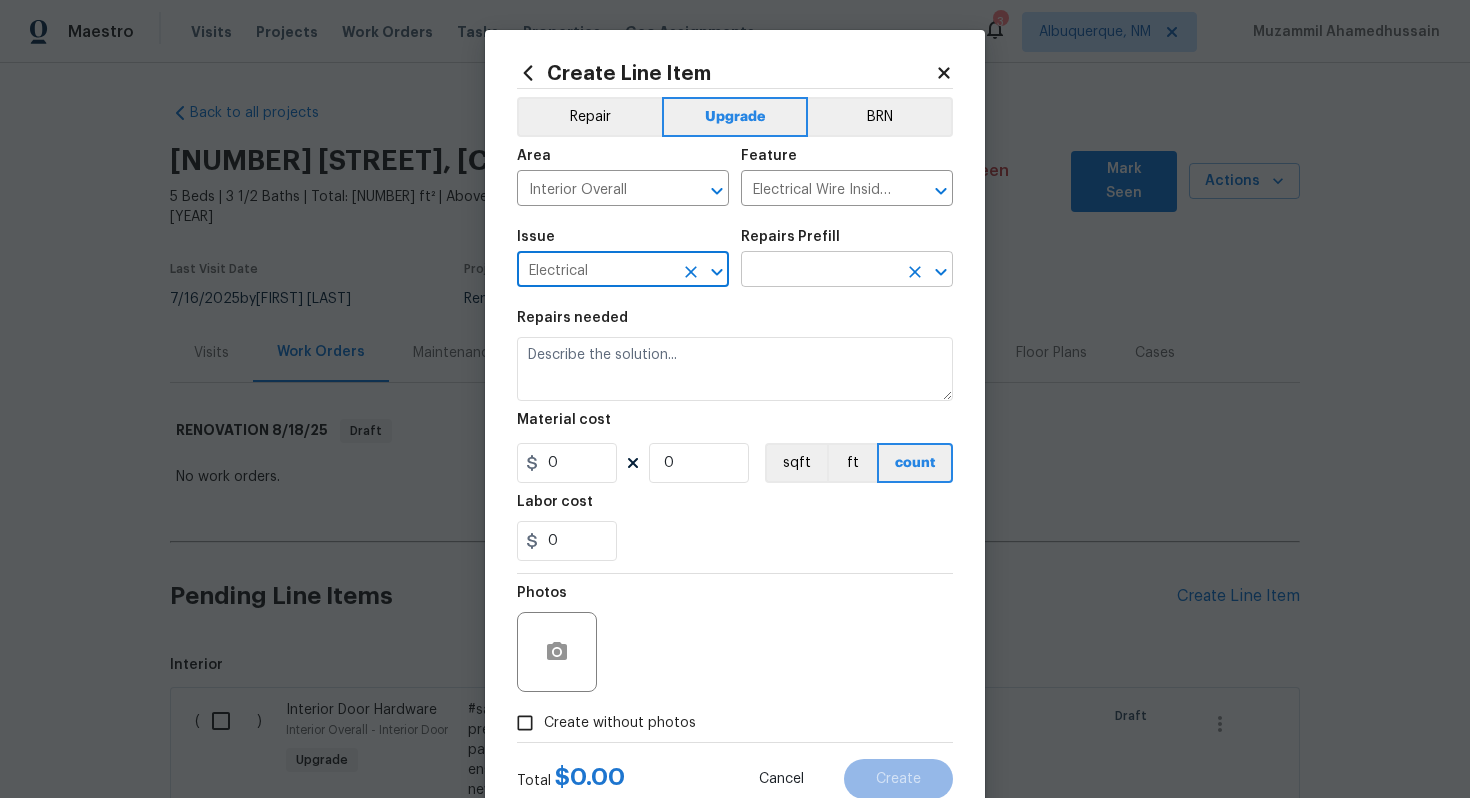 type on "Electrical" 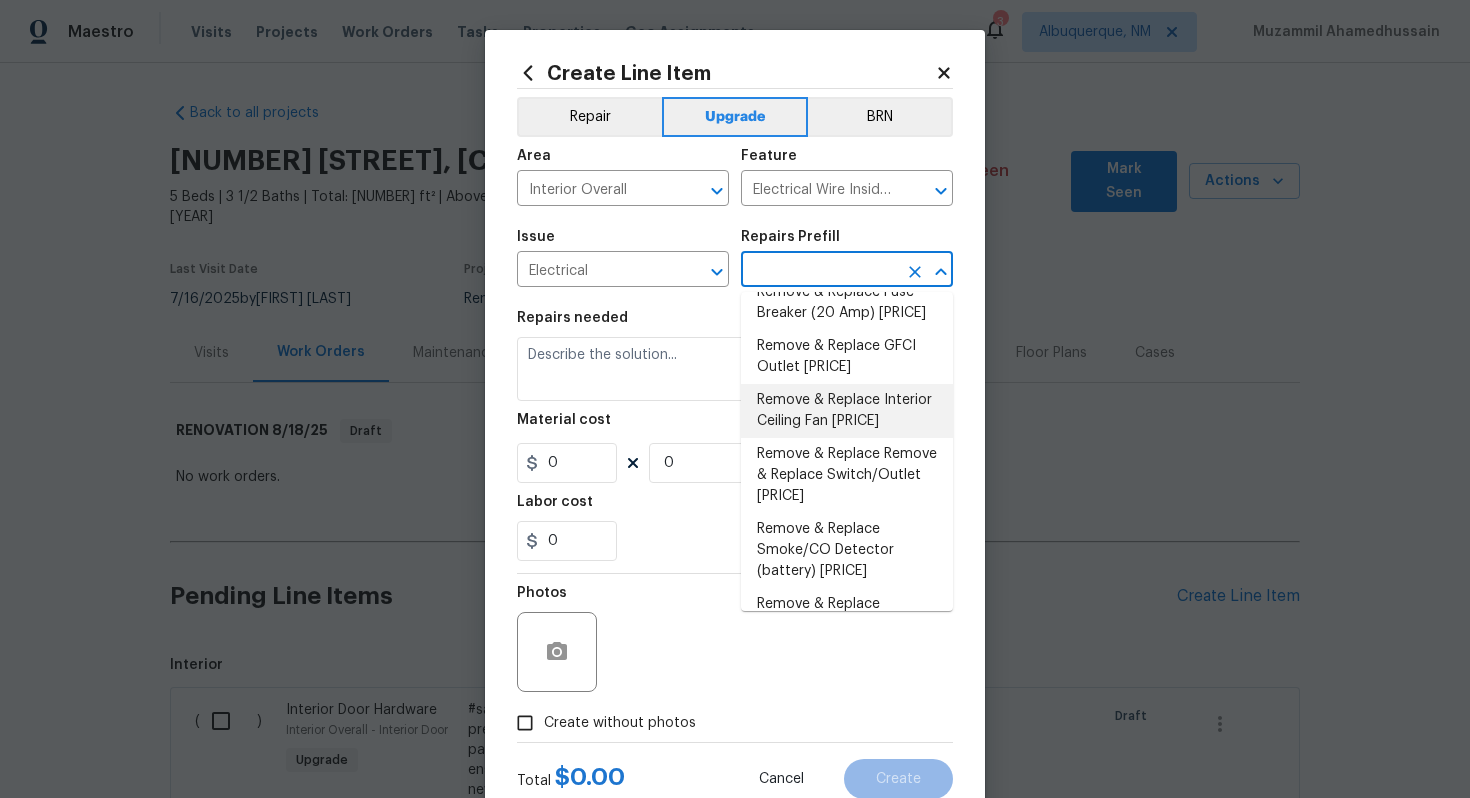 scroll, scrollTop: 337, scrollLeft: 0, axis: vertical 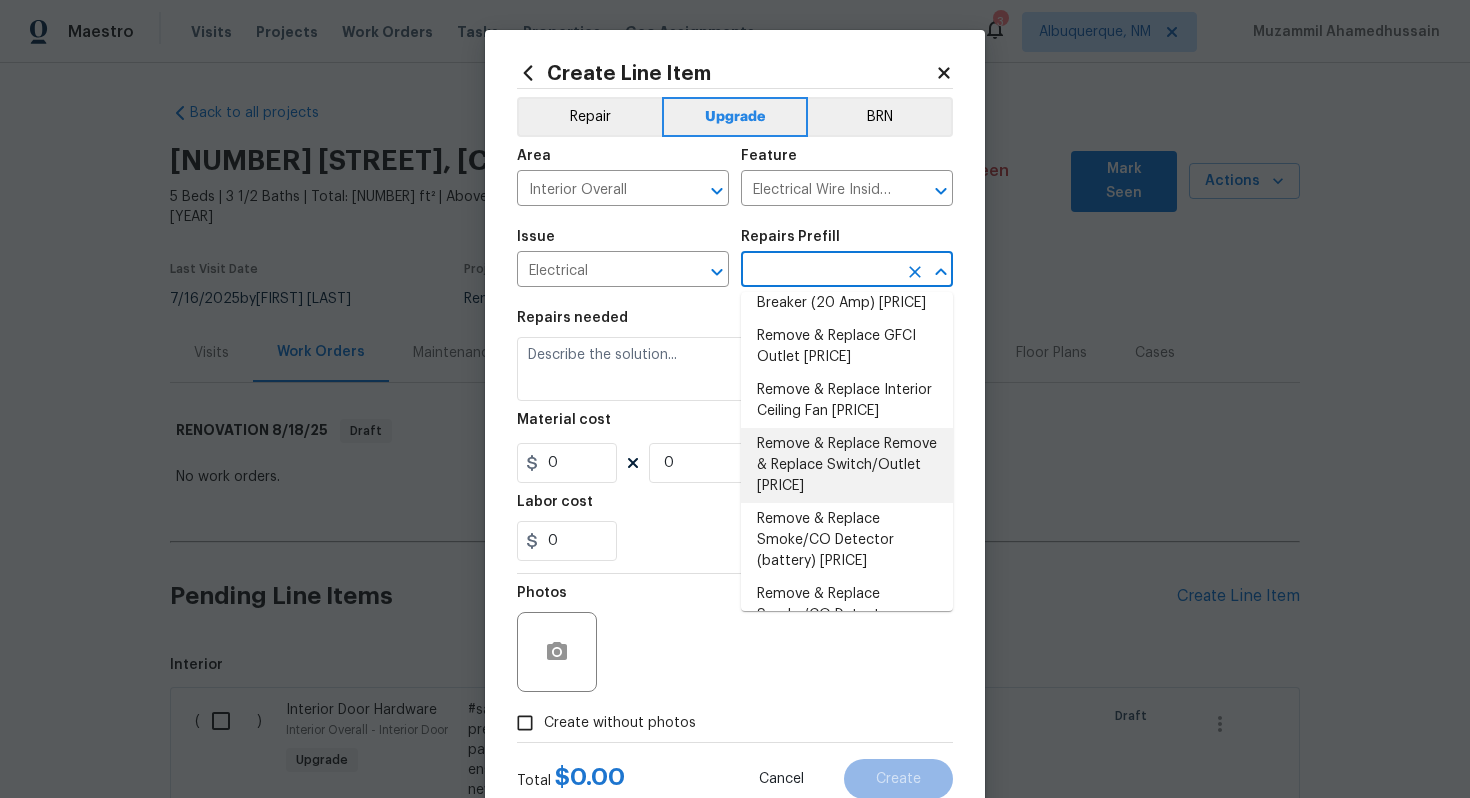 click on "Remove & Replace Remove & Replace Switch/Outlet [PRICE]" at bounding box center [847, 465] 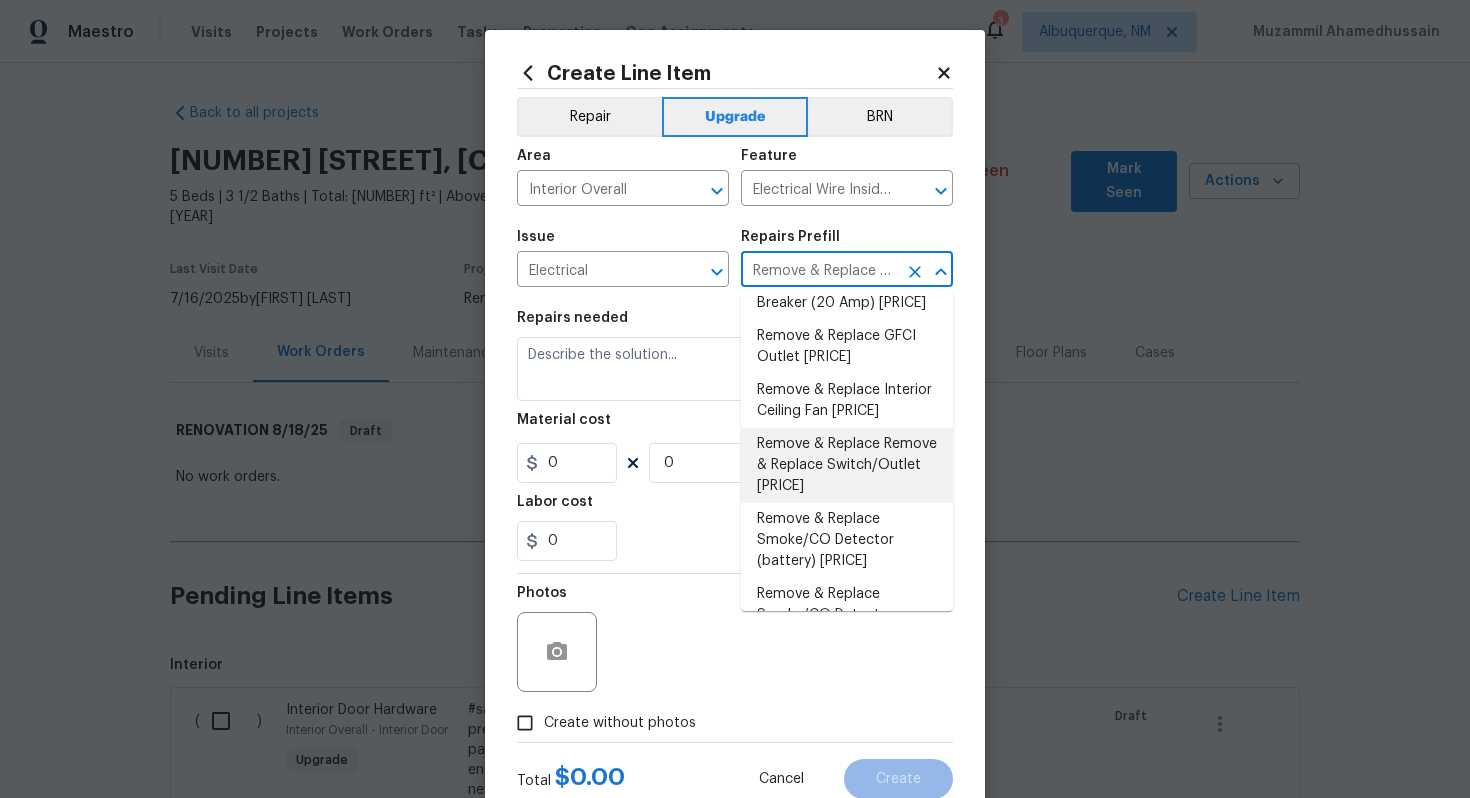 type on "Remove and replace switch(es) and/or outlet(s) with new (covers to match the remaining/existing switch/outlet color)." 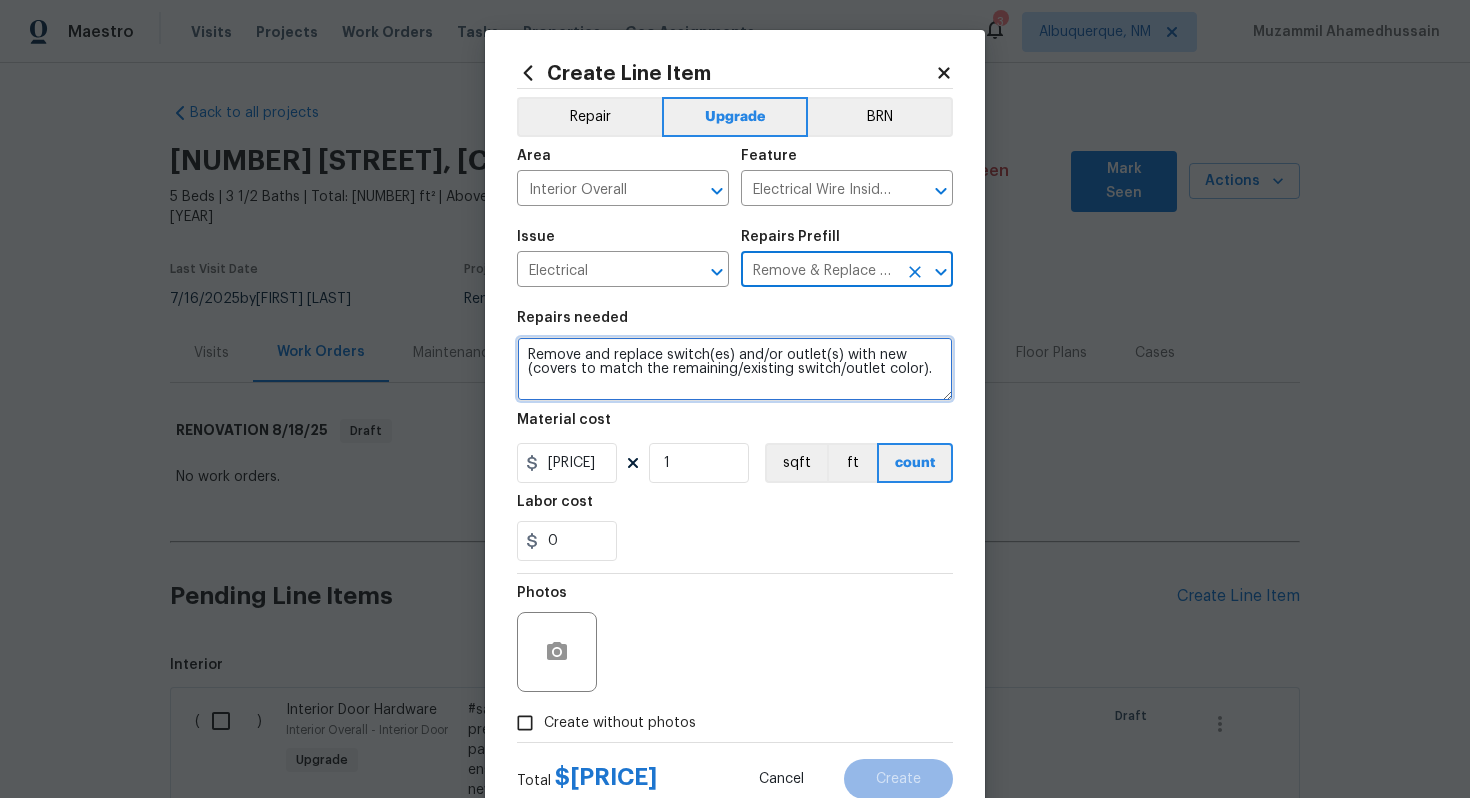 click on "Remove and replace switch(es) and/or outlet(s) with new (covers to match the remaining/existing switch/outlet color)." at bounding box center [735, 369] 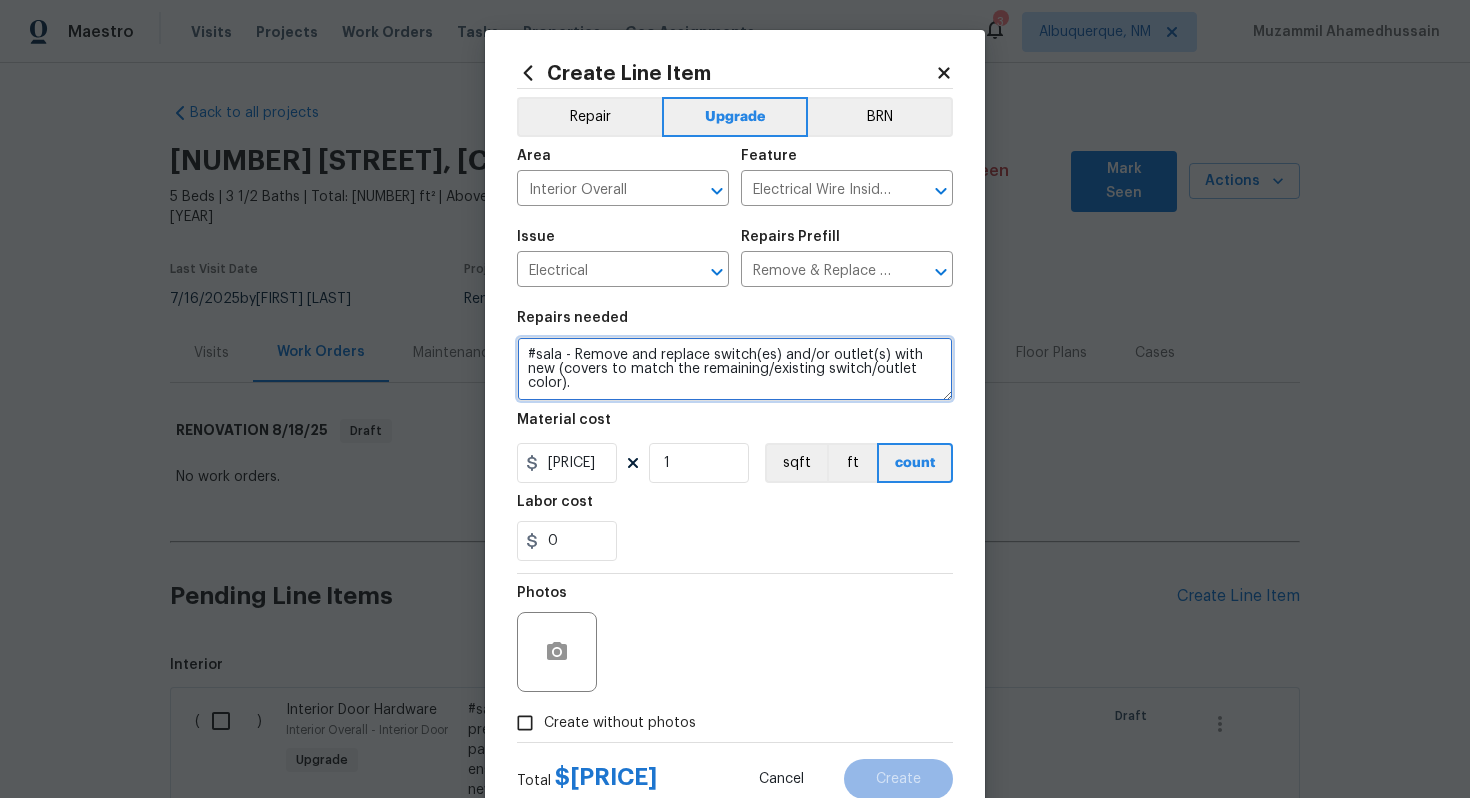 type on "#sala - Remove and replace switch(es) and/or outlet(s) with new (covers to match the remaining/existing switch/outlet color)." 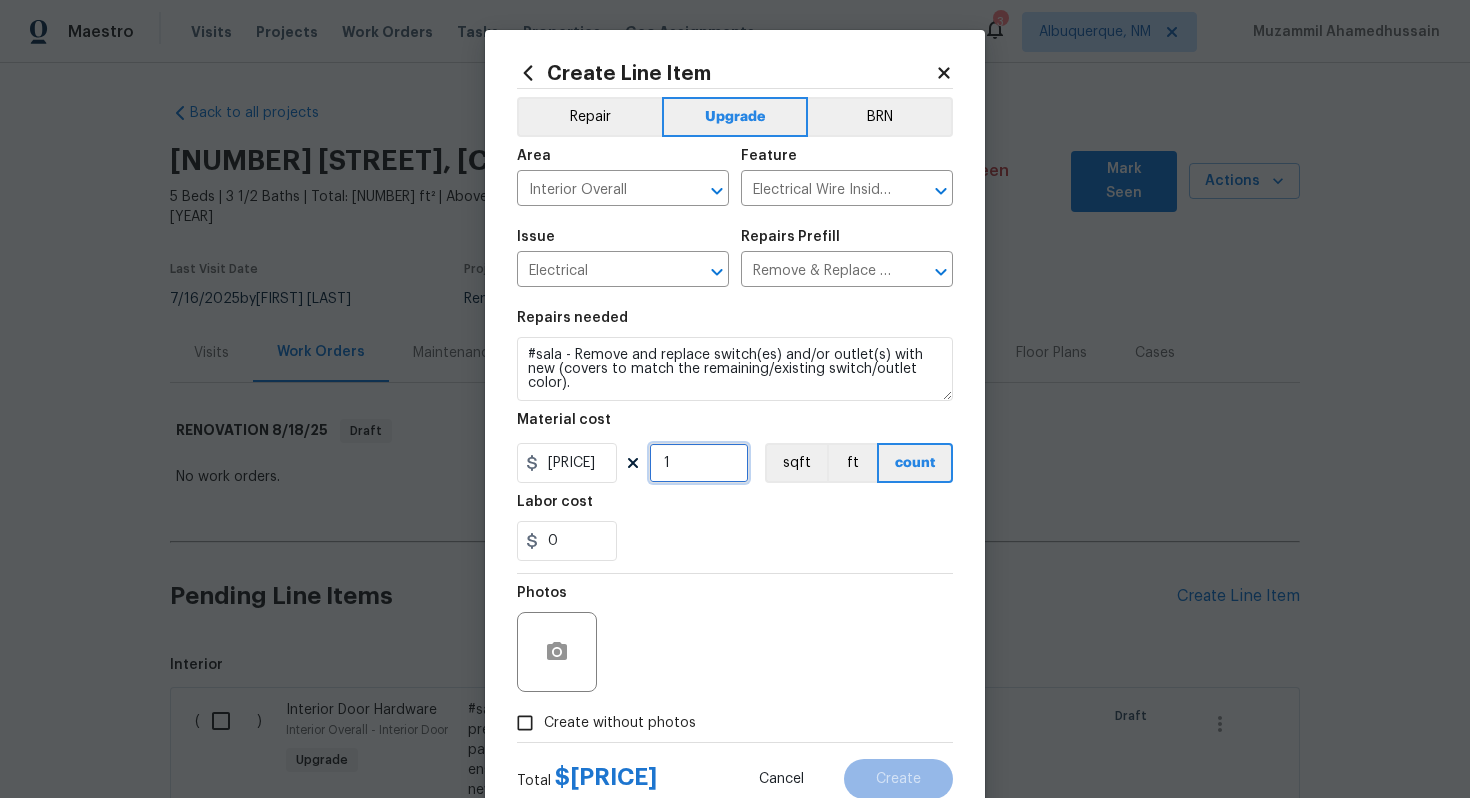 click on "1" at bounding box center (699, 463) 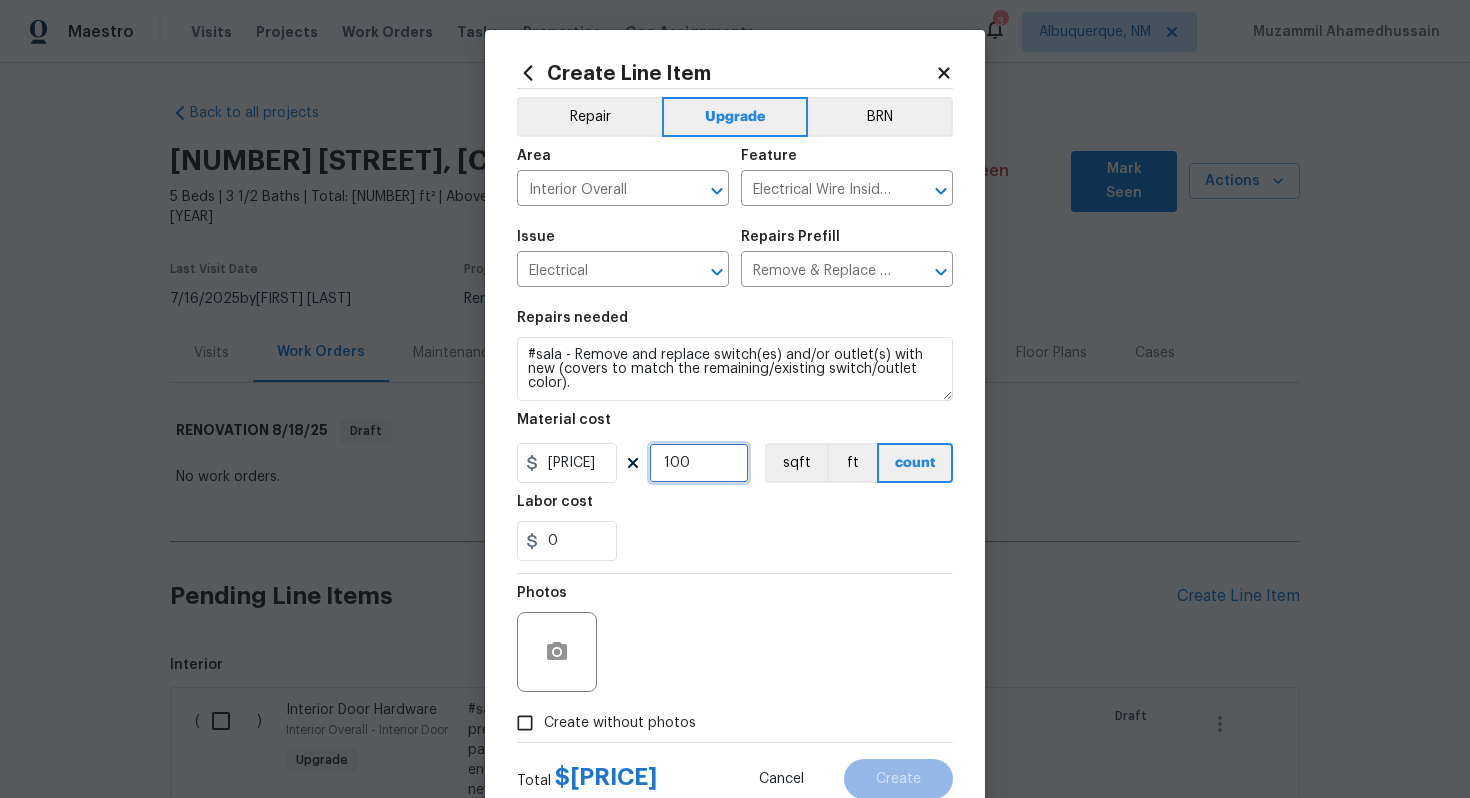 type on "100" 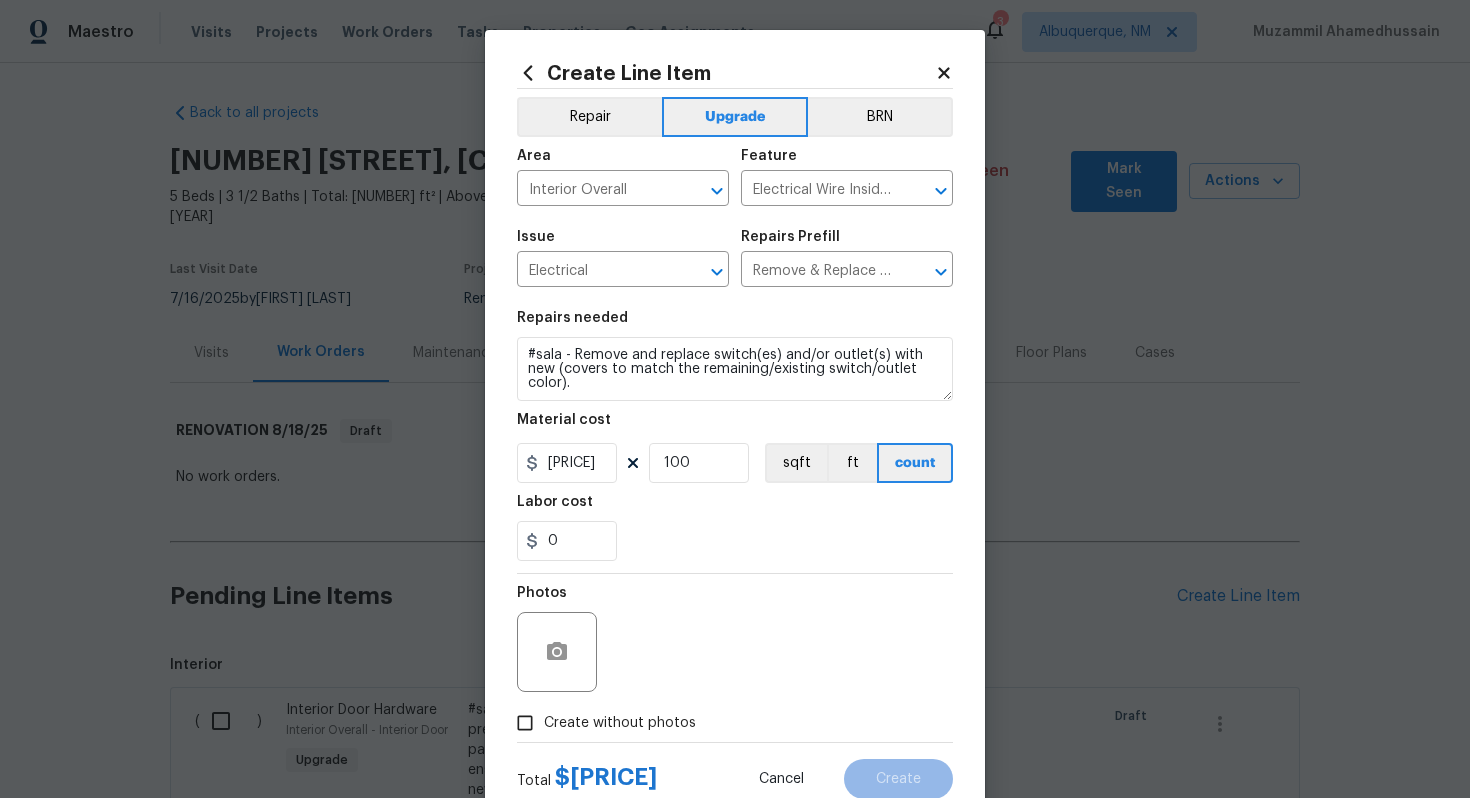 click on "Create without photos" at bounding box center (620, 723) 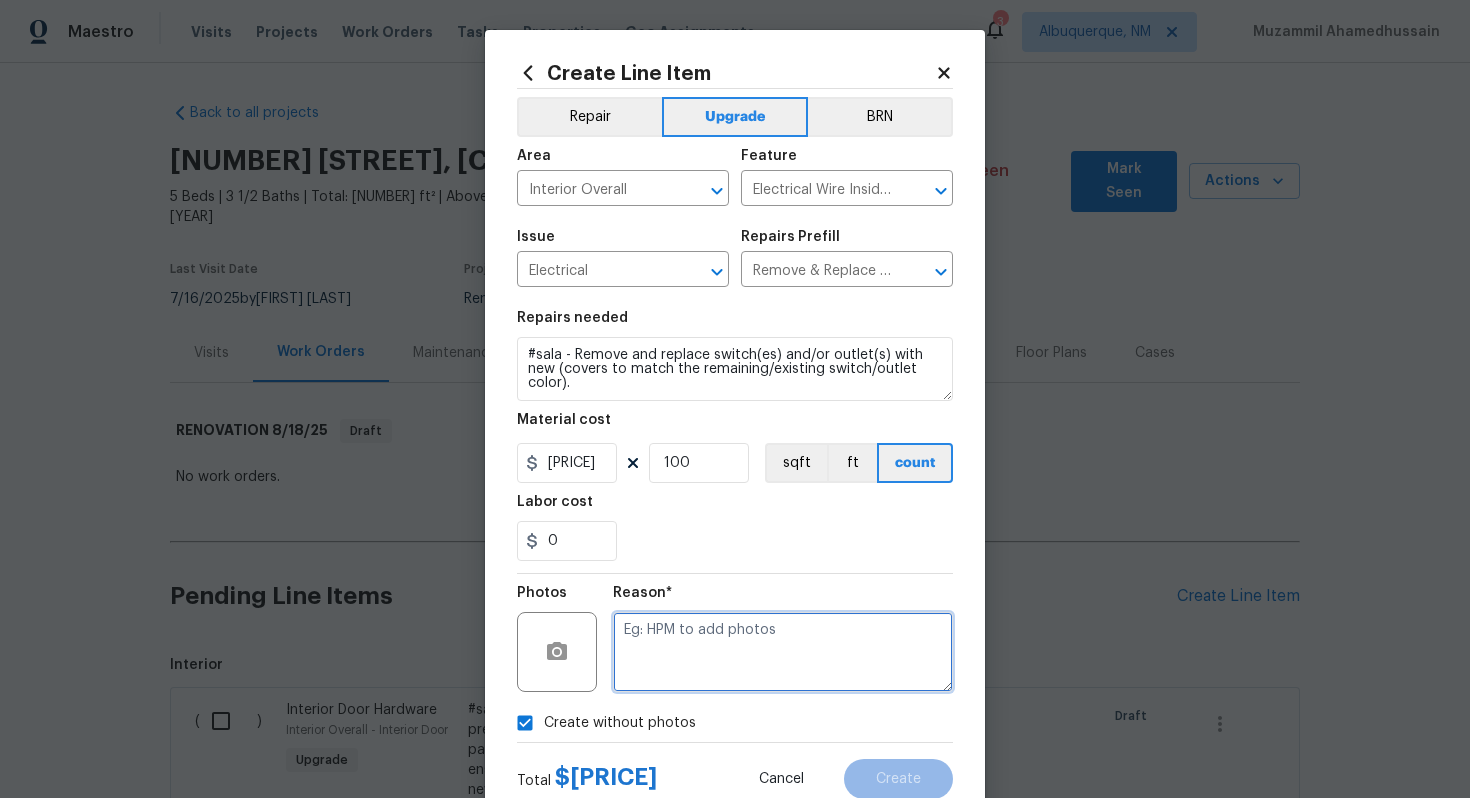click at bounding box center [783, 652] 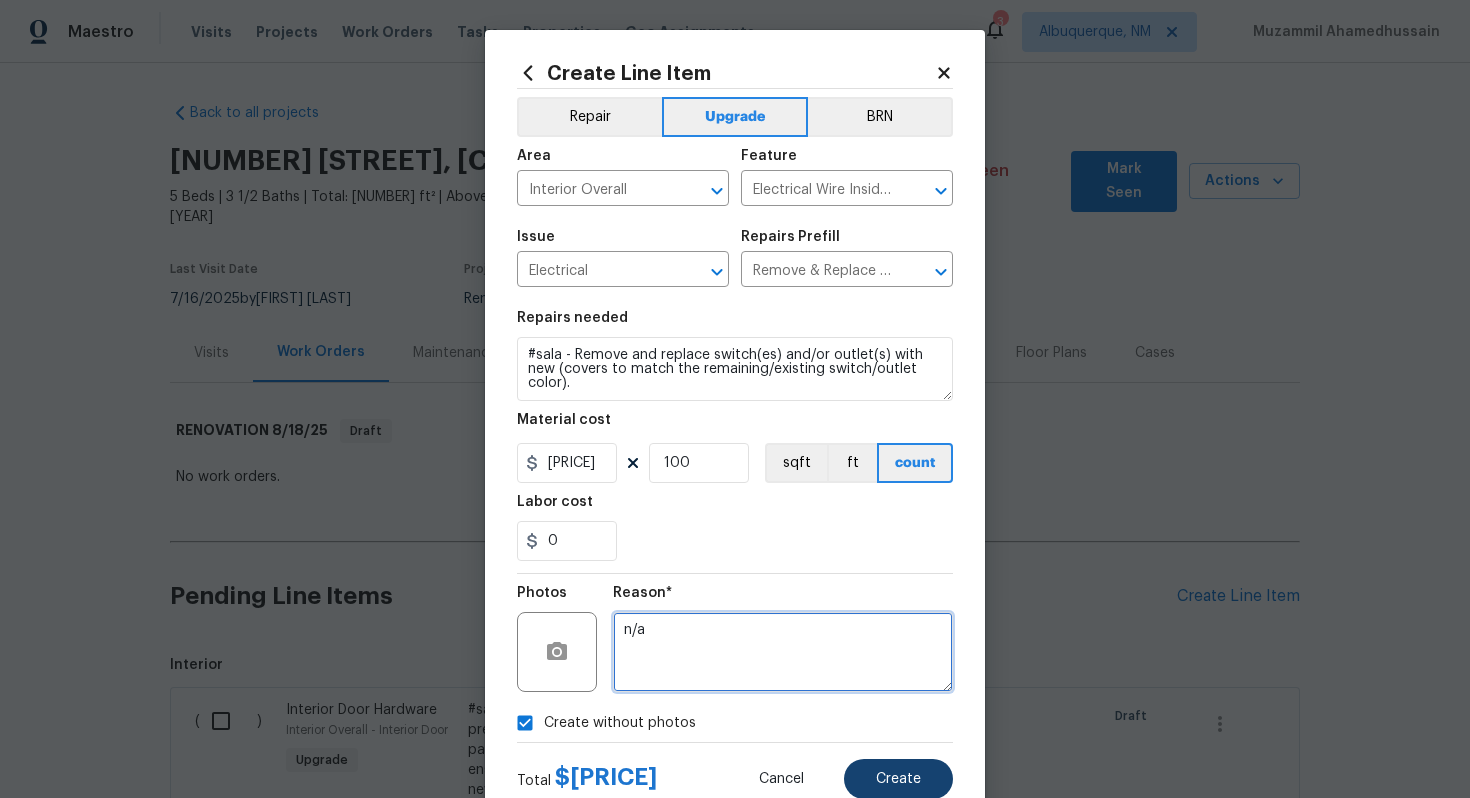 type on "n/a" 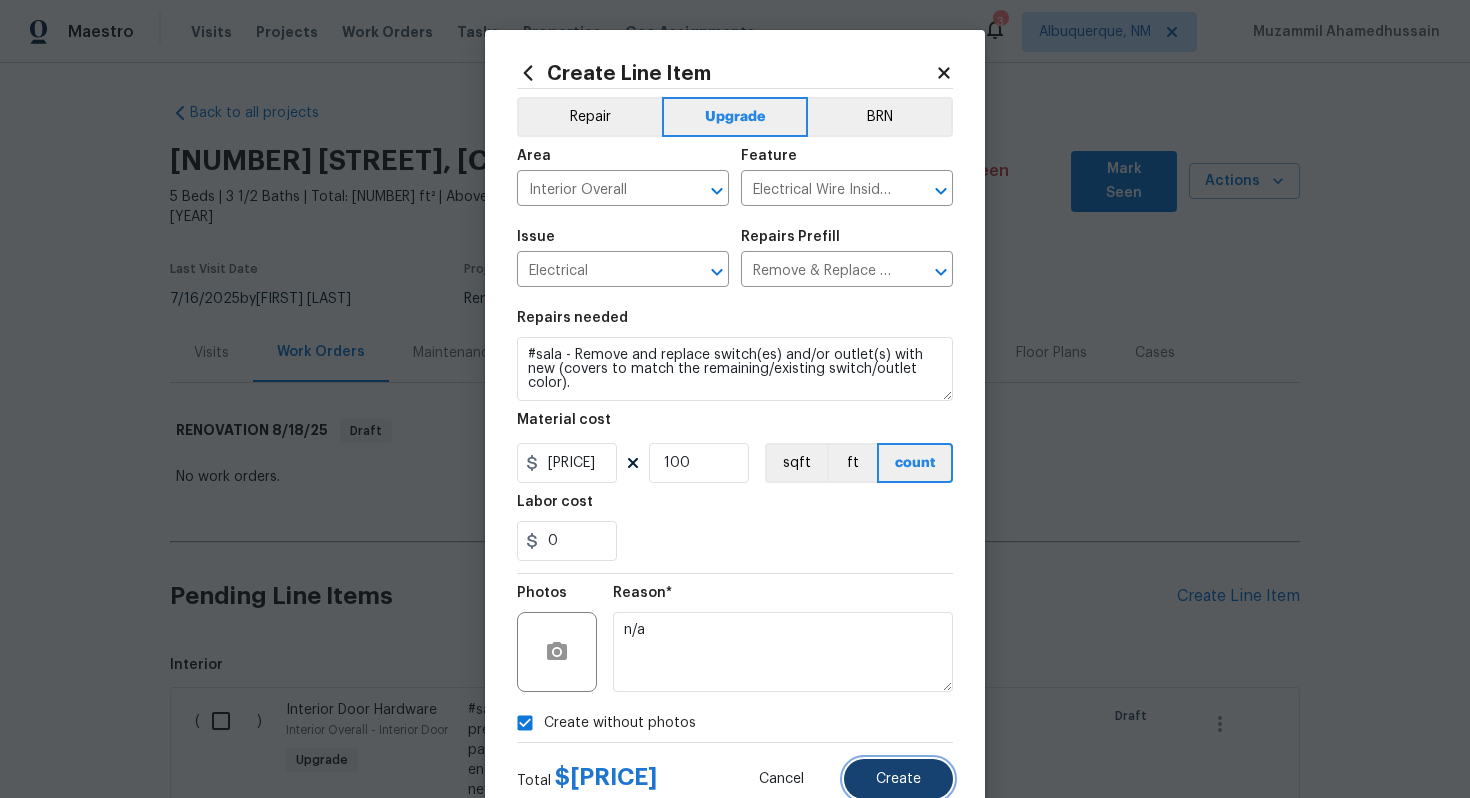 click on "Create" at bounding box center [898, 779] 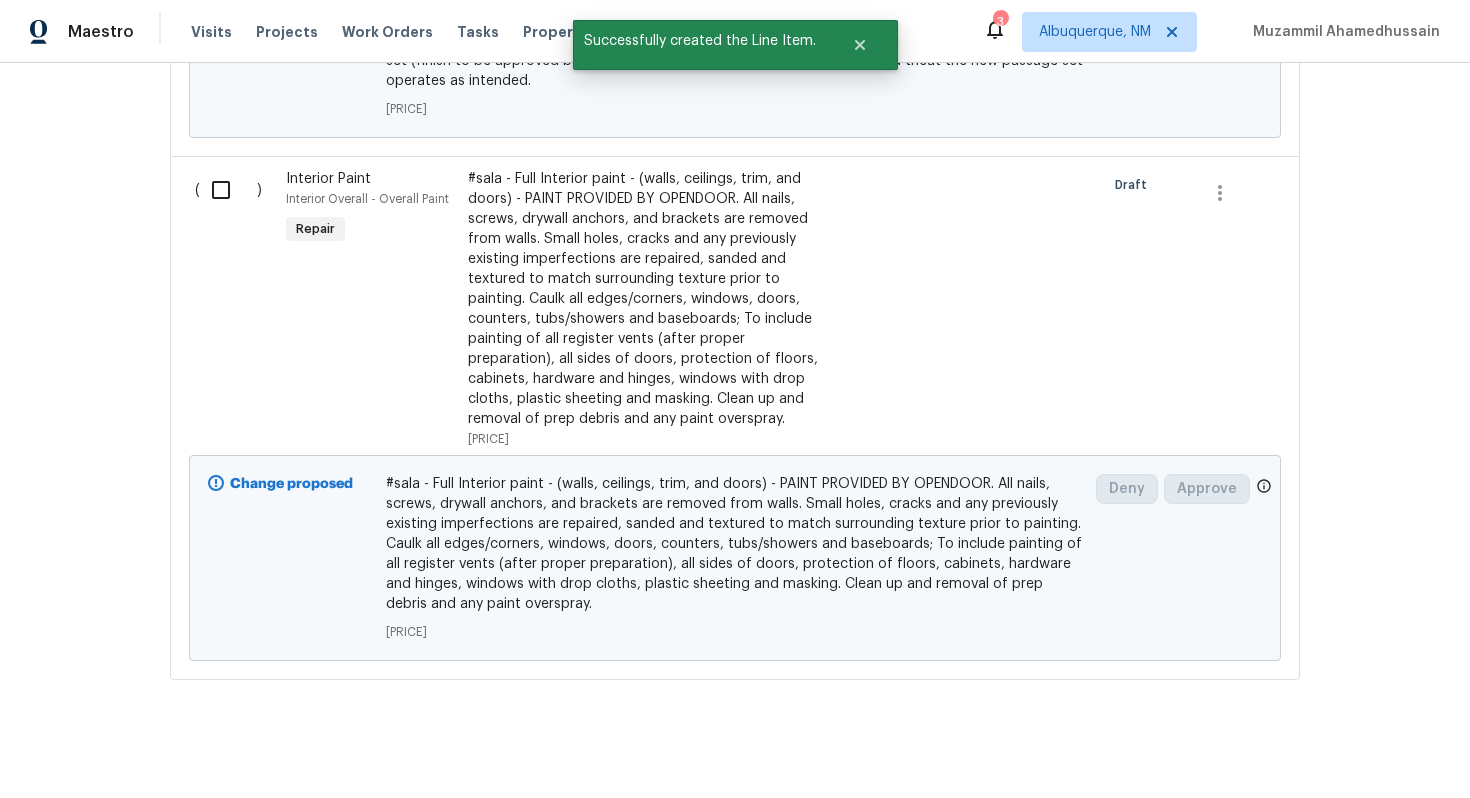 scroll, scrollTop: 0, scrollLeft: 0, axis: both 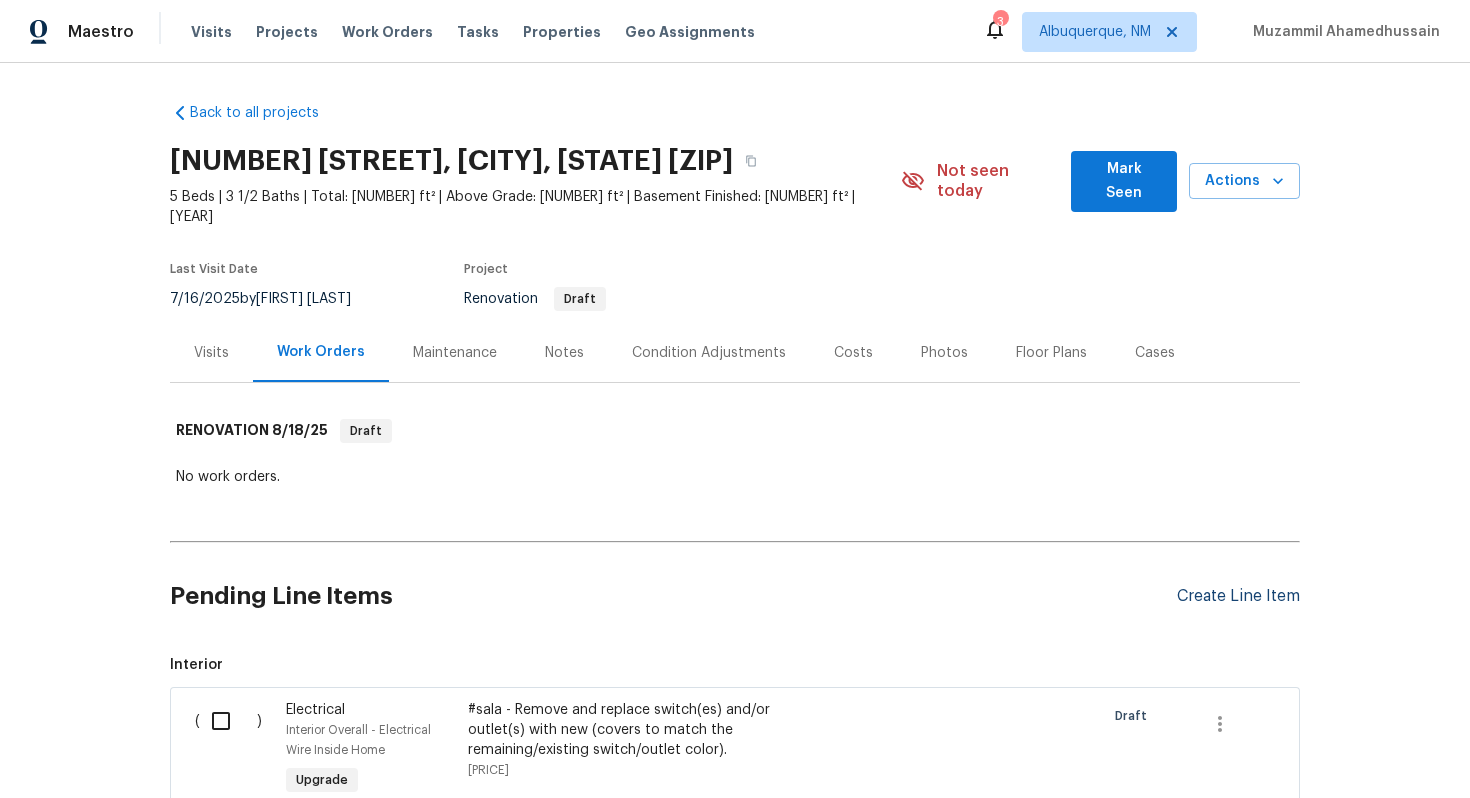 click on "Create Line Item" at bounding box center (1238, 596) 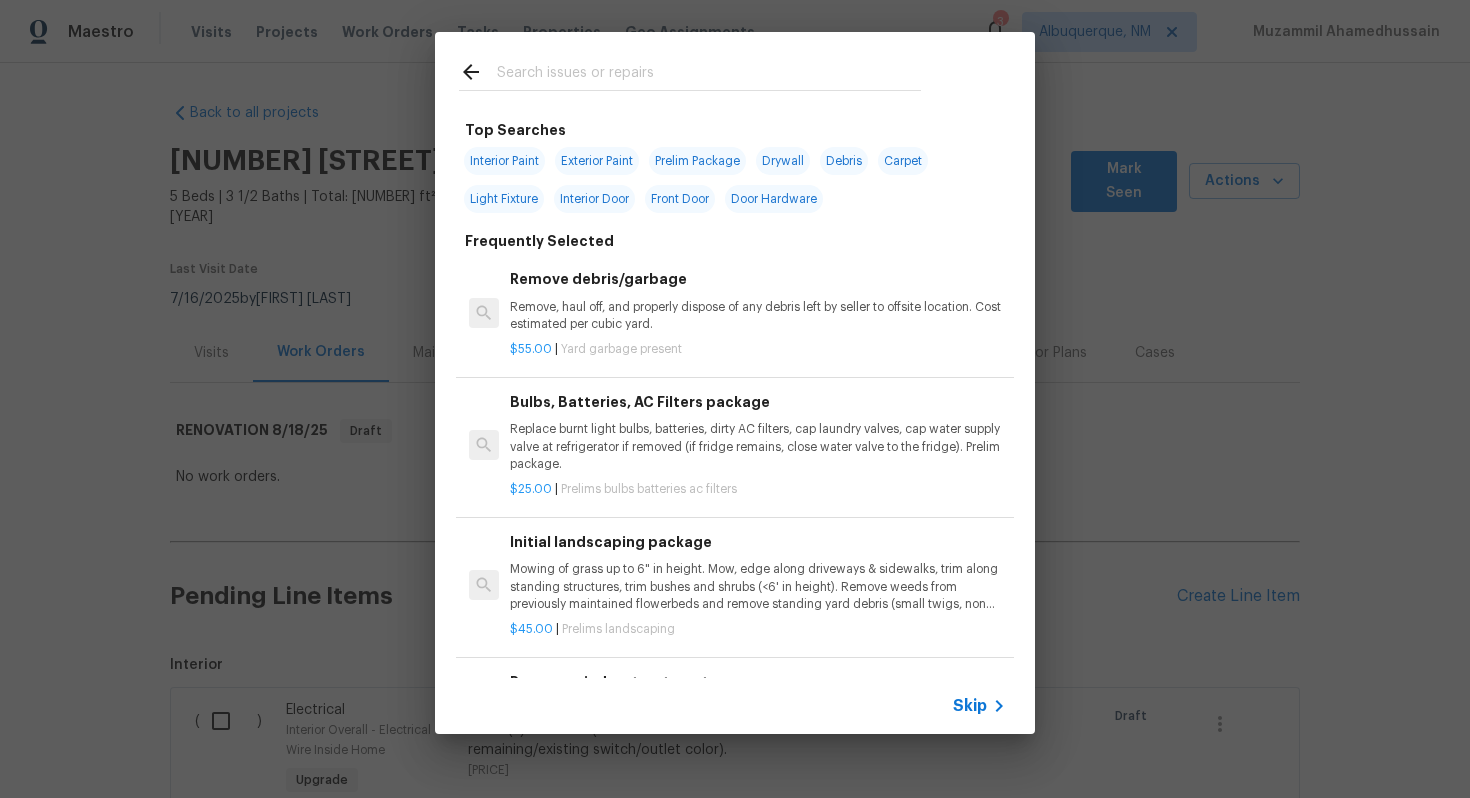 click on "Skip" at bounding box center (970, 706) 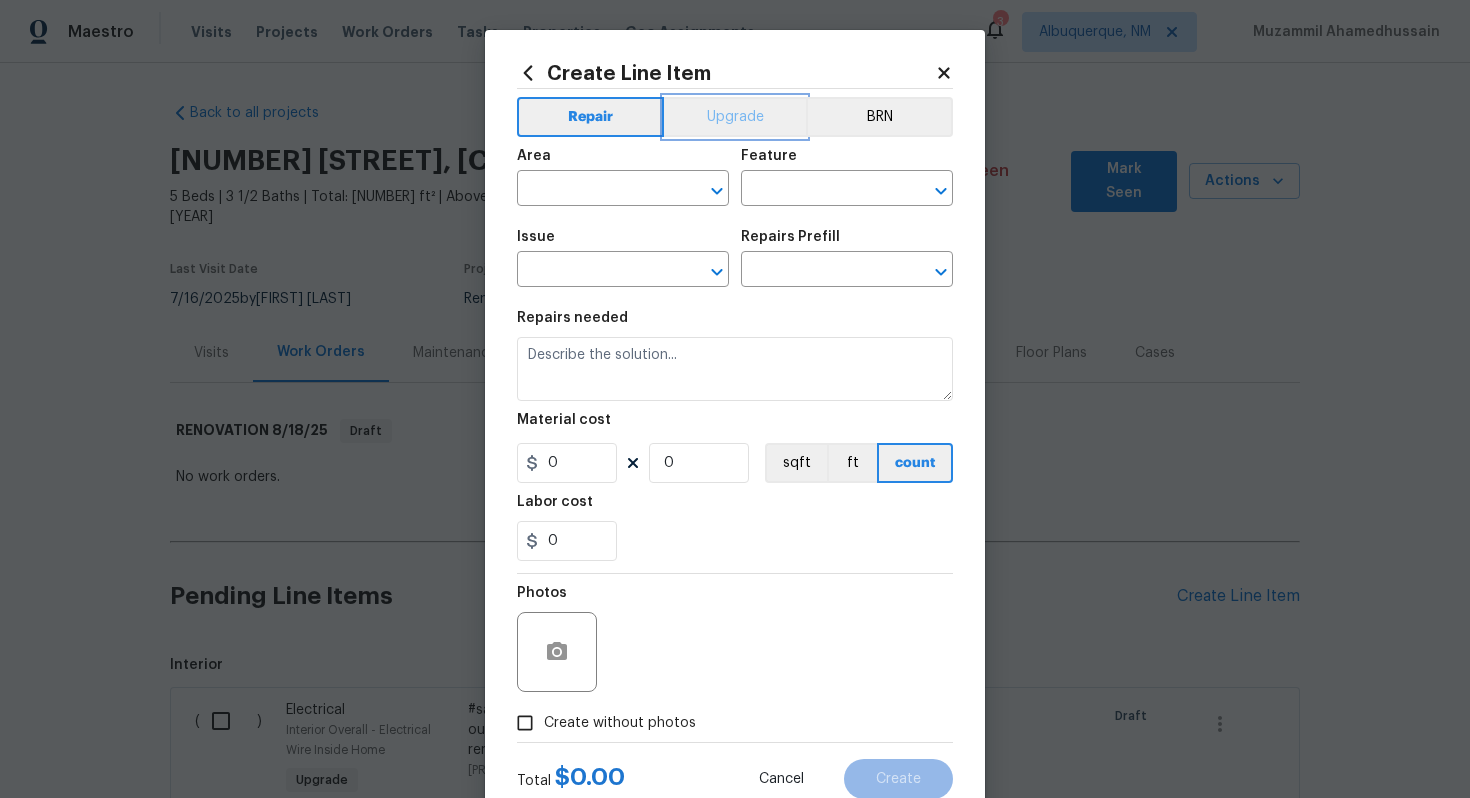 click on "Upgrade" at bounding box center [735, 117] 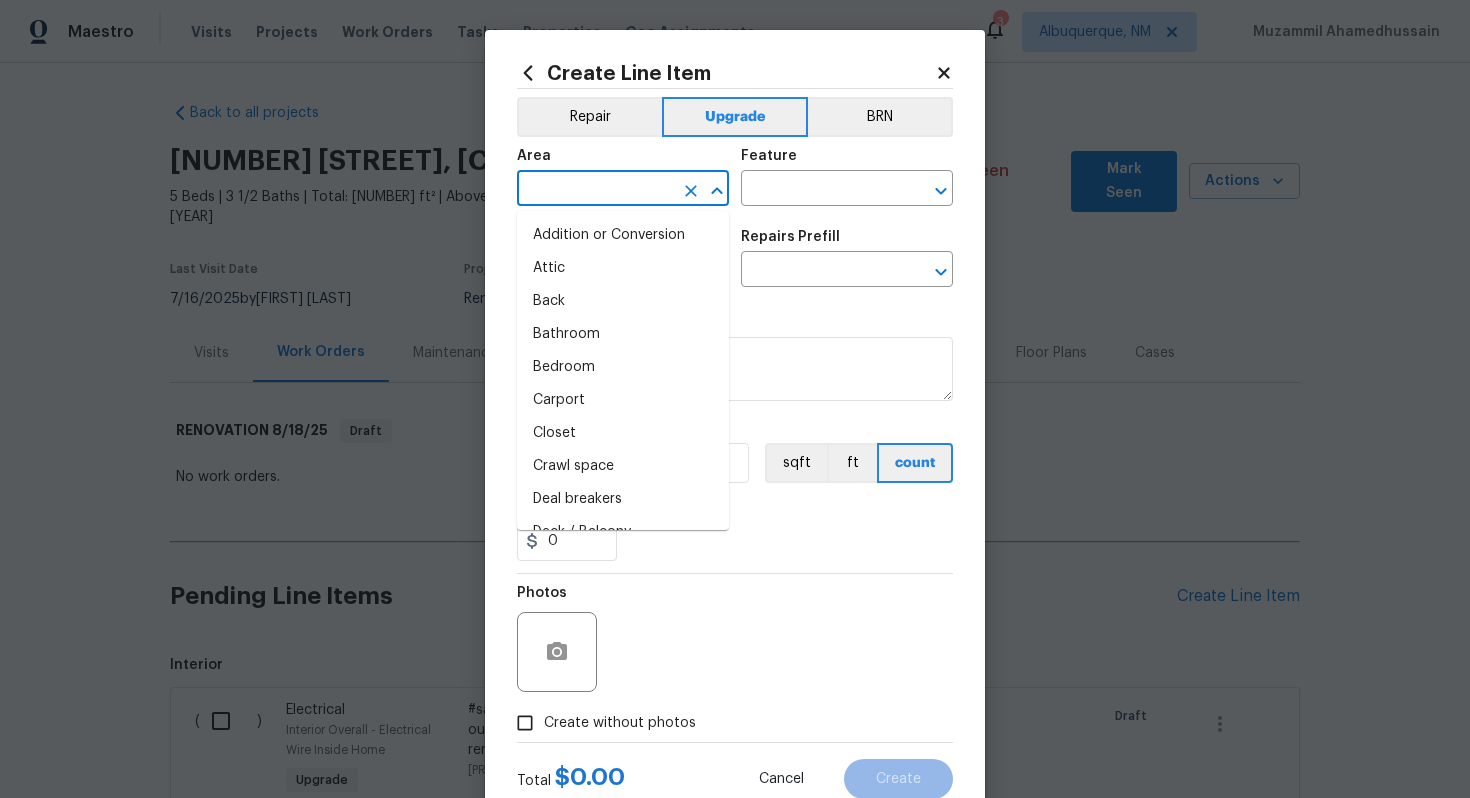 click at bounding box center (595, 190) 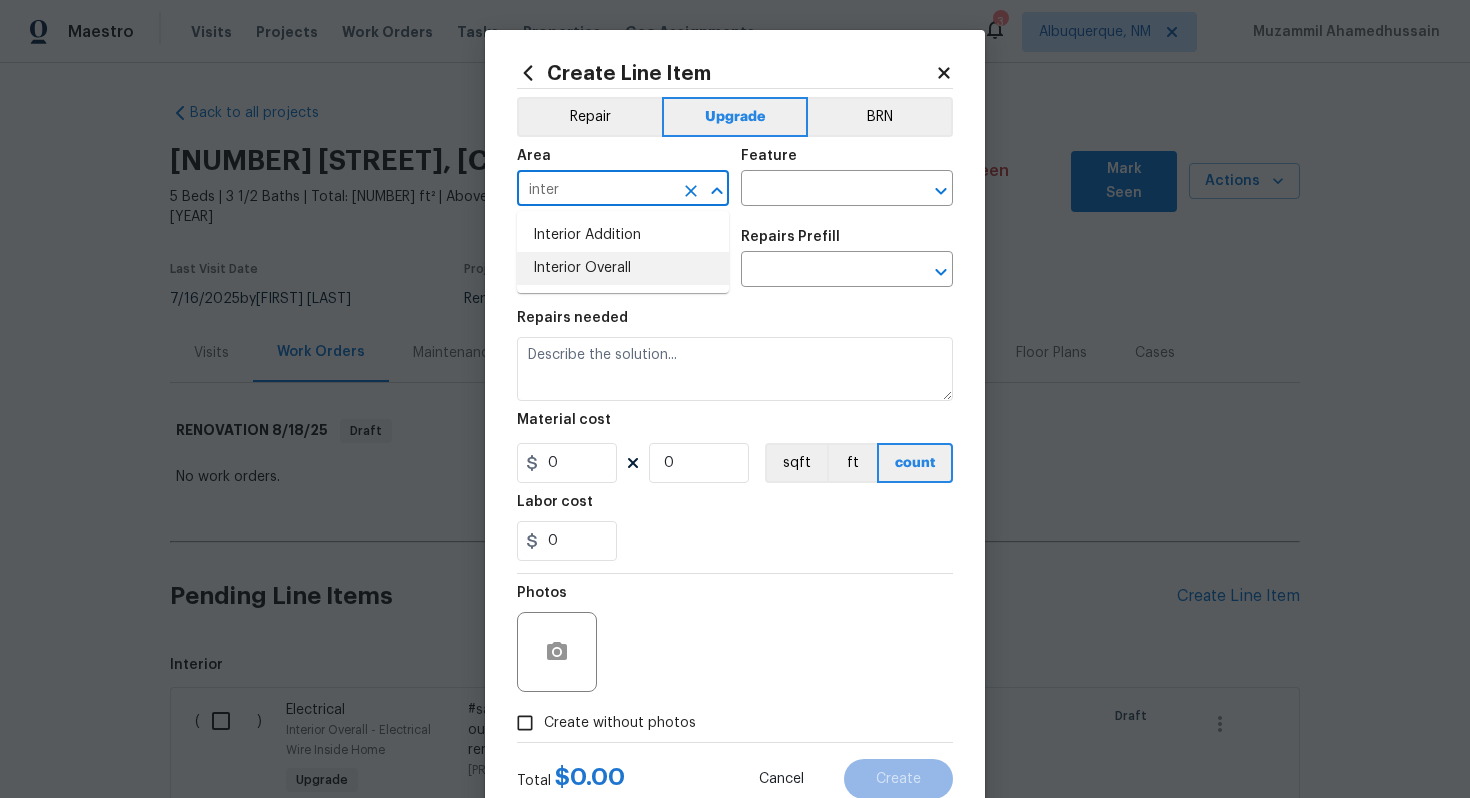click on "Interior Overall" at bounding box center (623, 268) 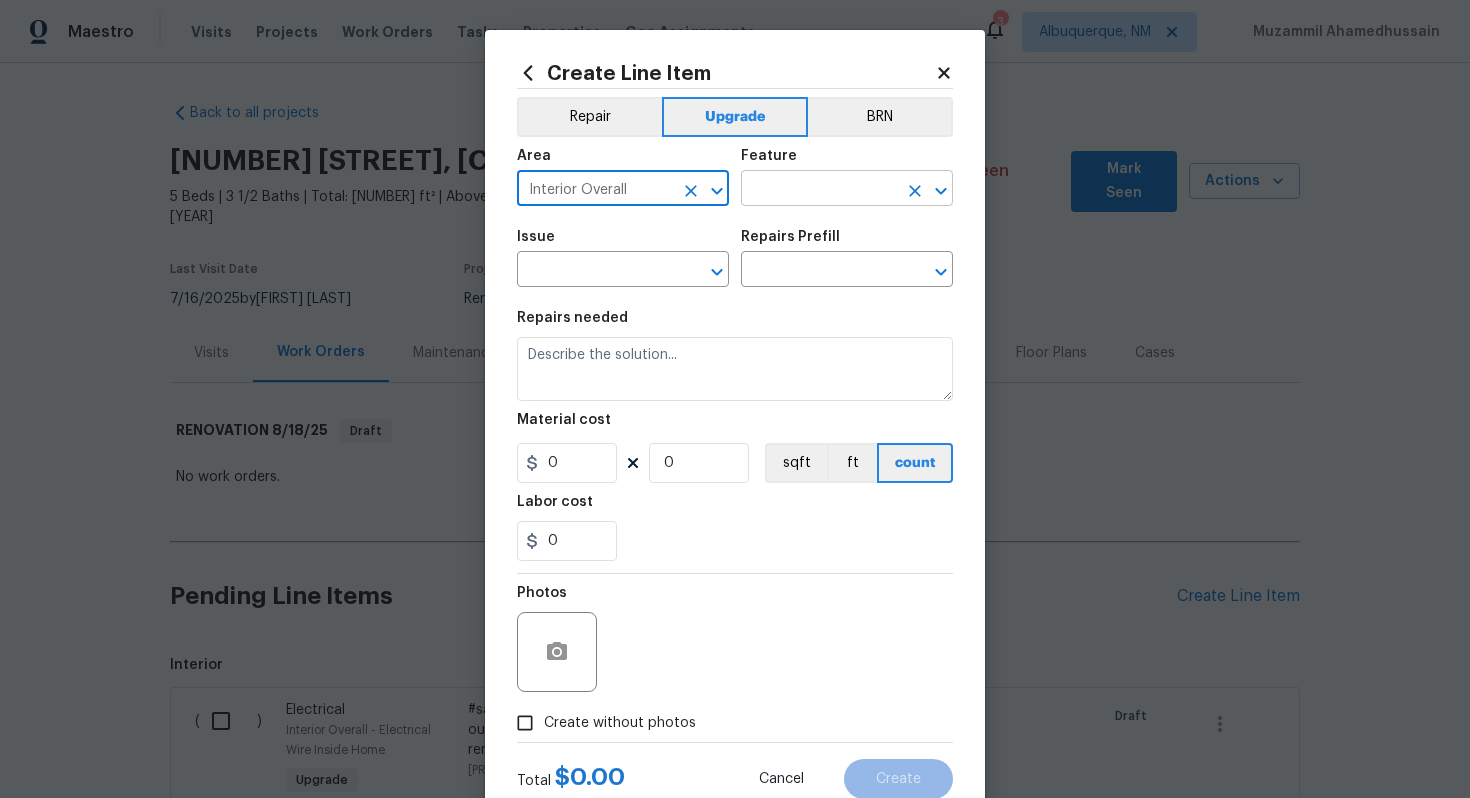 type on "Interior Overall" 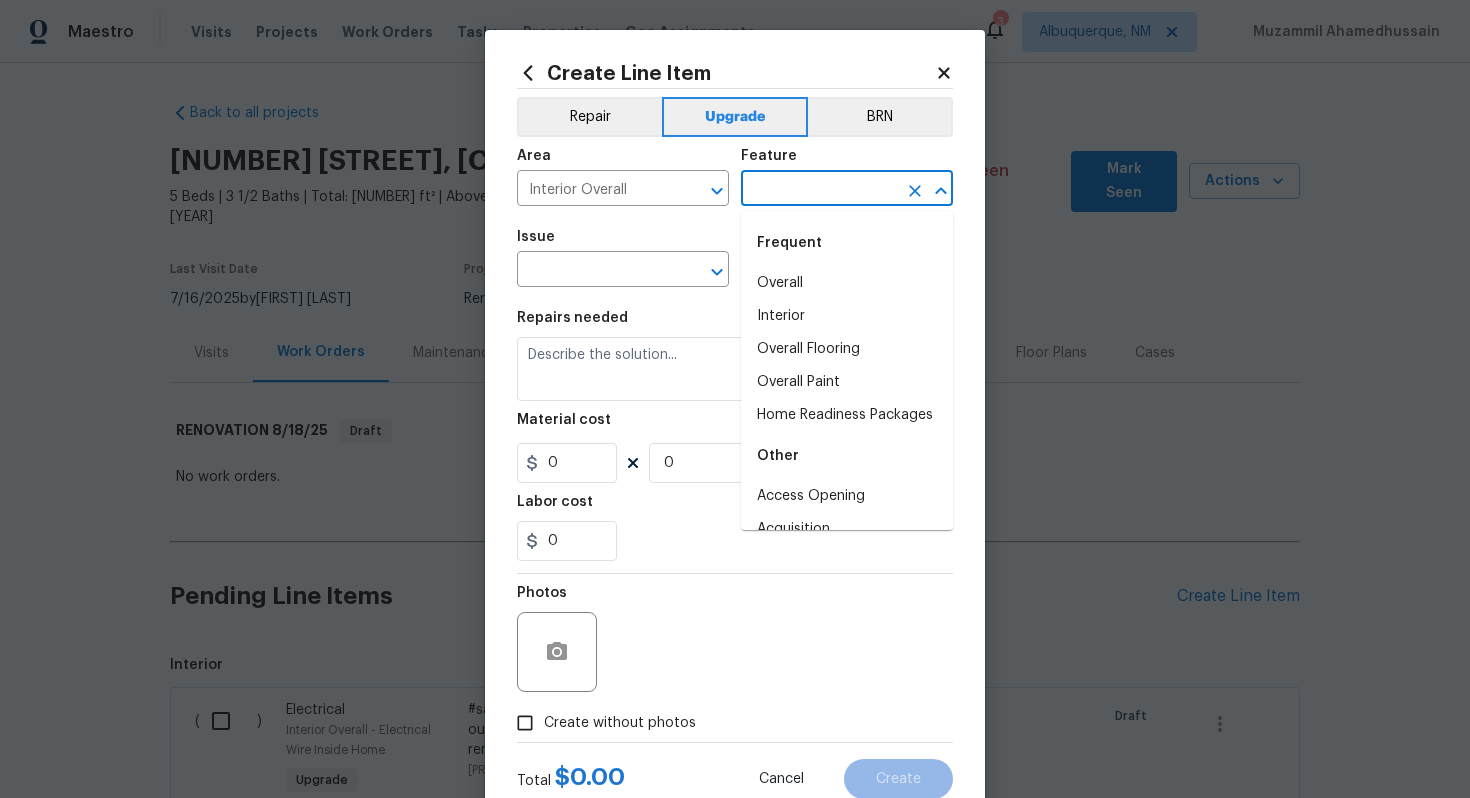 click at bounding box center [819, 190] 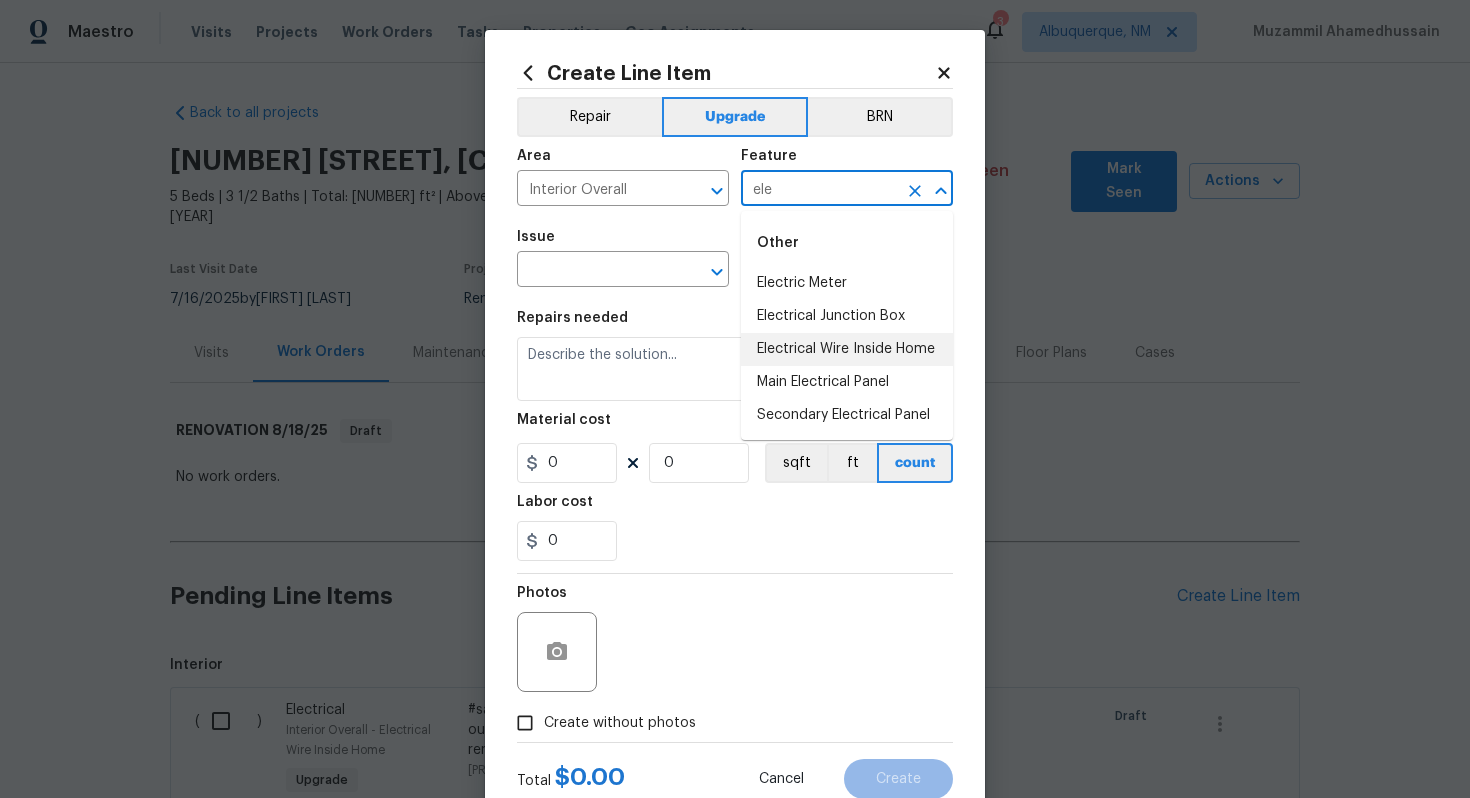 click on "Electrical Wire Inside Home" at bounding box center [847, 349] 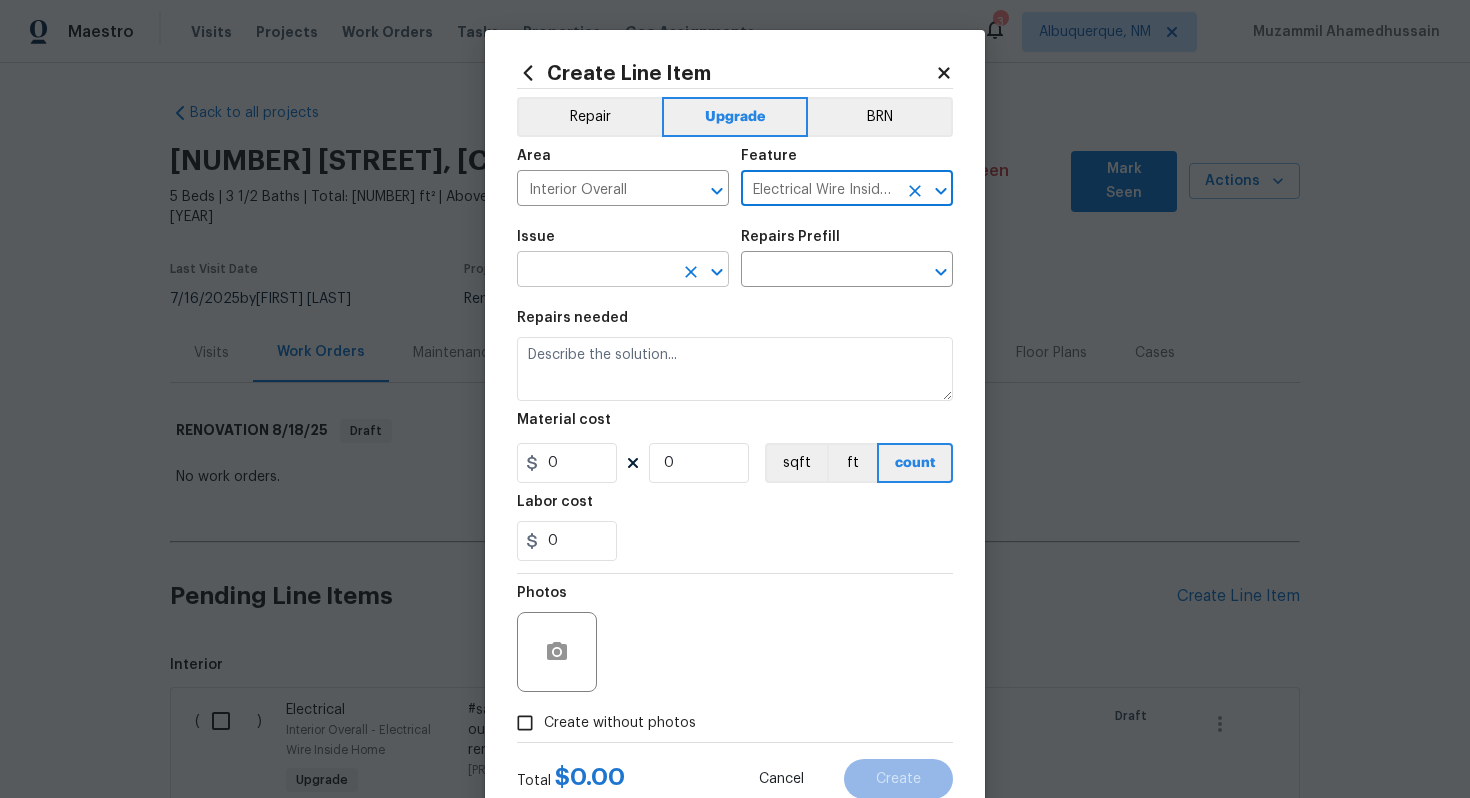 type on "Electrical Wire Inside Home" 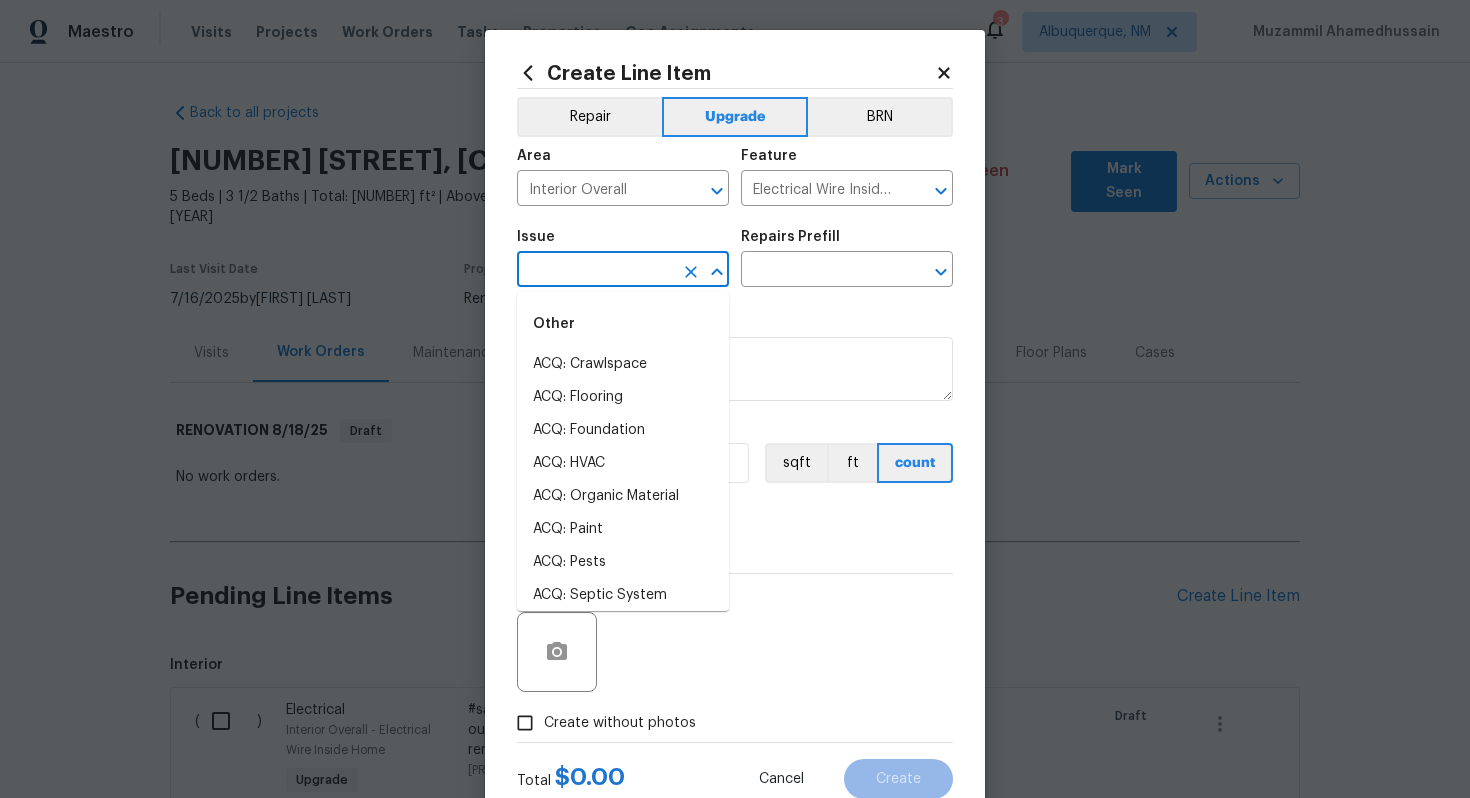 click at bounding box center (595, 271) 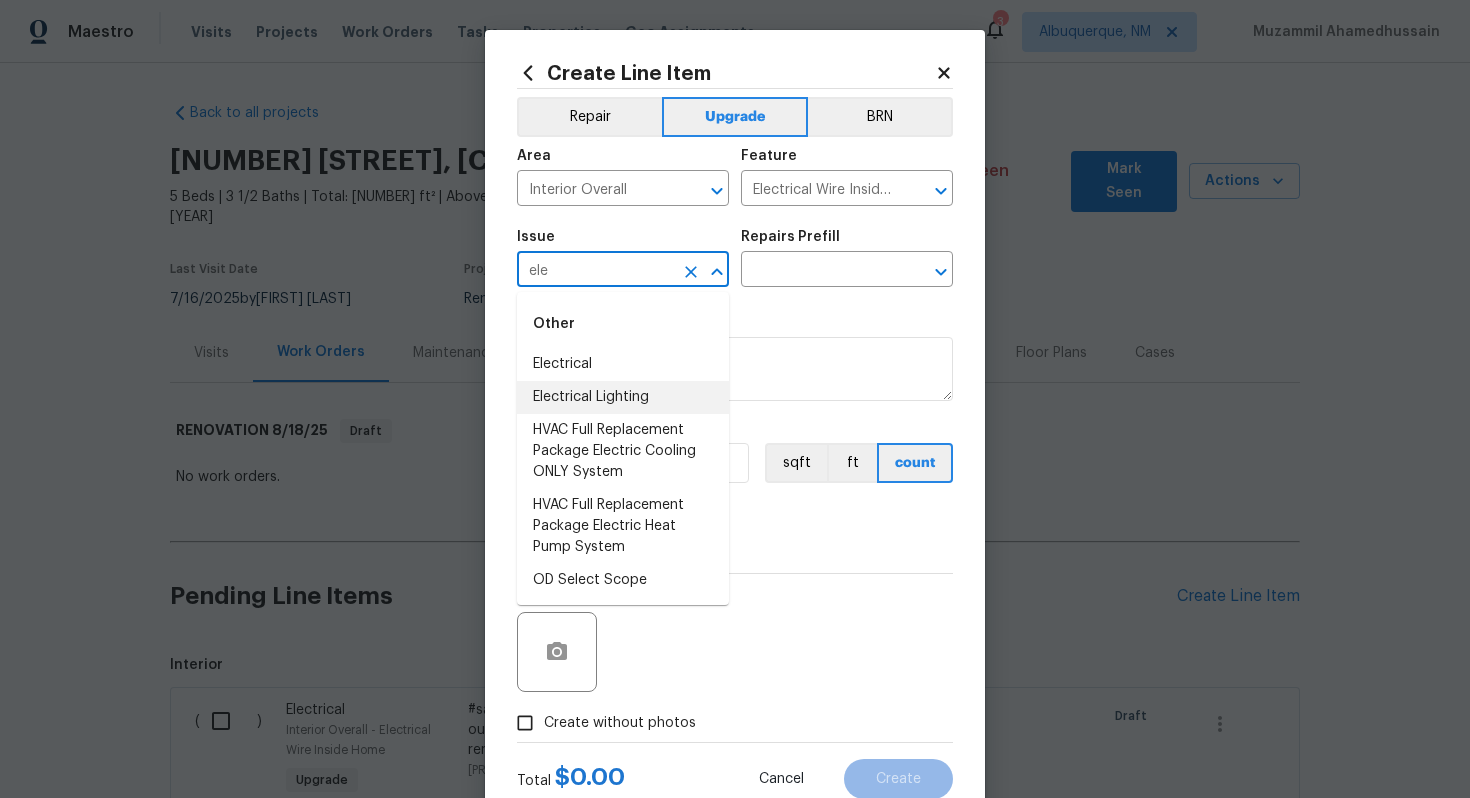 click on "Electrical Lighting" at bounding box center (623, 397) 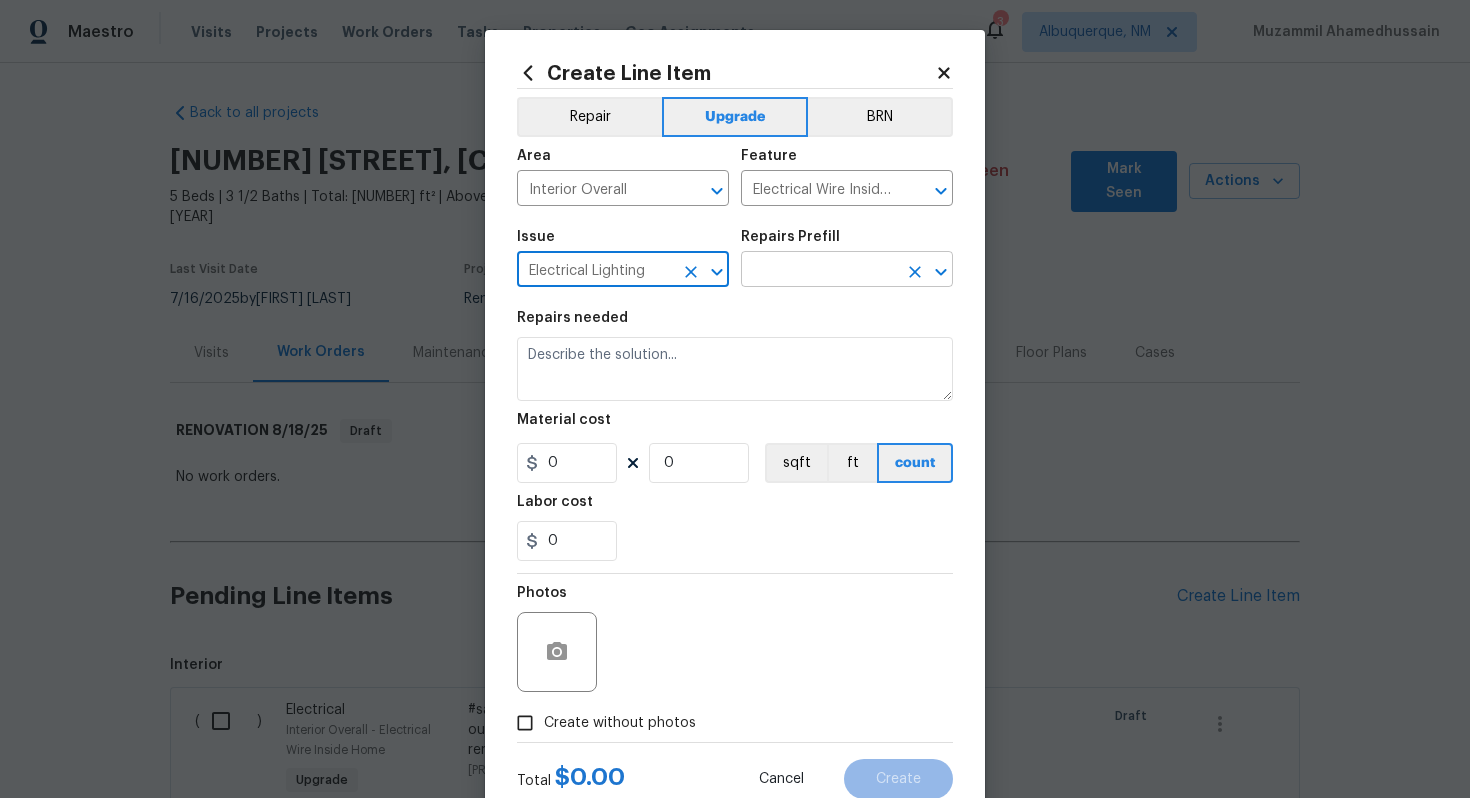 type on "Electrical Lighting" 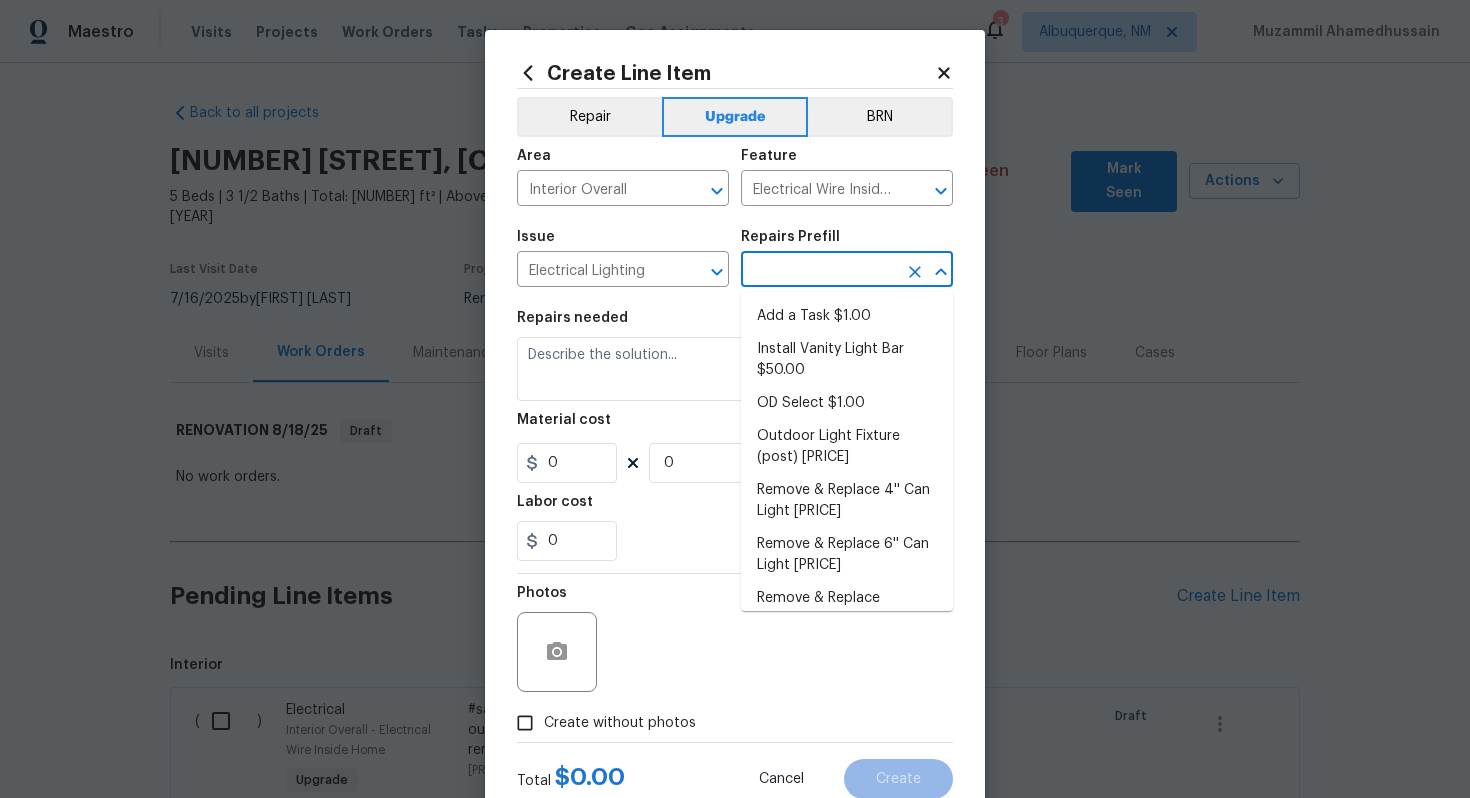 click at bounding box center (819, 271) 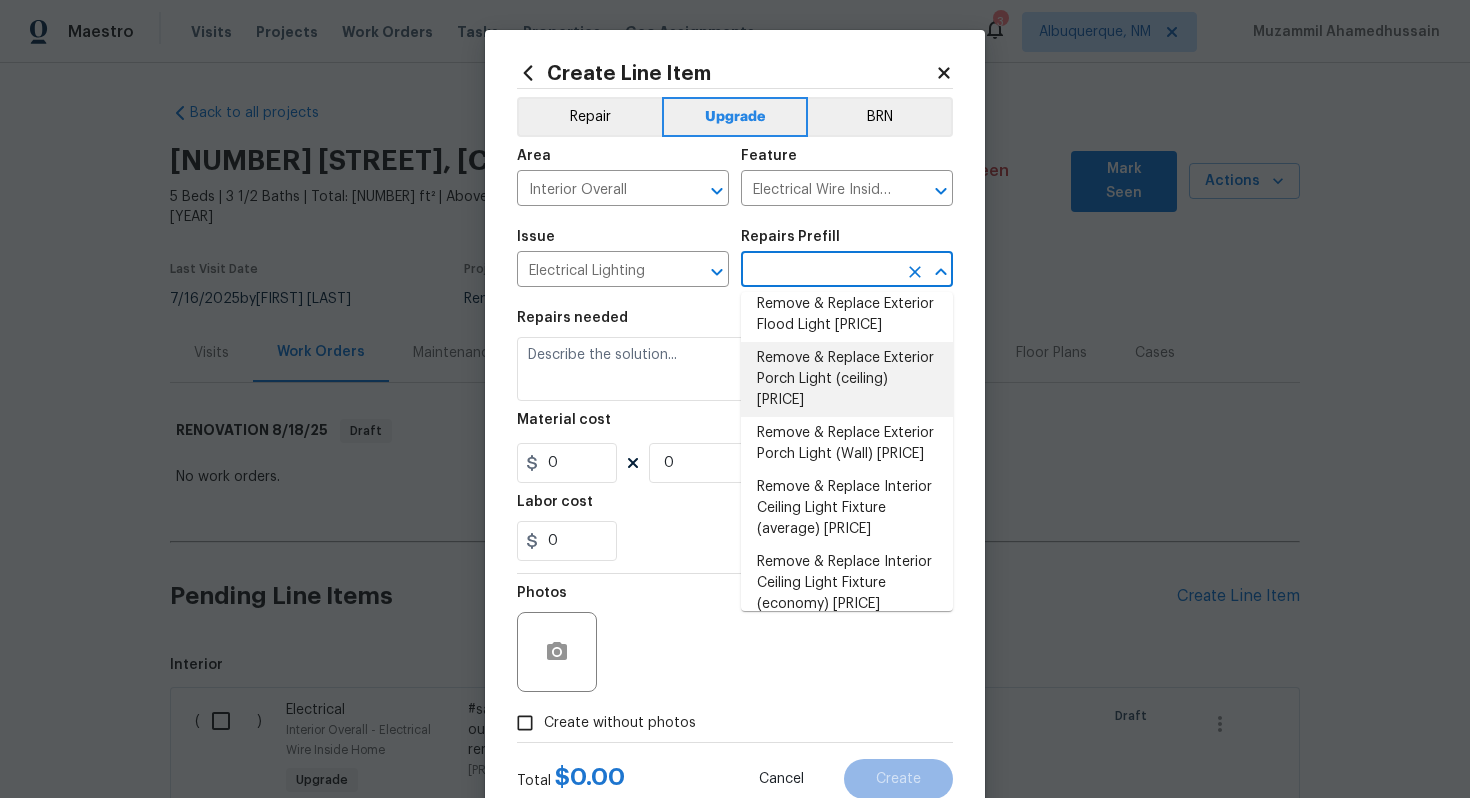 scroll, scrollTop: 456, scrollLeft: 0, axis: vertical 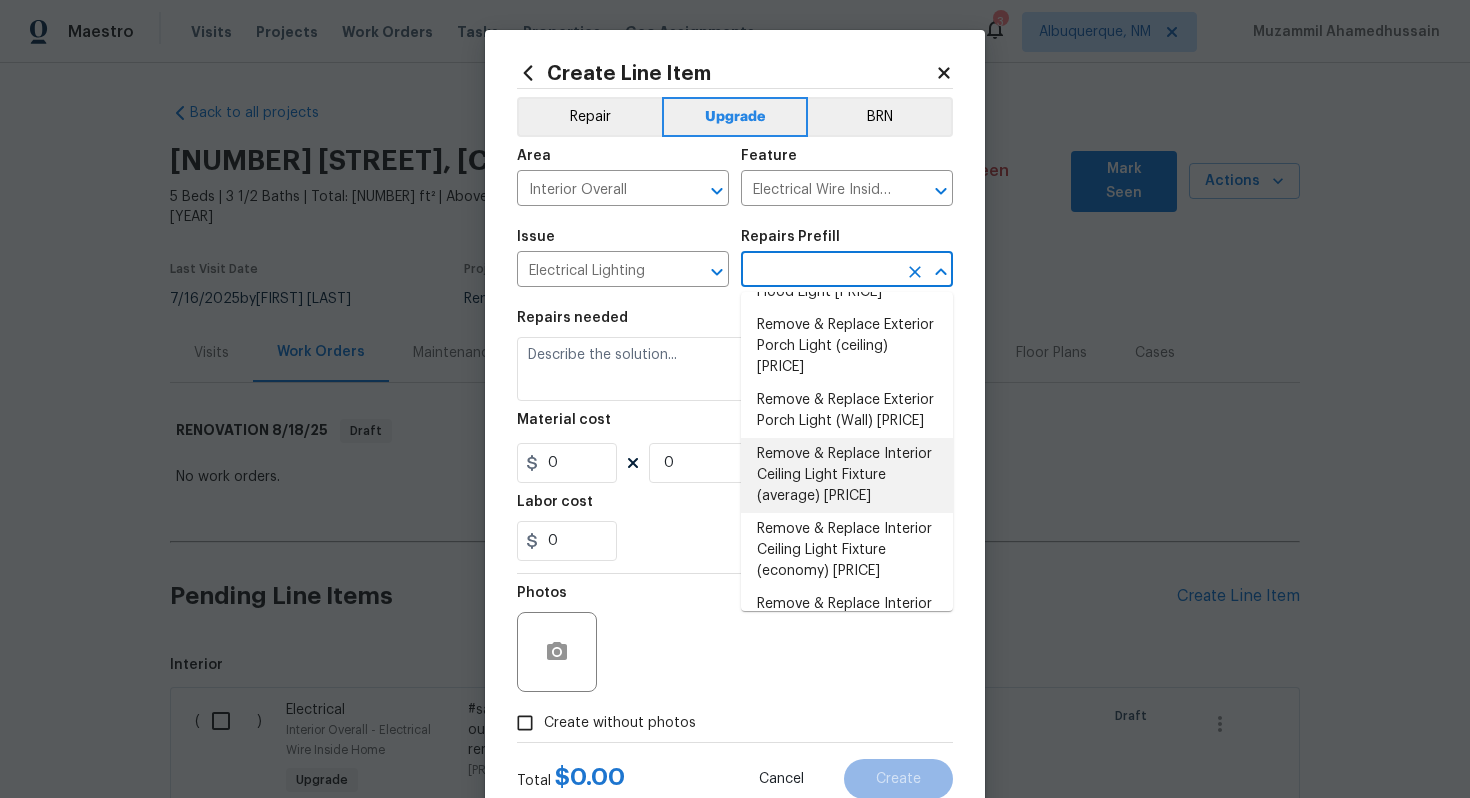 click on "Remove & Replace Interior Ceiling Light Fixture (average) [PRICE]" at bounding box center [847, 475] 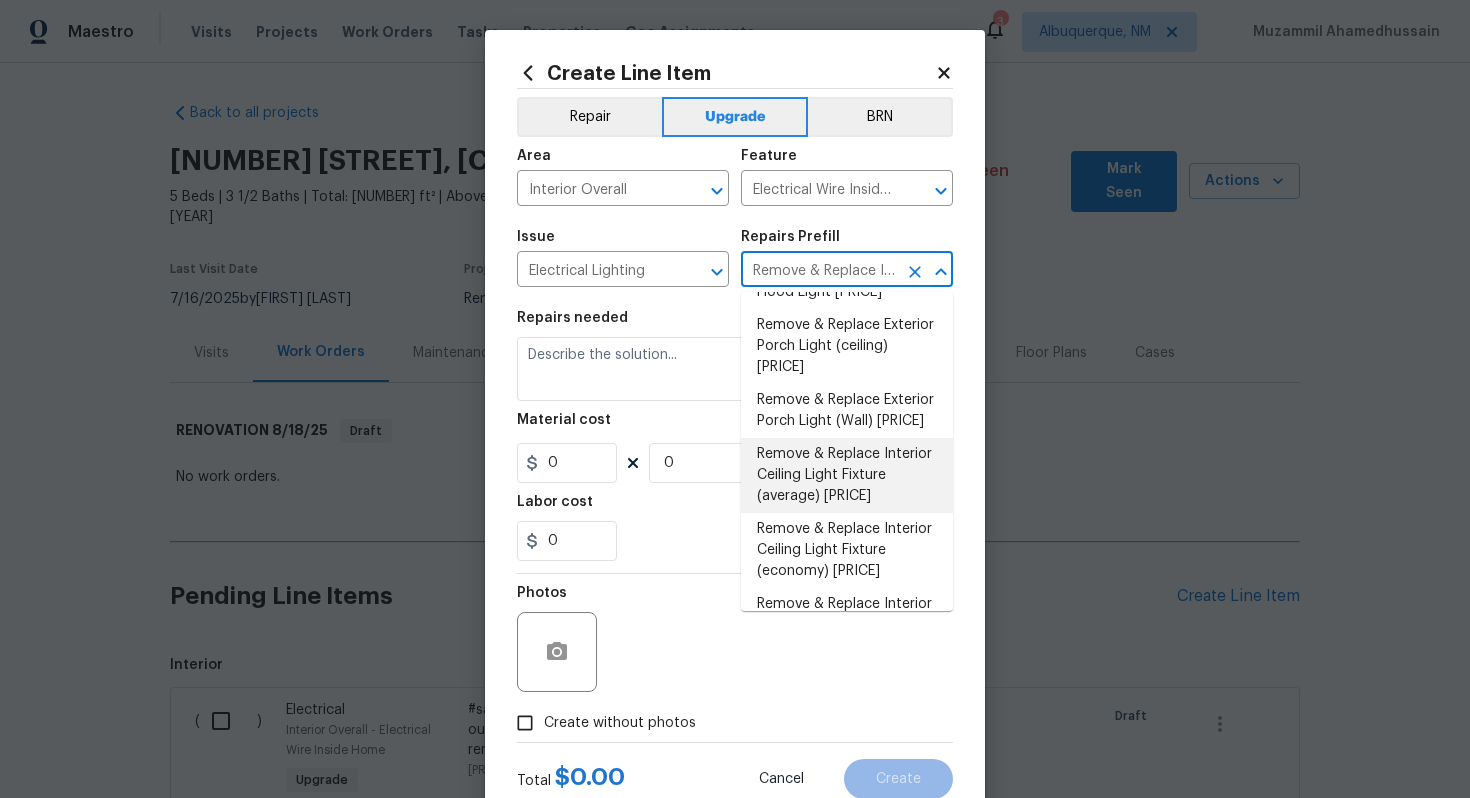 type on "Remove the existing interior ceiling light fixture and replace it with new AVERAGE FIXTURE (approved by the PM). Ensure that the new light is properly wired and works as intended. Dispose of all debris properly." 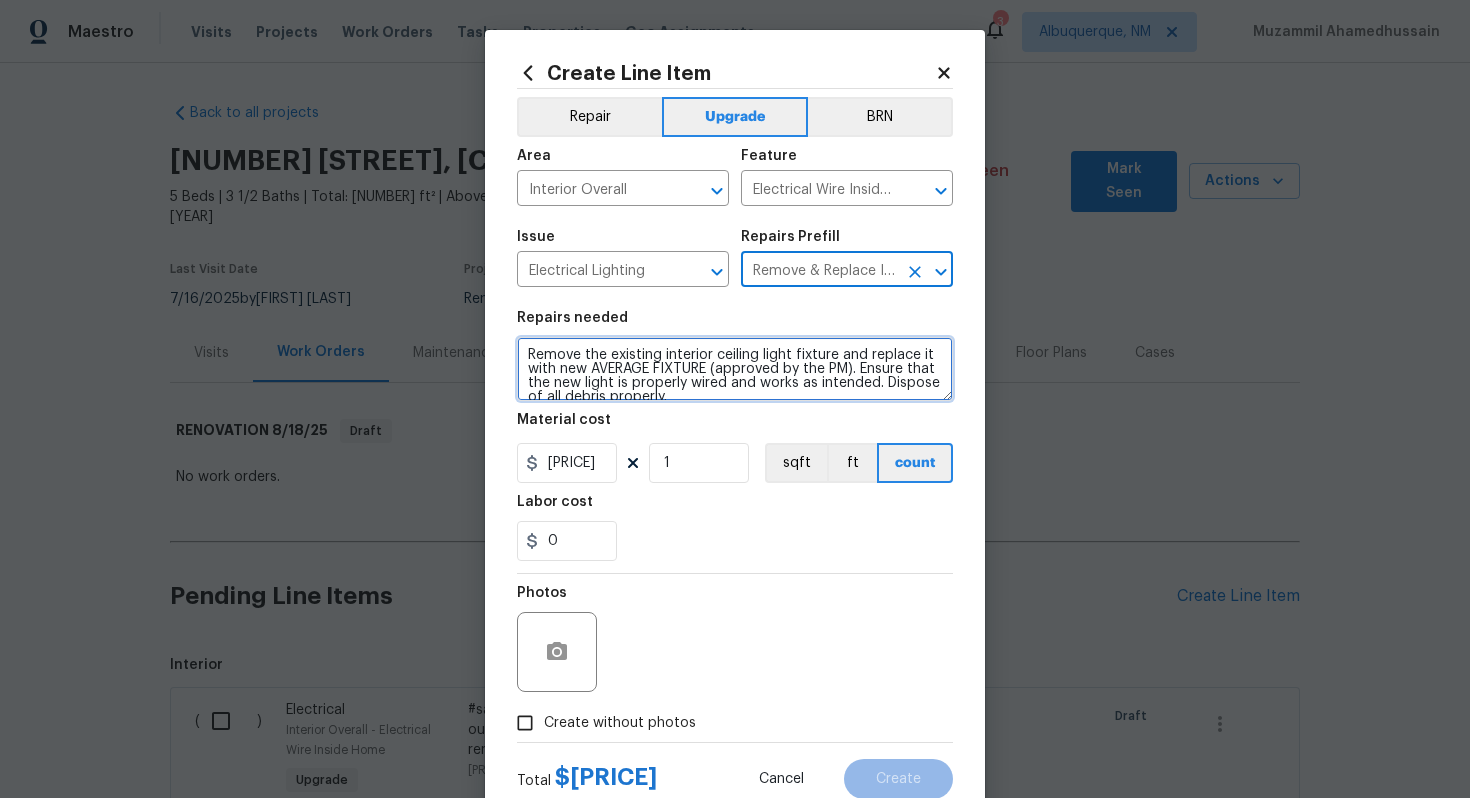 click on "Remove the existing interior ceiling light fixture and replace it with new AVERAGE FIXTURE (approved by the PM). Ensure that the new light is properly wired and works as intended. Dispose of all debris properly." at bounding box center [735, 369] 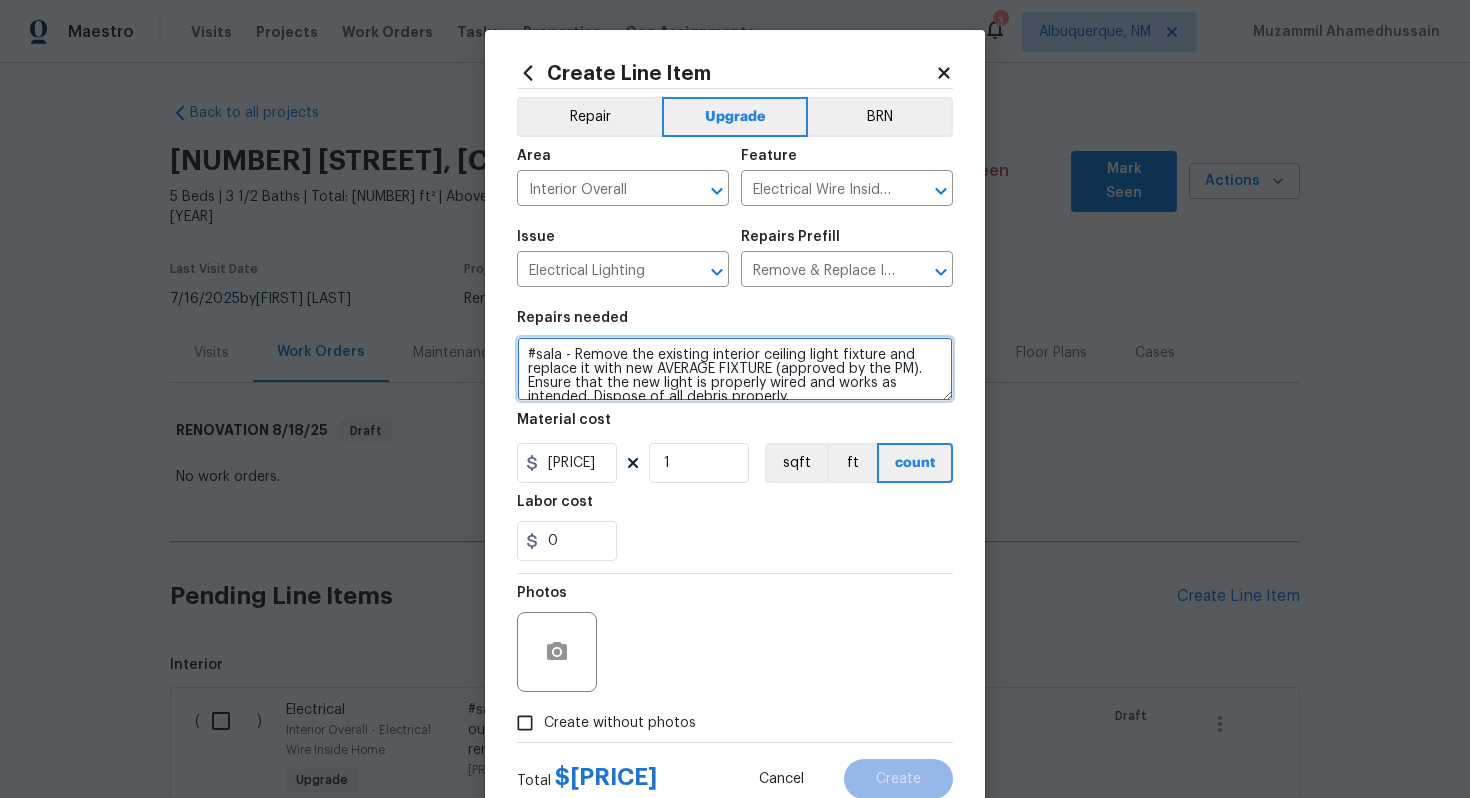 type on "#sala - Remove the existing interior ceiling light fixture and replace it with new AVERAGE FIXTURE (approved by the PM). Ensure that the new light is properly wired and works as intended. Dispose of all debris properly." 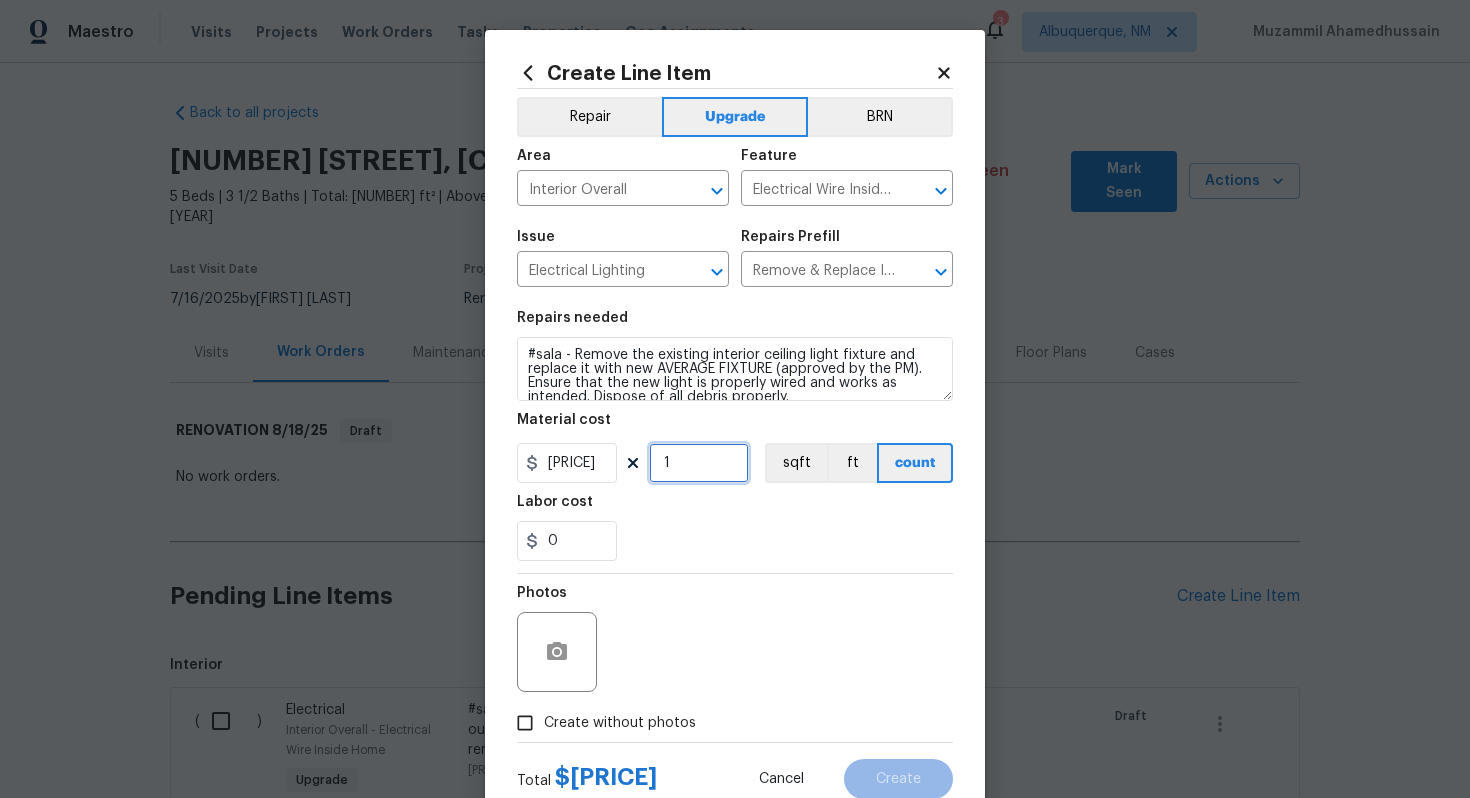 click on "1" at bounding box center (699, 463) 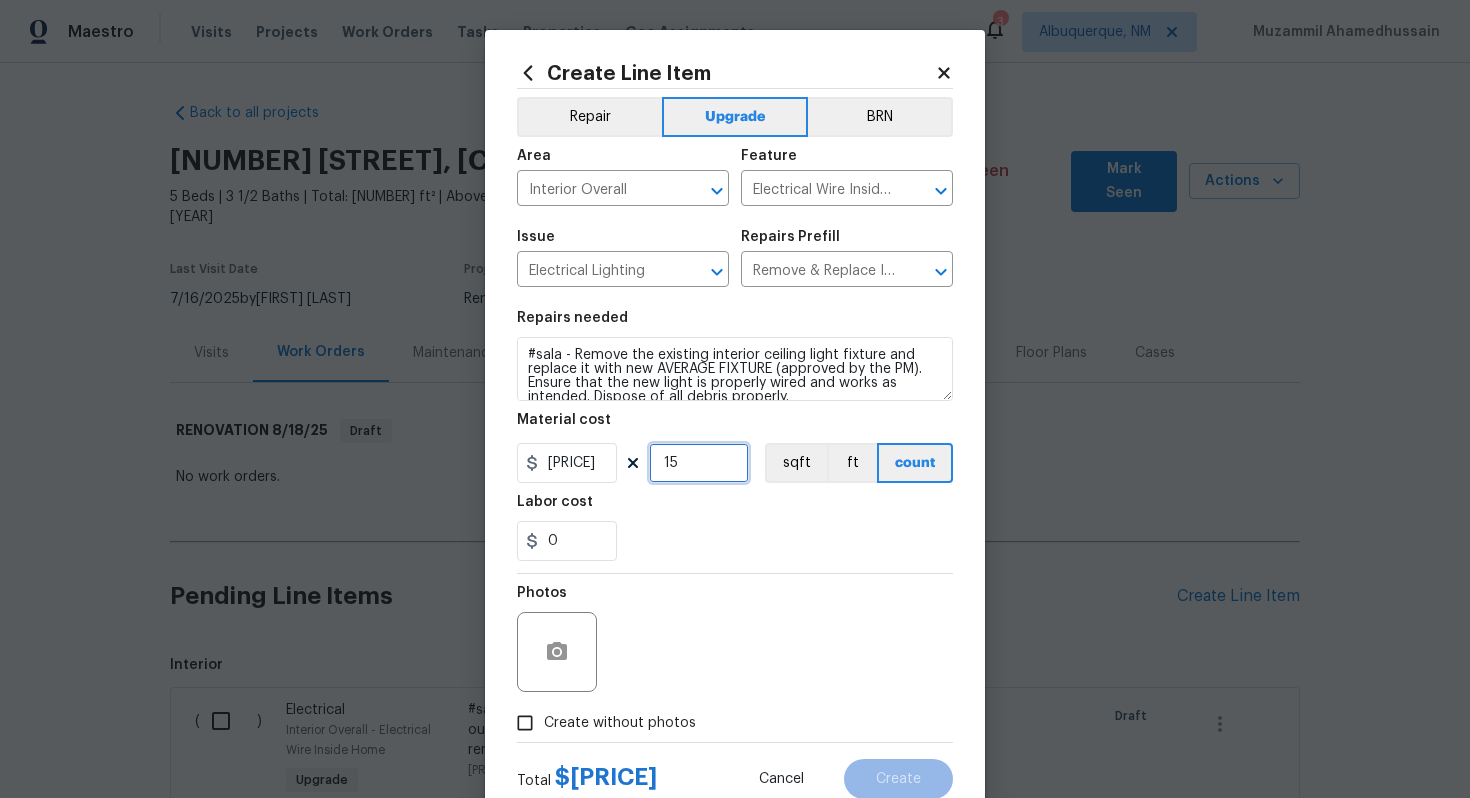 type on "15" 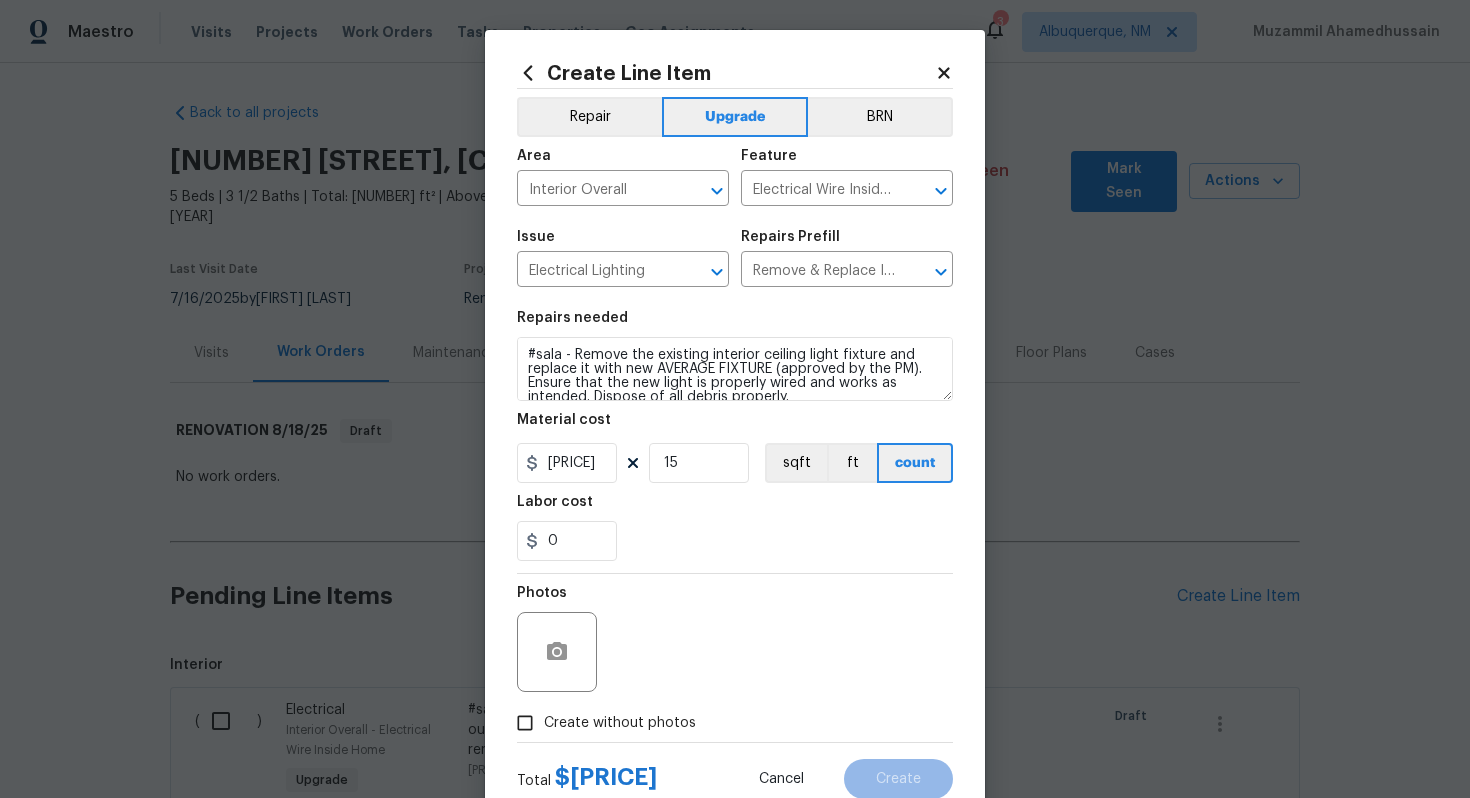click on "Create without photos" at bounding box center [620, 723] 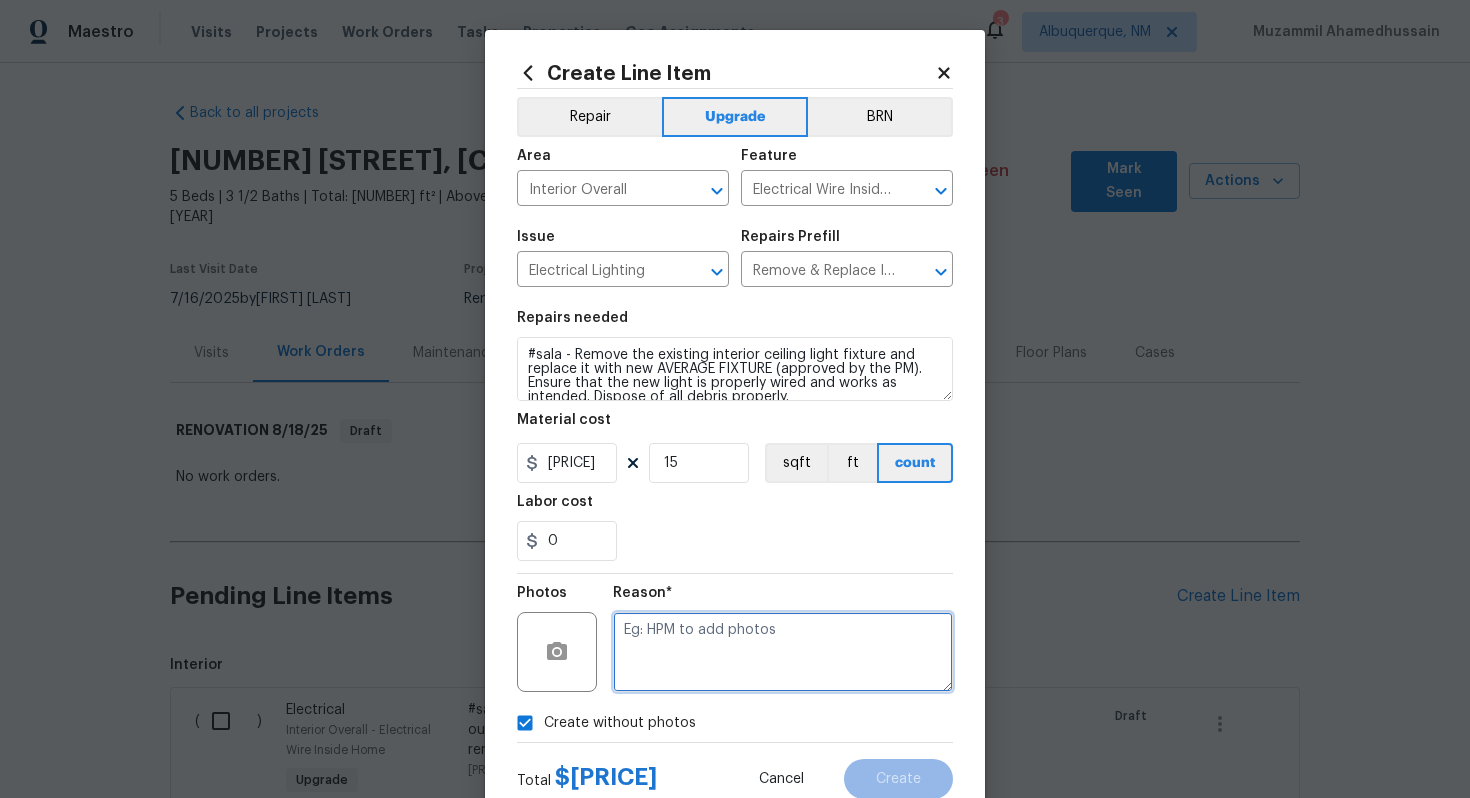click at bounding box center (783, 652) 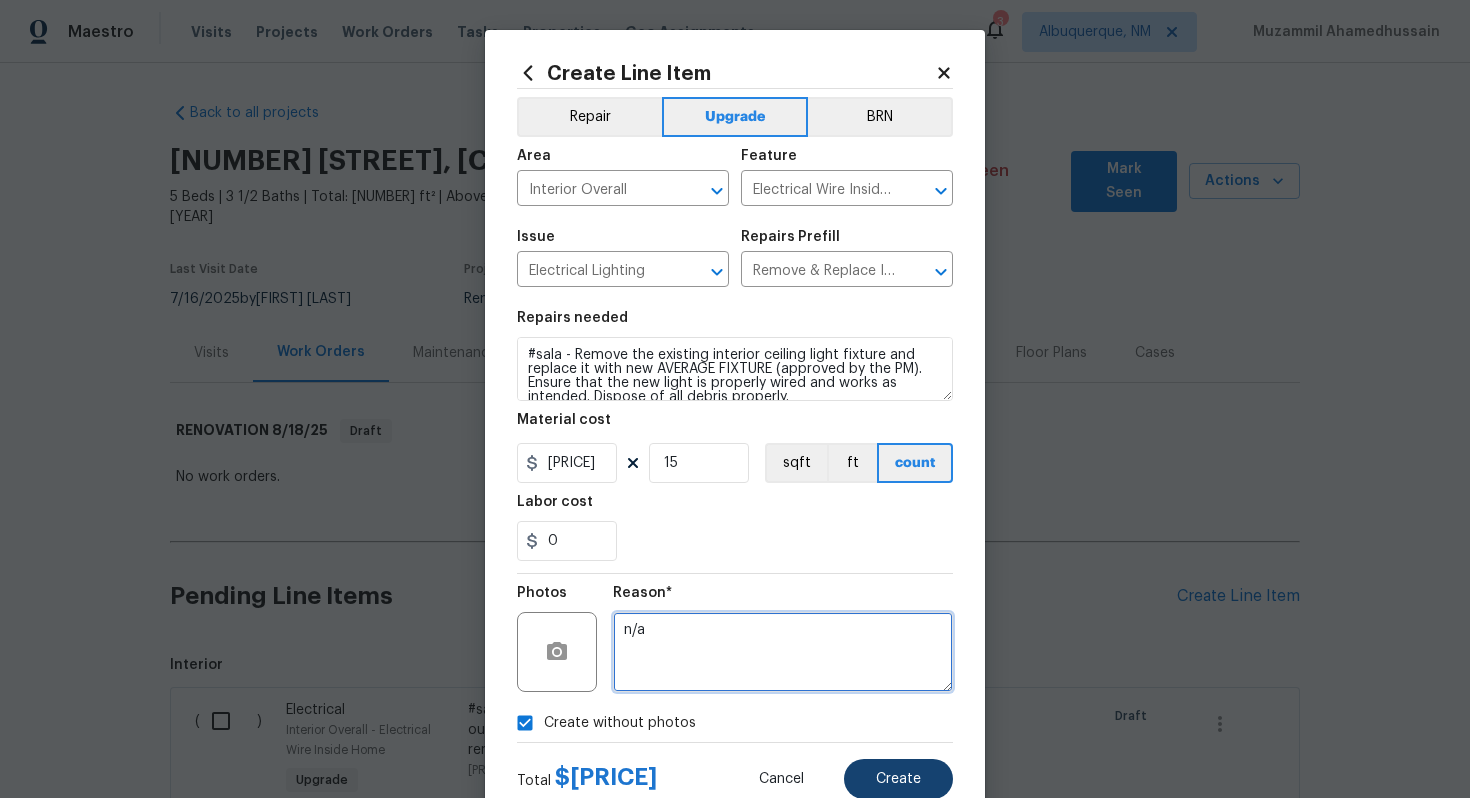 type on "n/a" 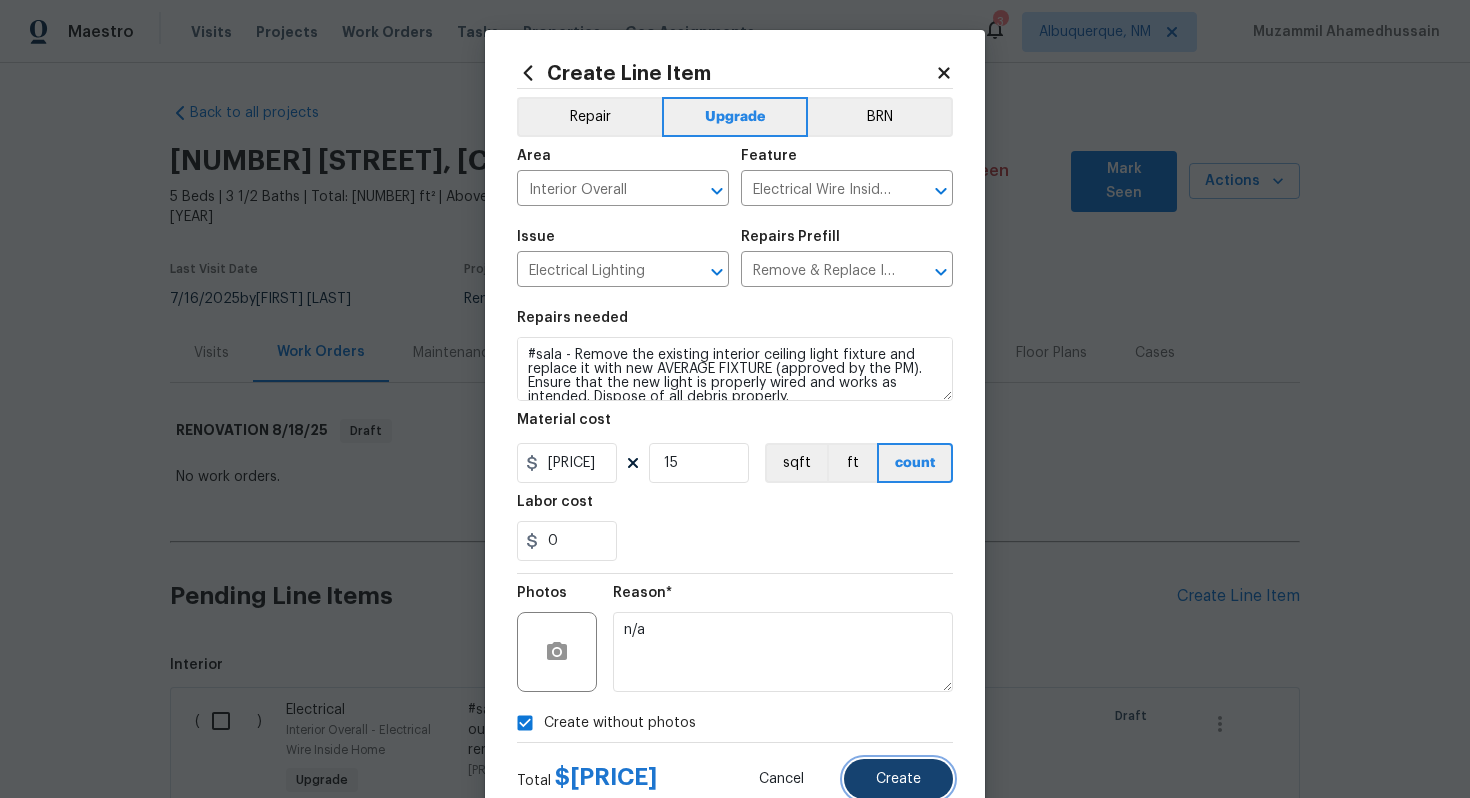 click on "Create" at bounding box center [898, 779] 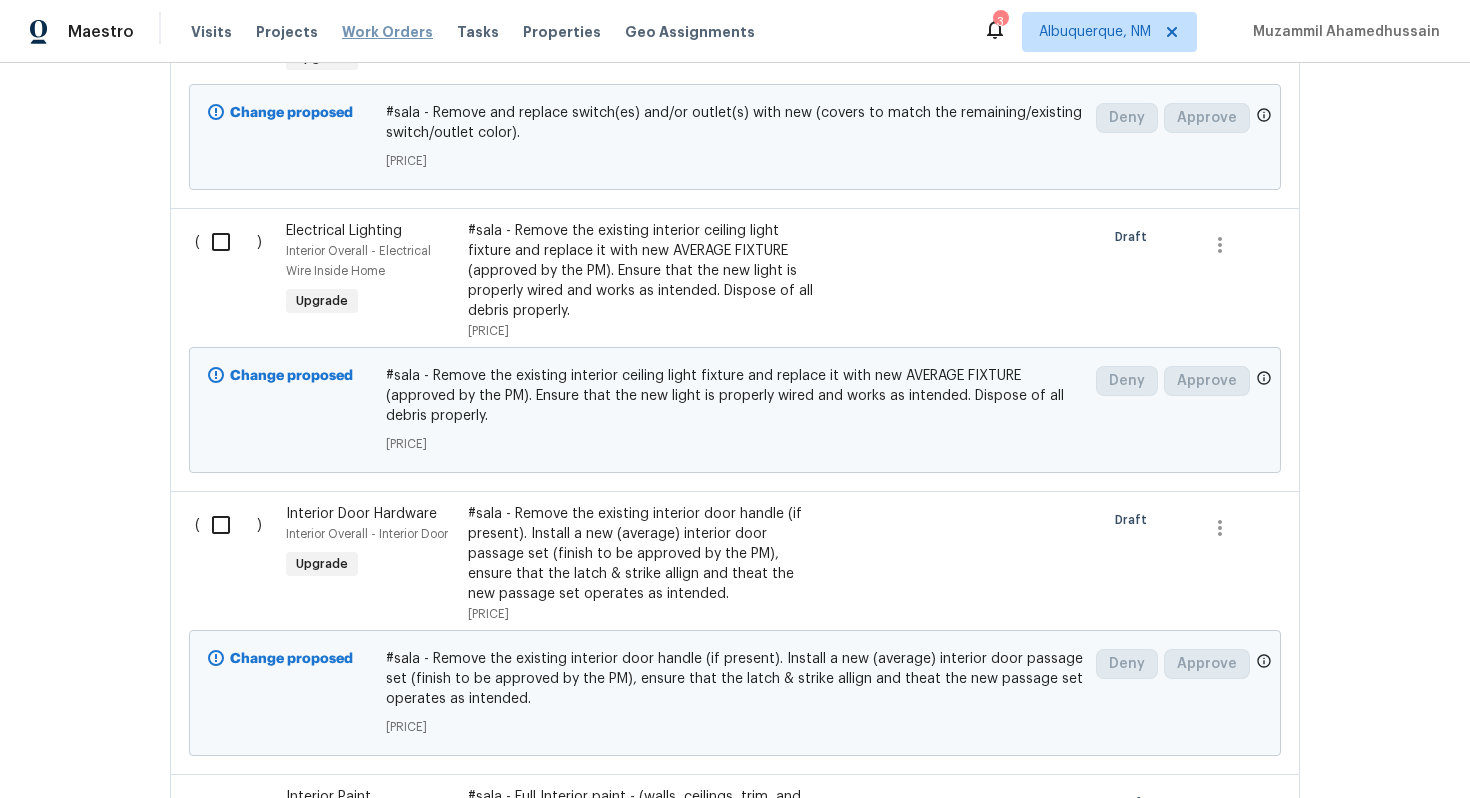 scroll, scrollTop: 618, scrollLeft: 0, axis: vertical 